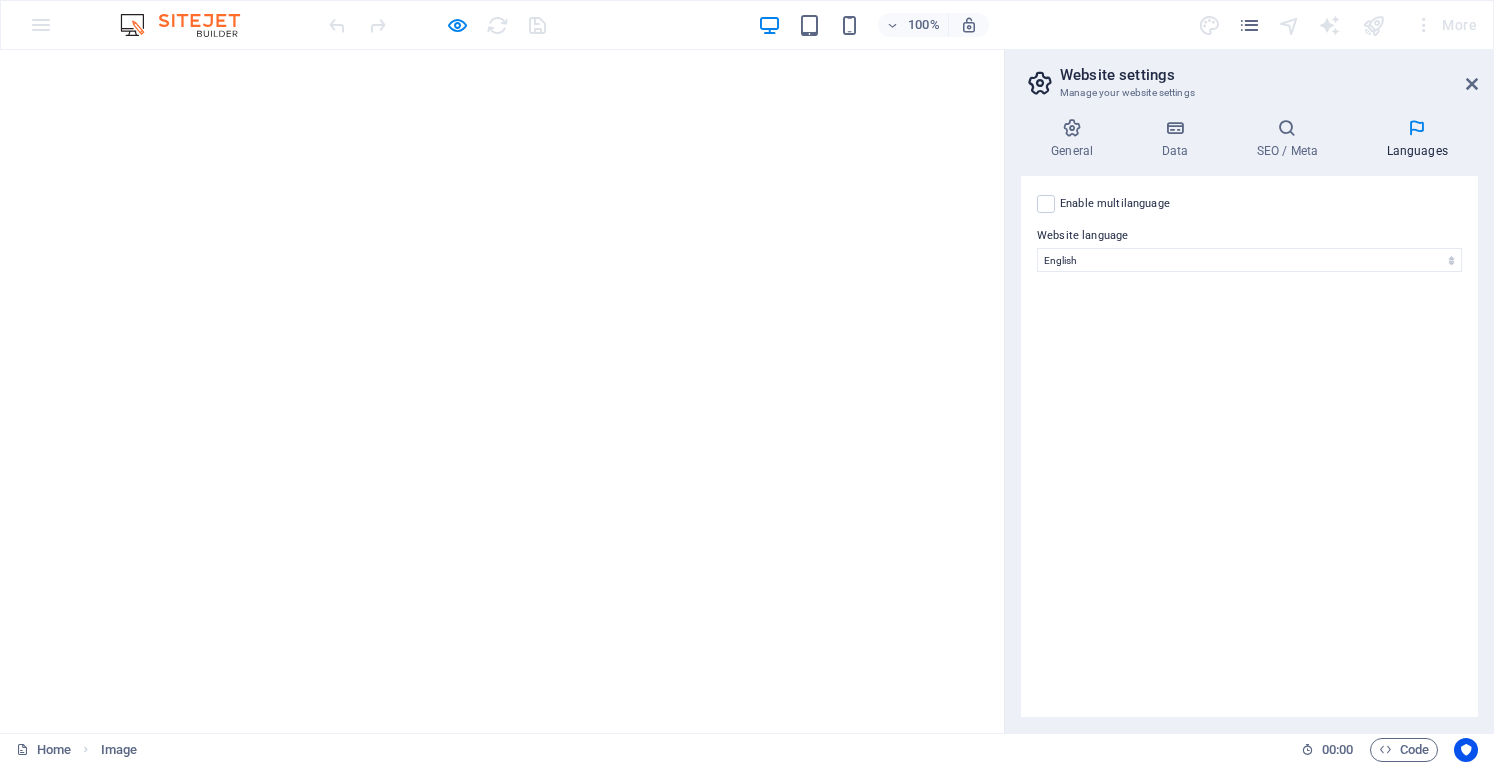 select on "41" 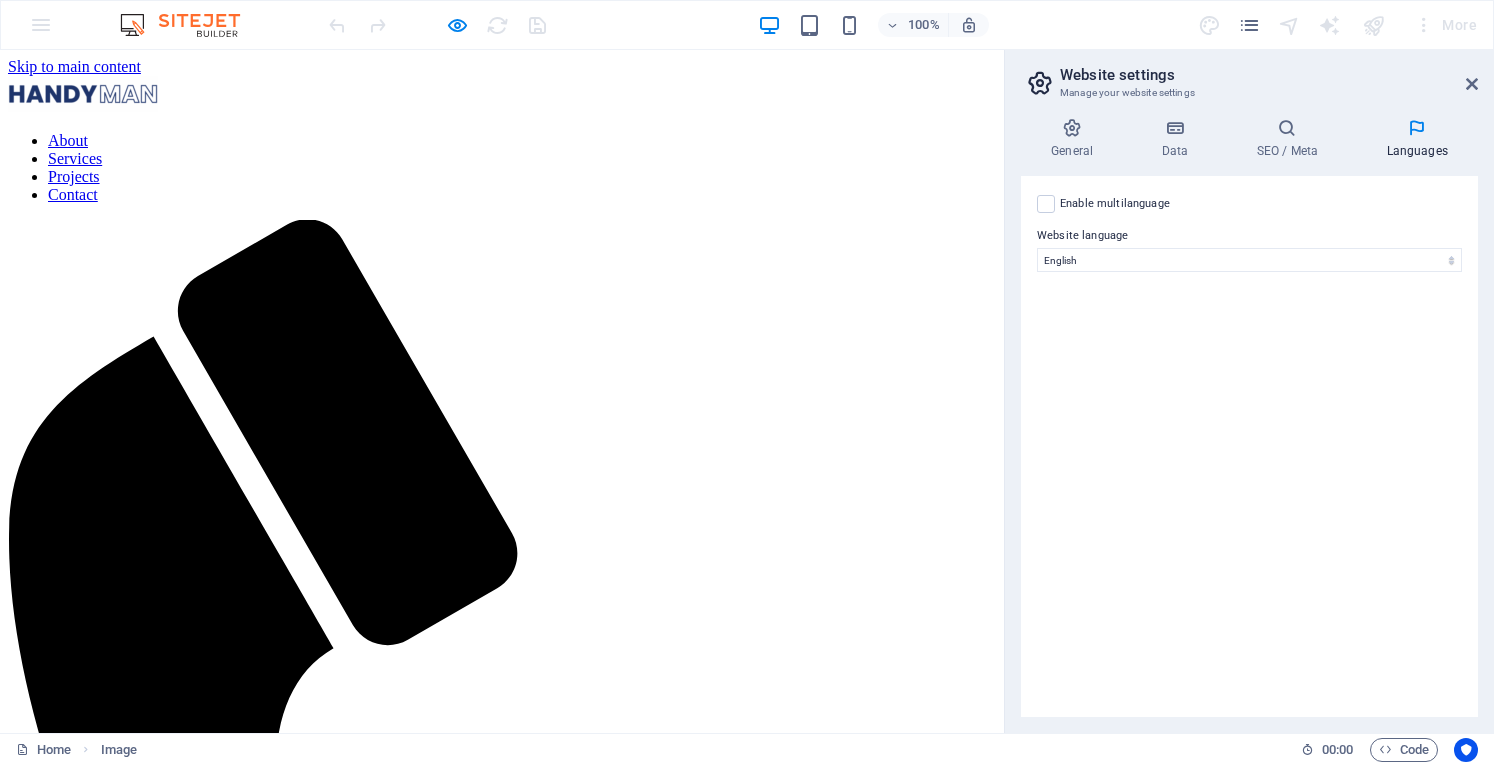 scroll, scrollTop: 0, scrollLeft: 0, axis: both 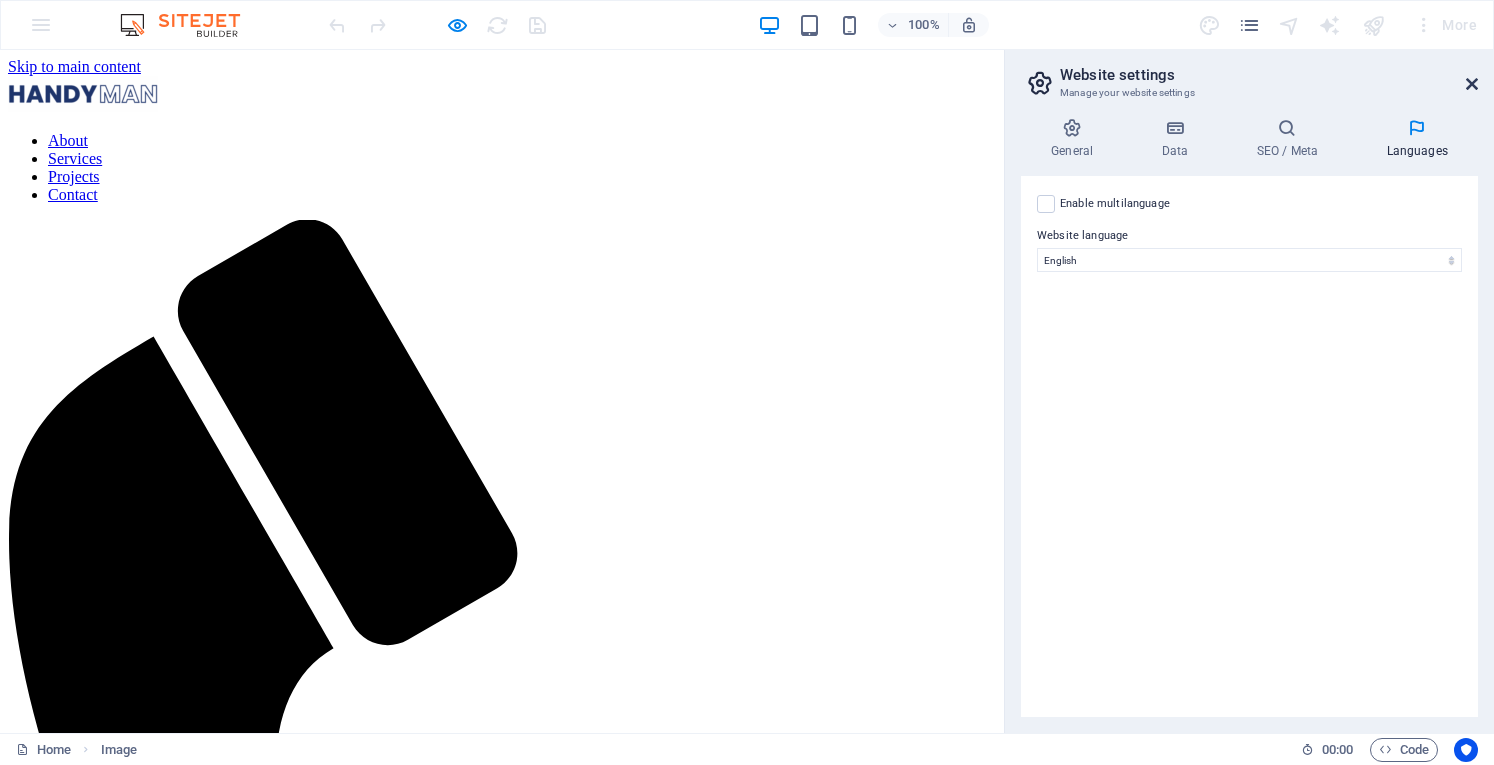 click at bounding box center (1472, 84) 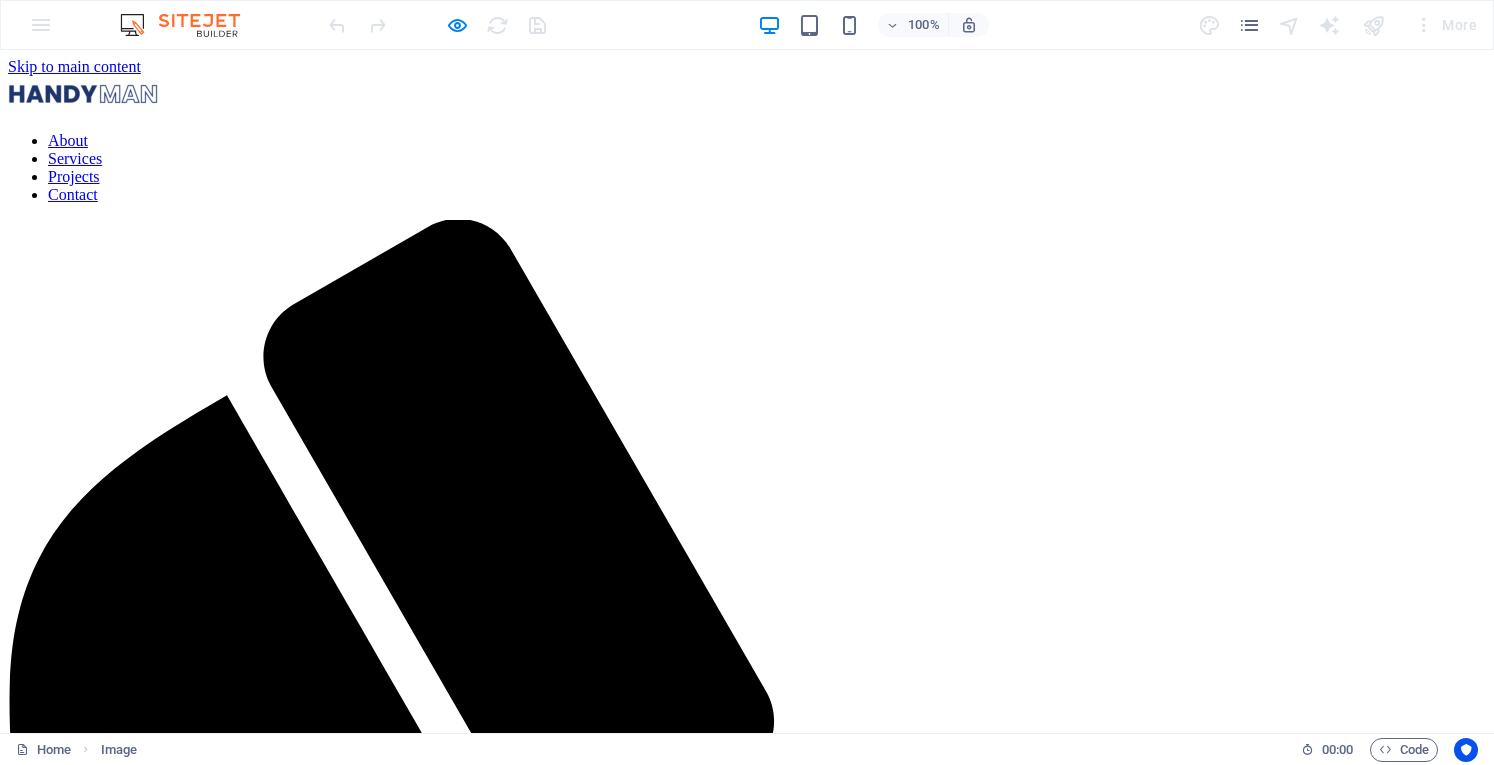 click on "100% More" at bounding box center (747, 25) 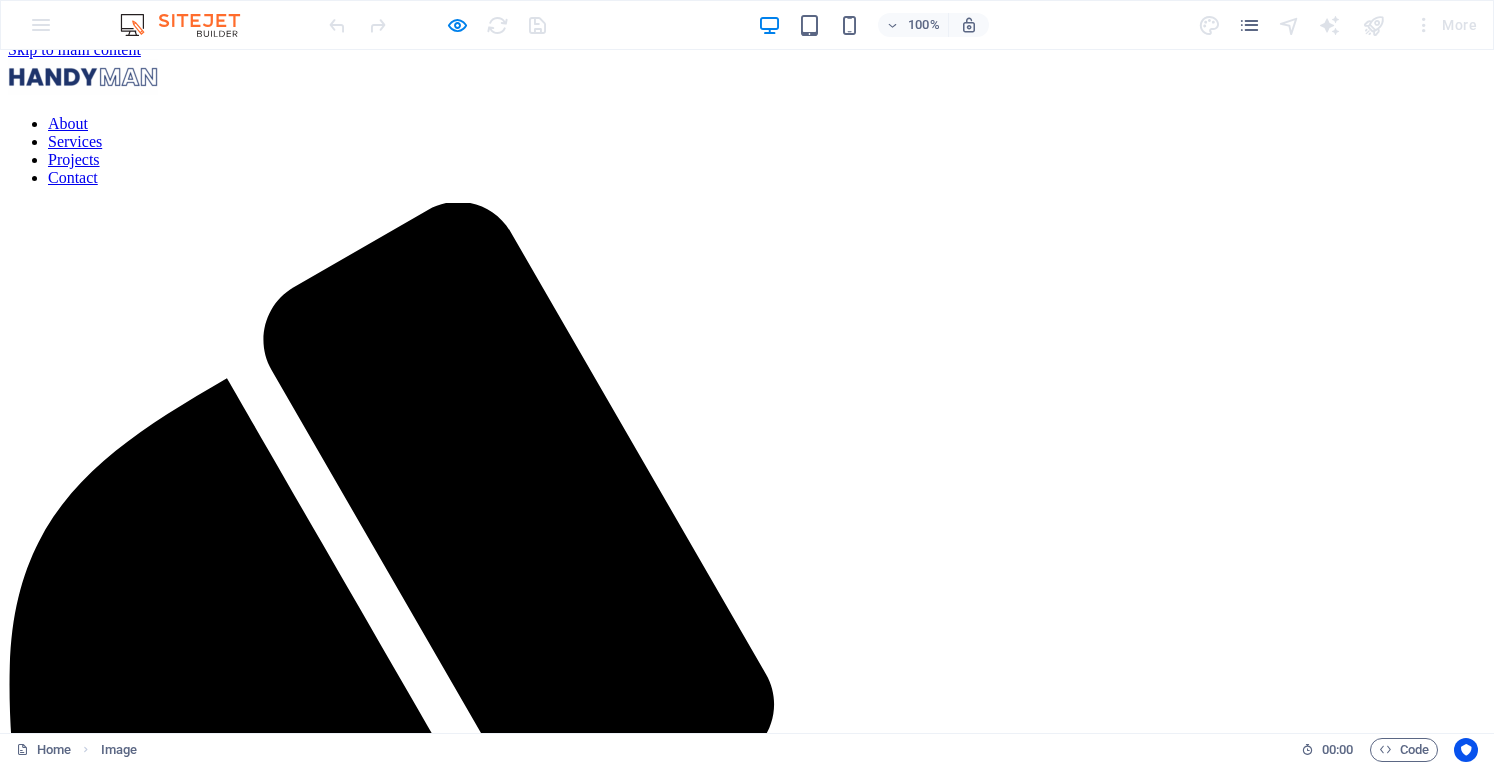 scroll, scrollTop: 0, scrollLeft: 0, axis: both 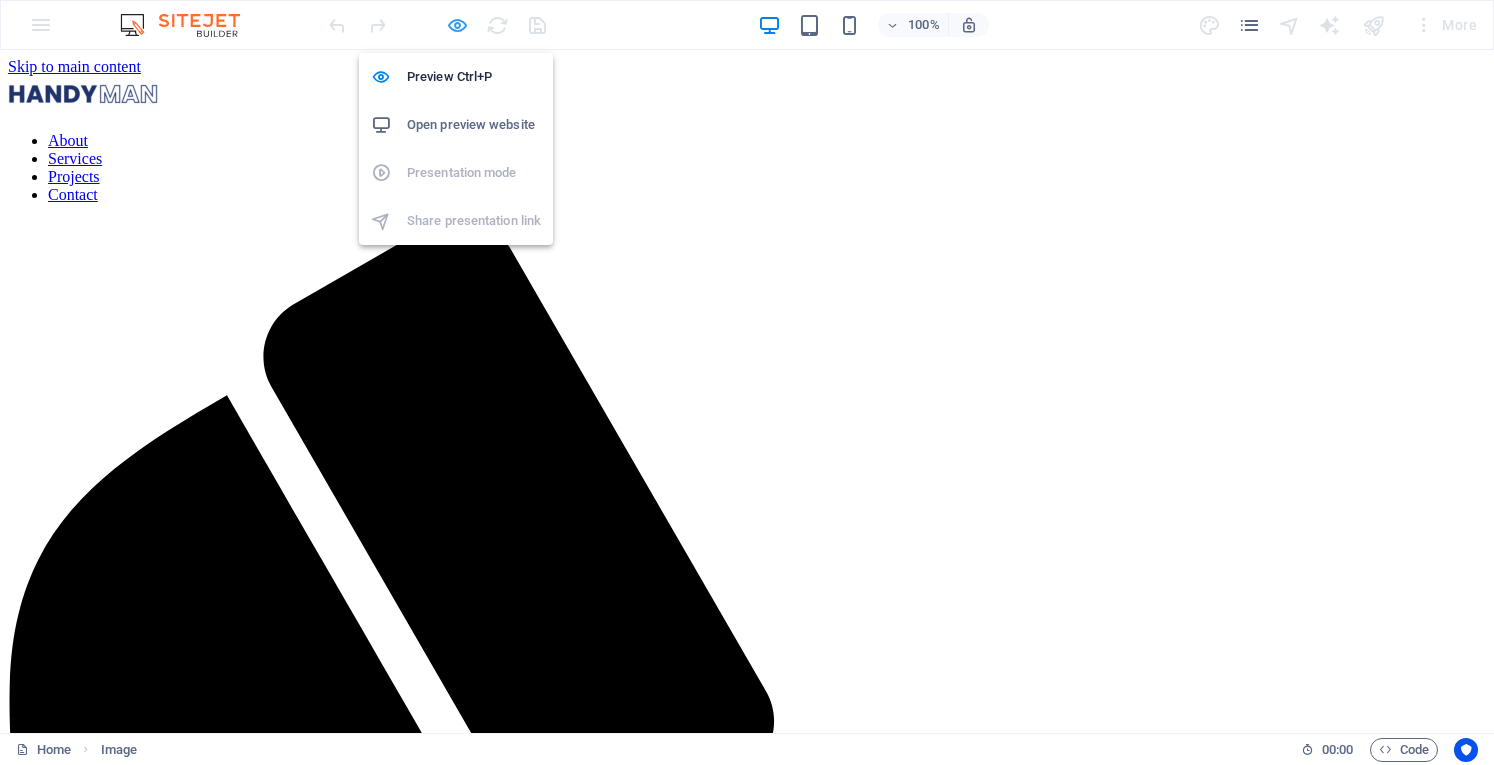 click at bounding box center (457, 25) 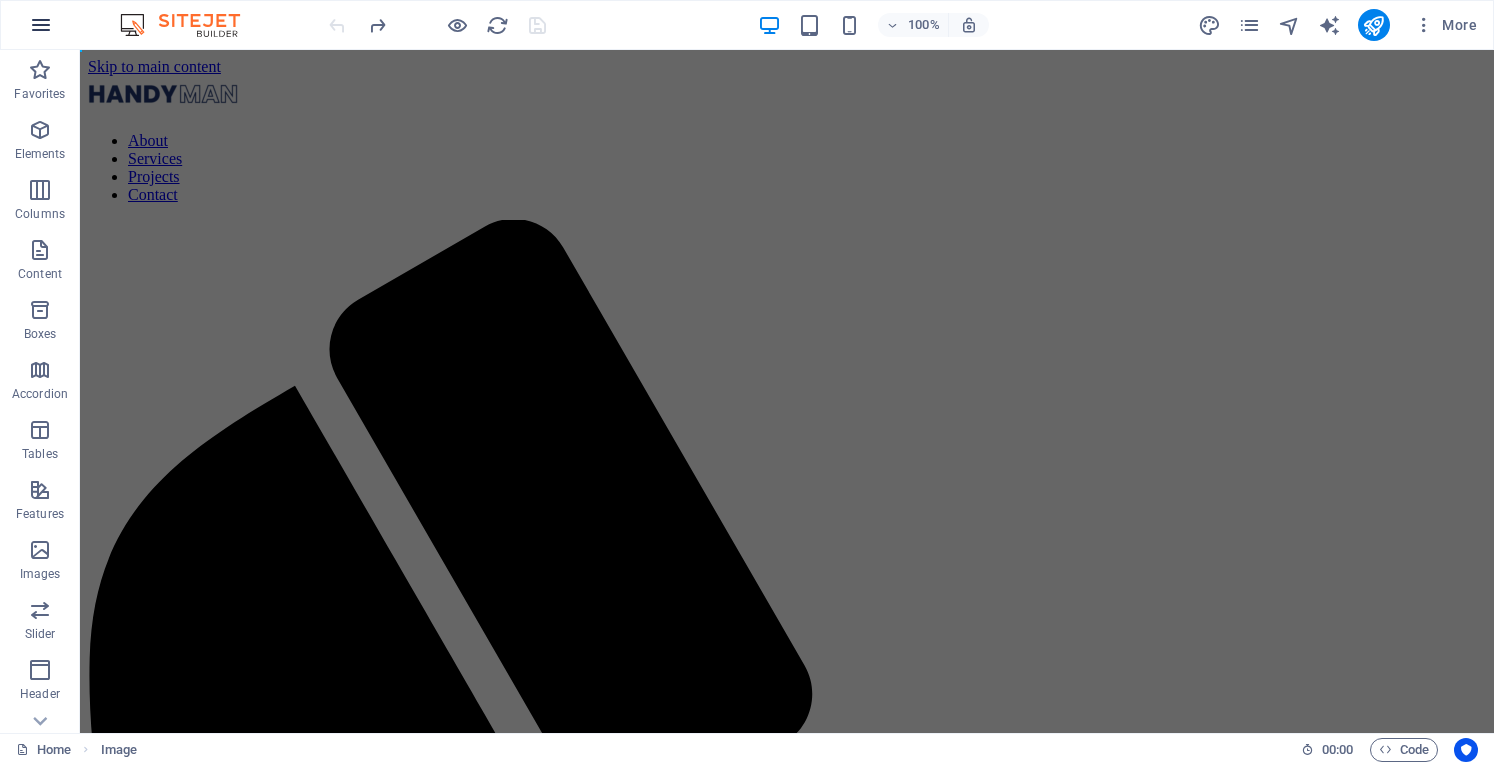 click at bounding box center [41, 25] 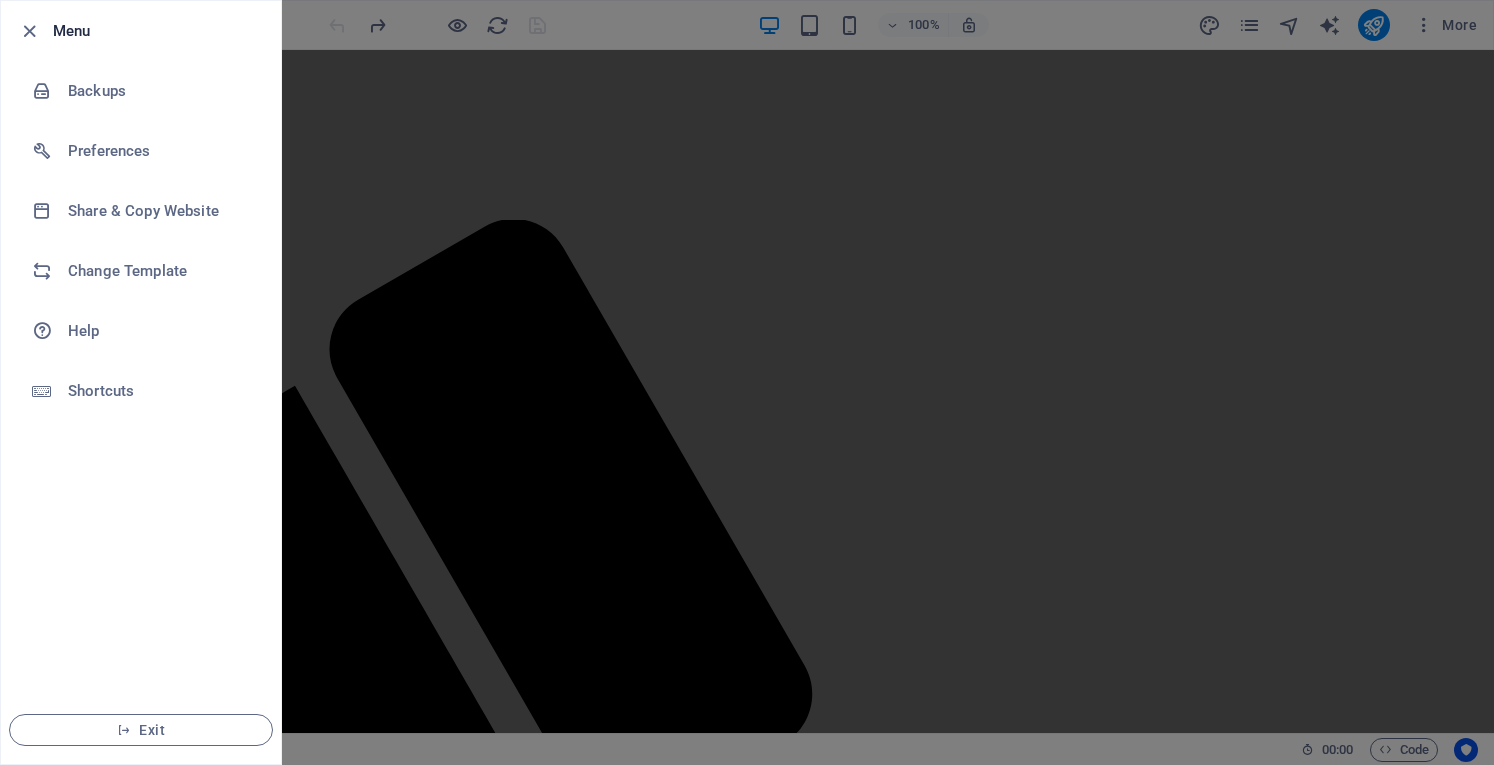 click at bounding box center [747, 382] 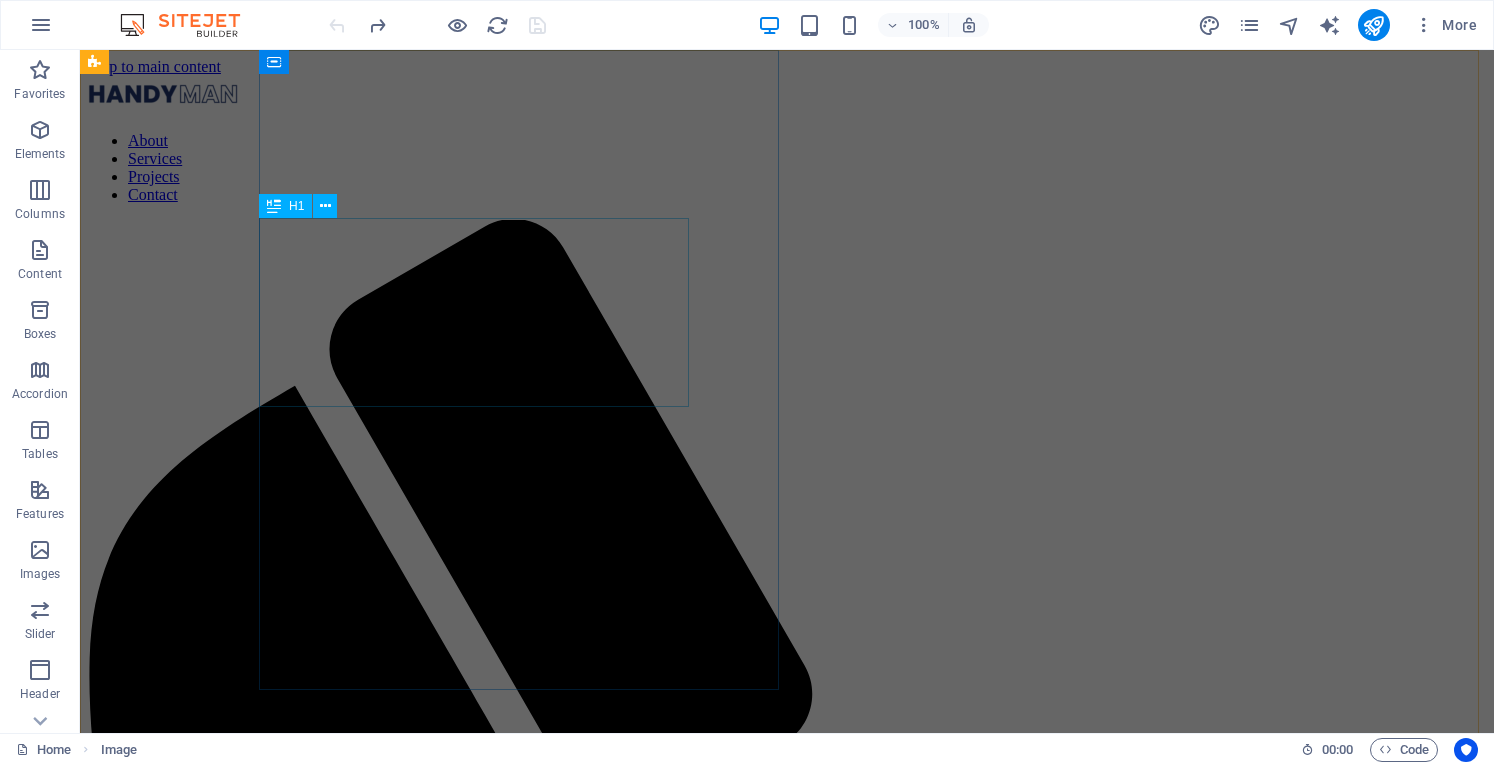 click on "The Best Repair Service" at bounding box center (742, 2116) 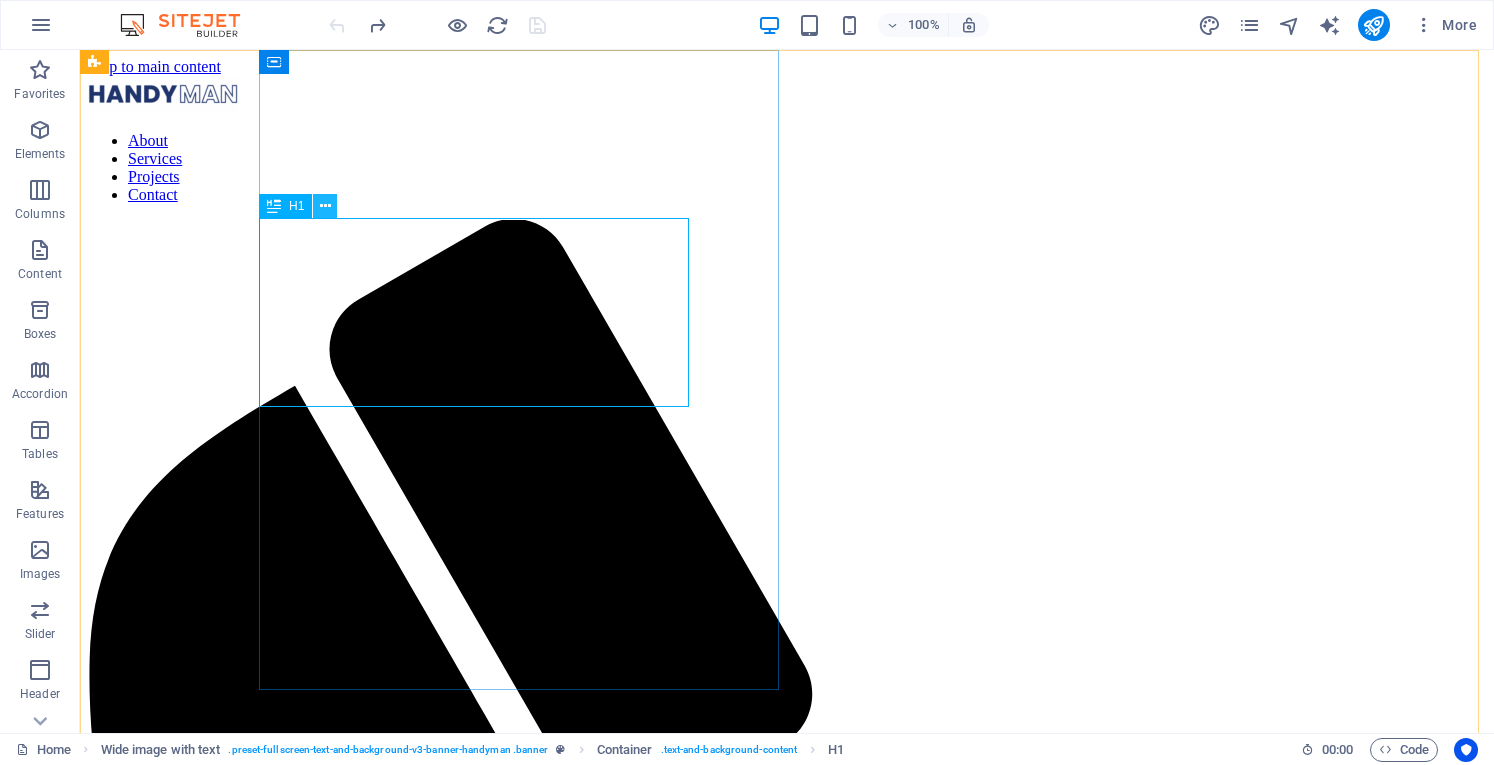 click at bounding box center [325, 206] 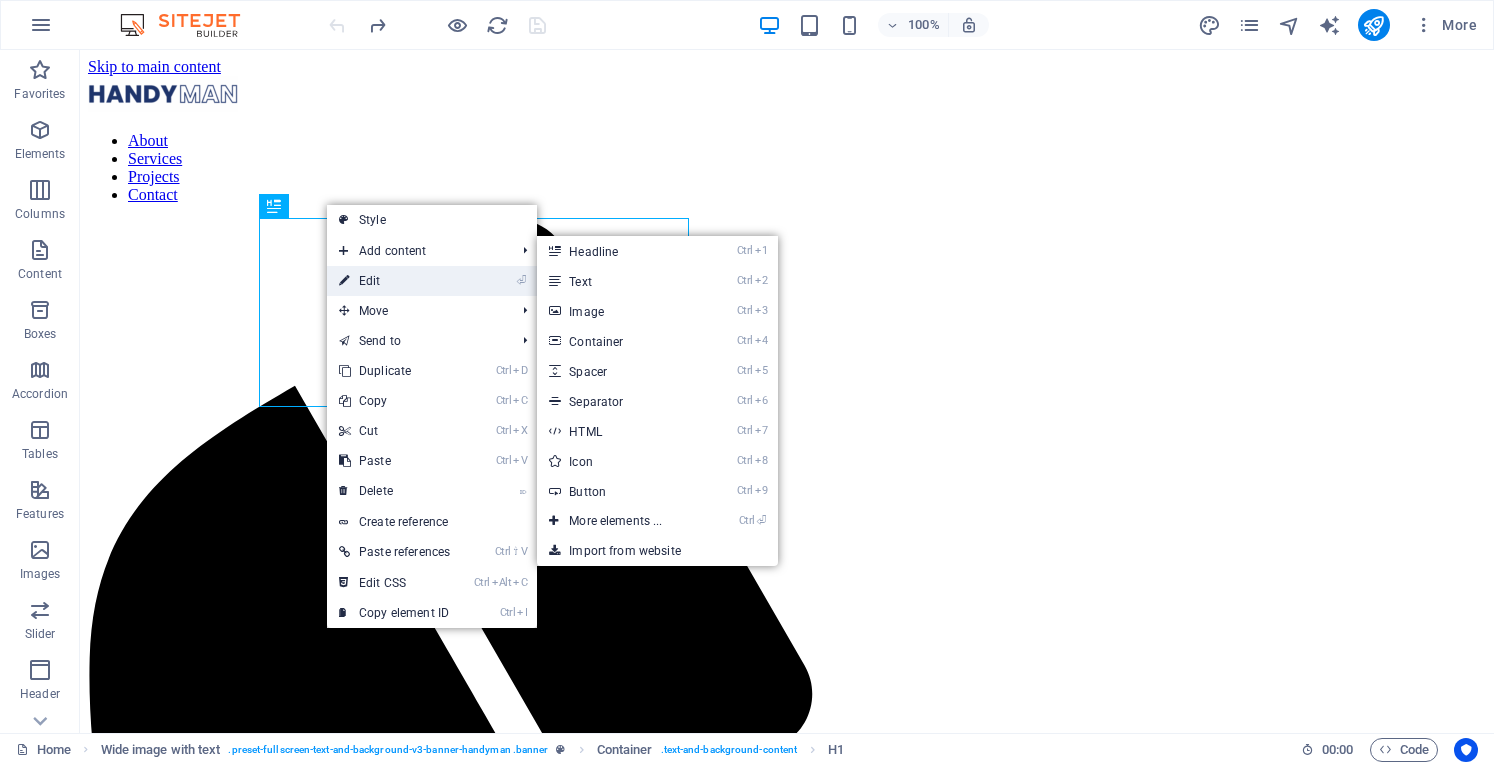 click on "⏎  Edit" at bounding box center (394, 281) 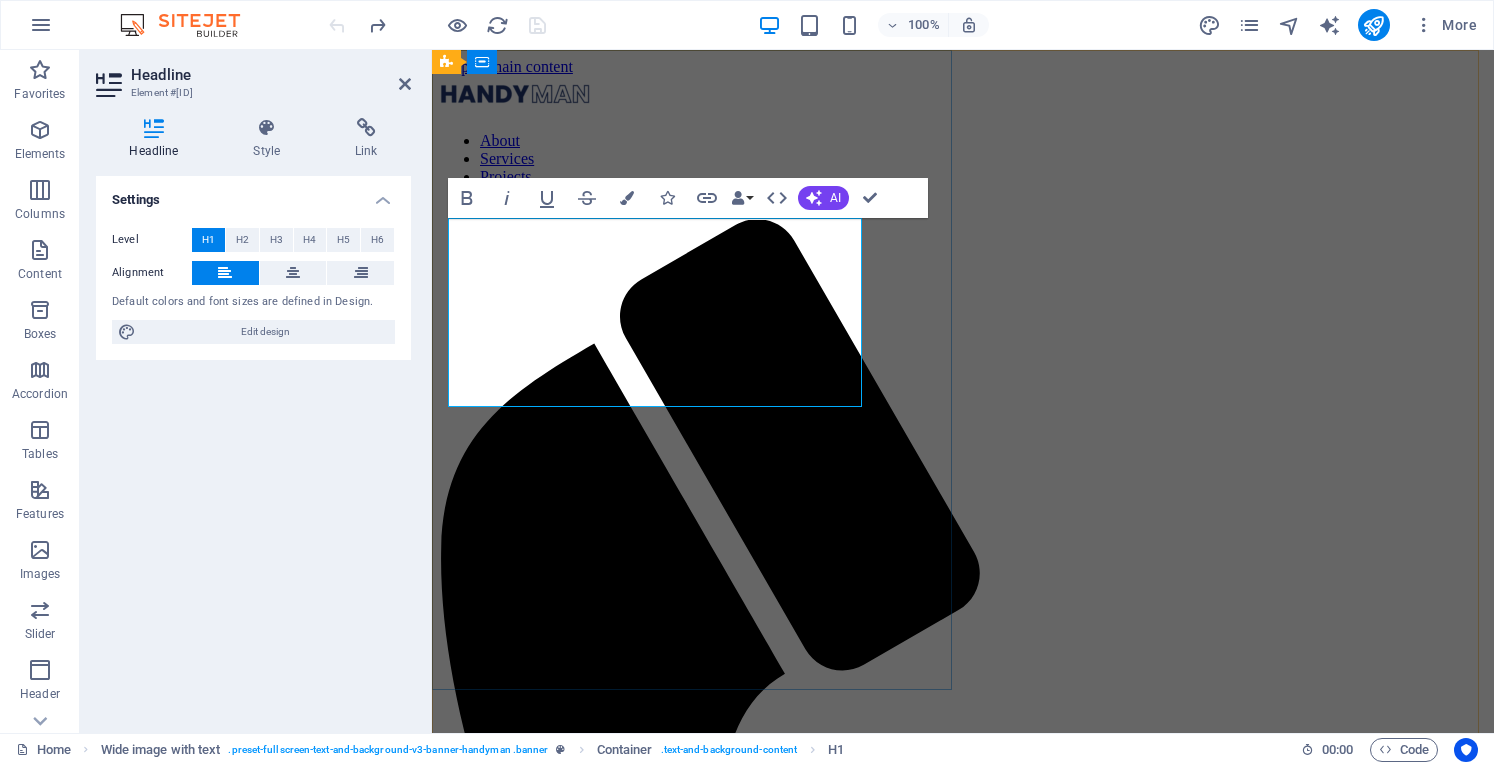 click on "The Best Repair Service" at bounding box center [918, 1649] 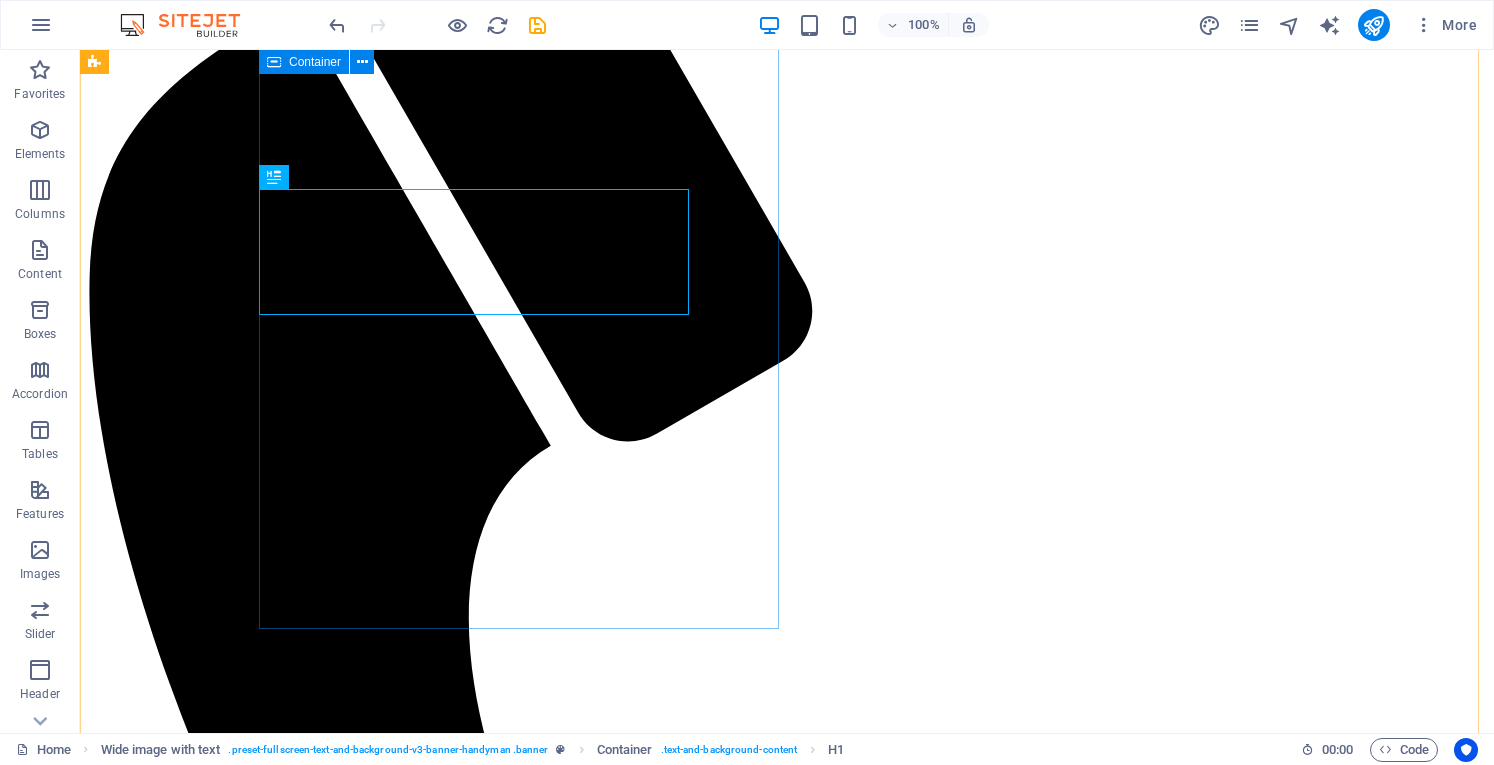 scroll, scrollTop: 0, scrollLeft: 0, axis: both 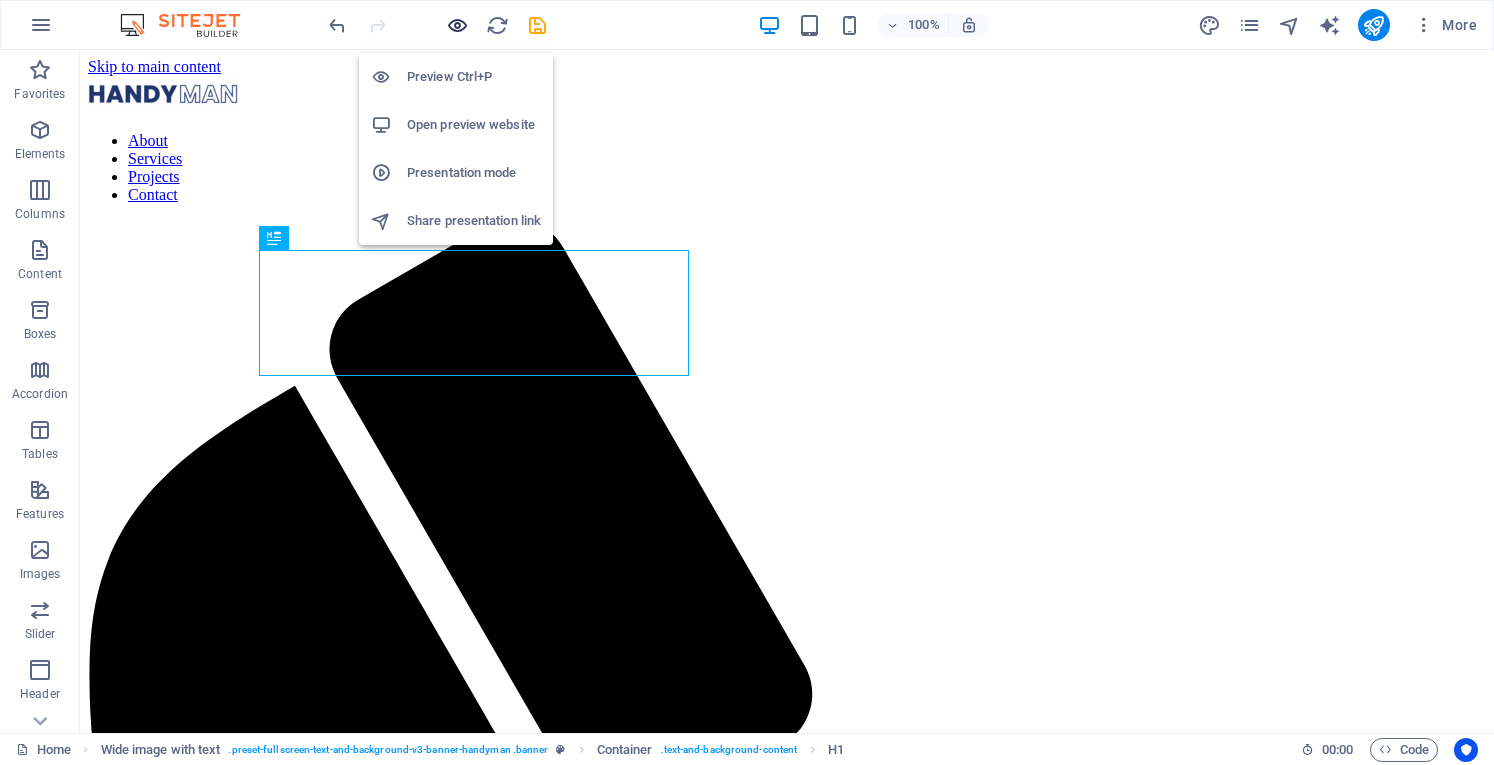 click at bounding box center (457, 25) 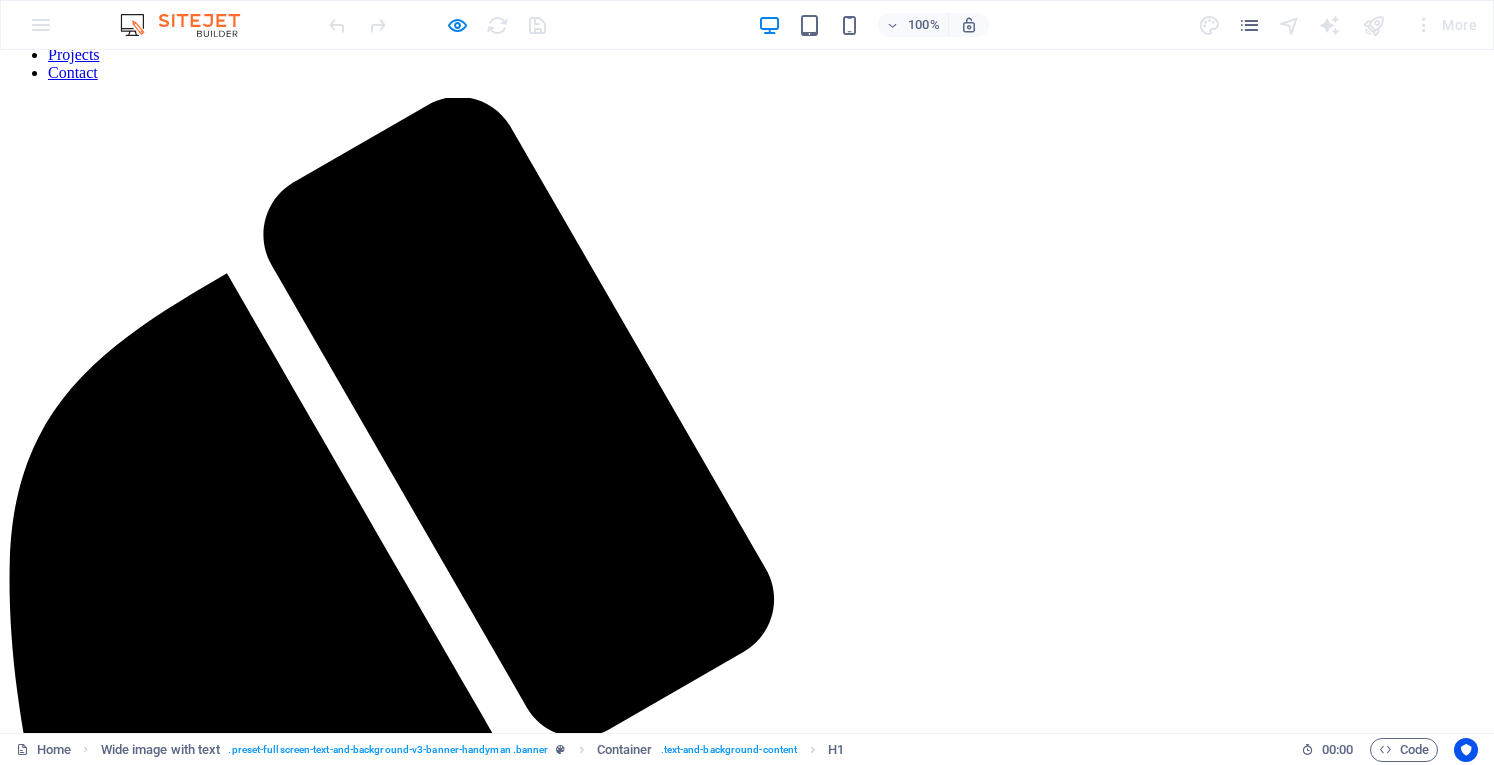 scroll, scrollTop: 0, scrollLeft: 0, axis: both 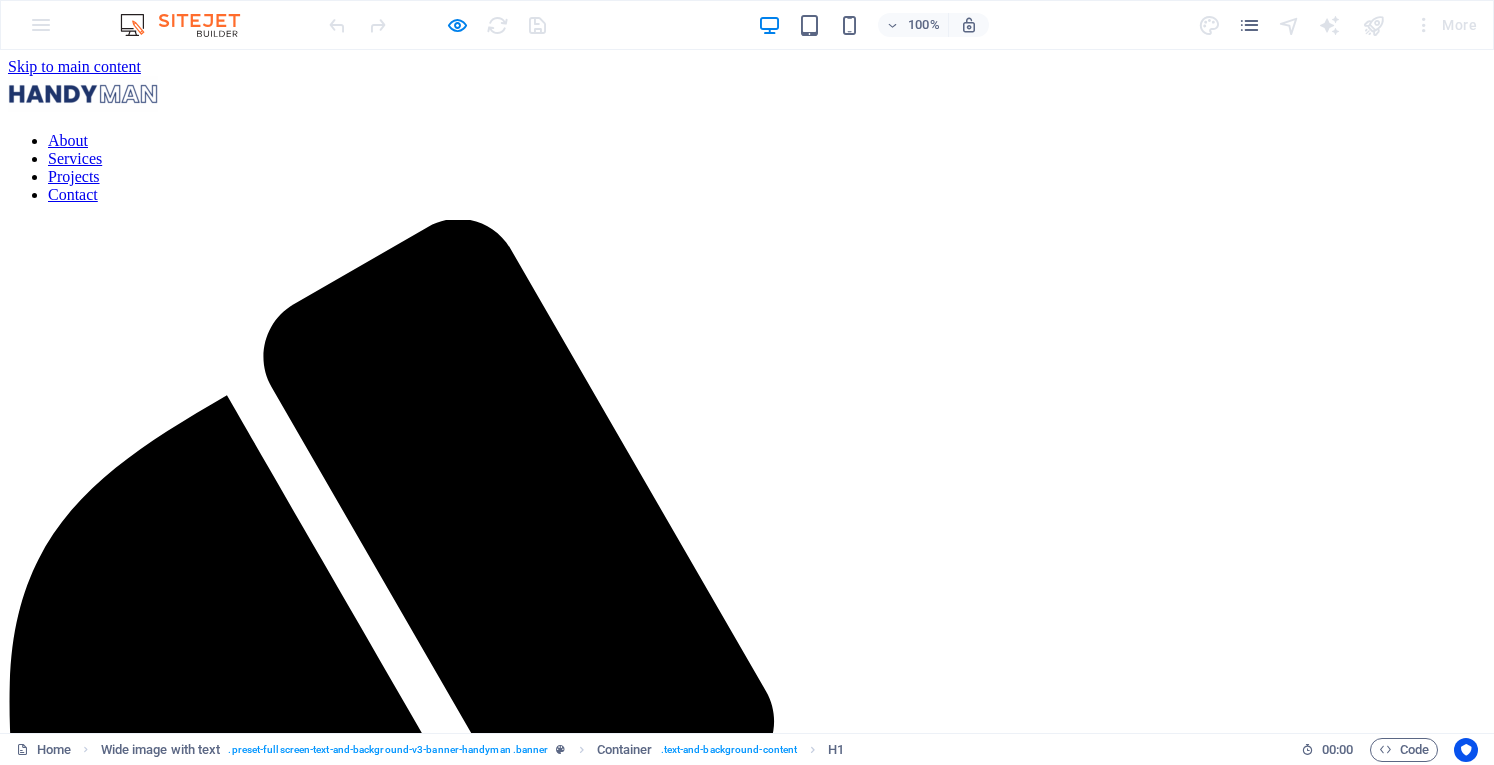 click at bounding box center [747, 2403] 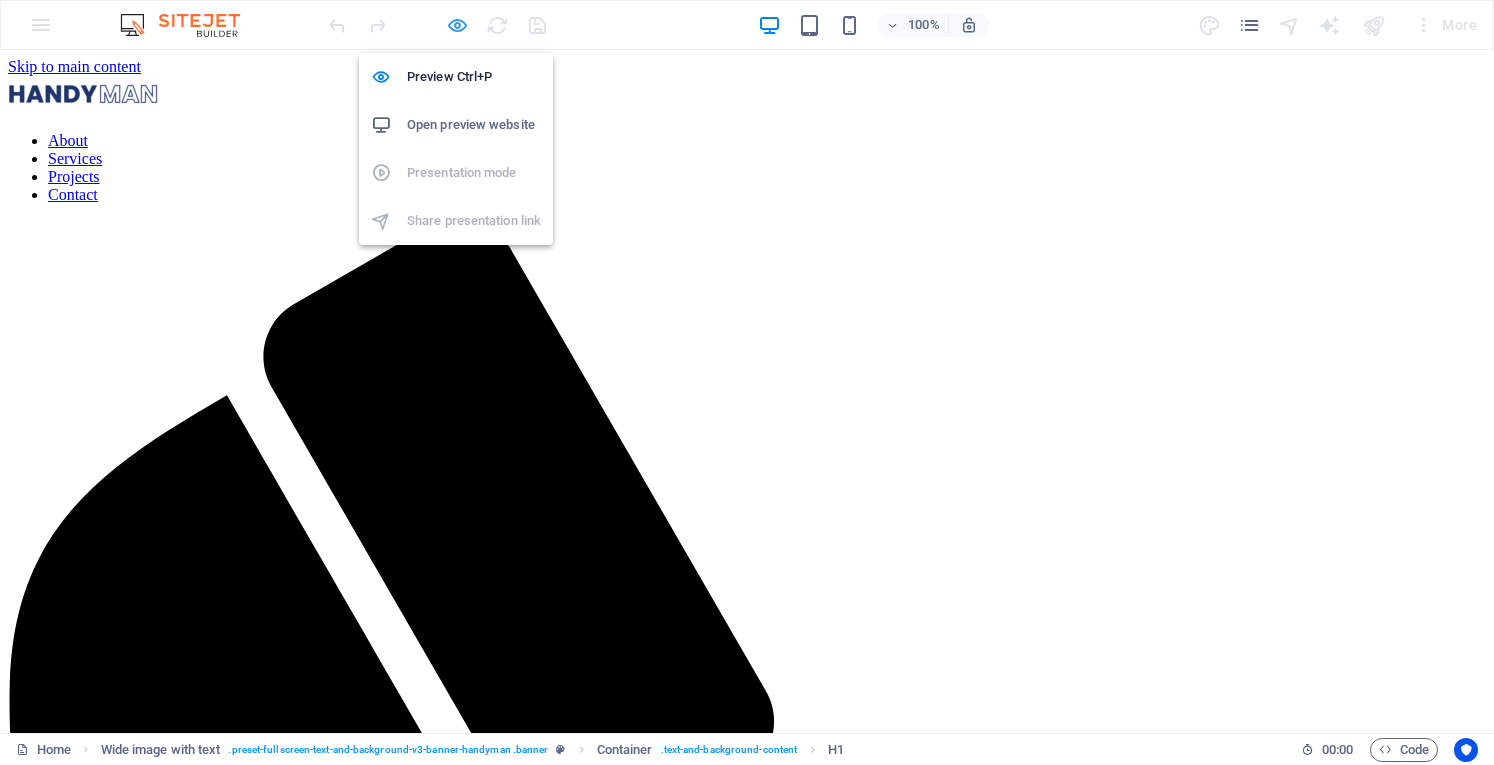 click at bounding box center (457, 25) 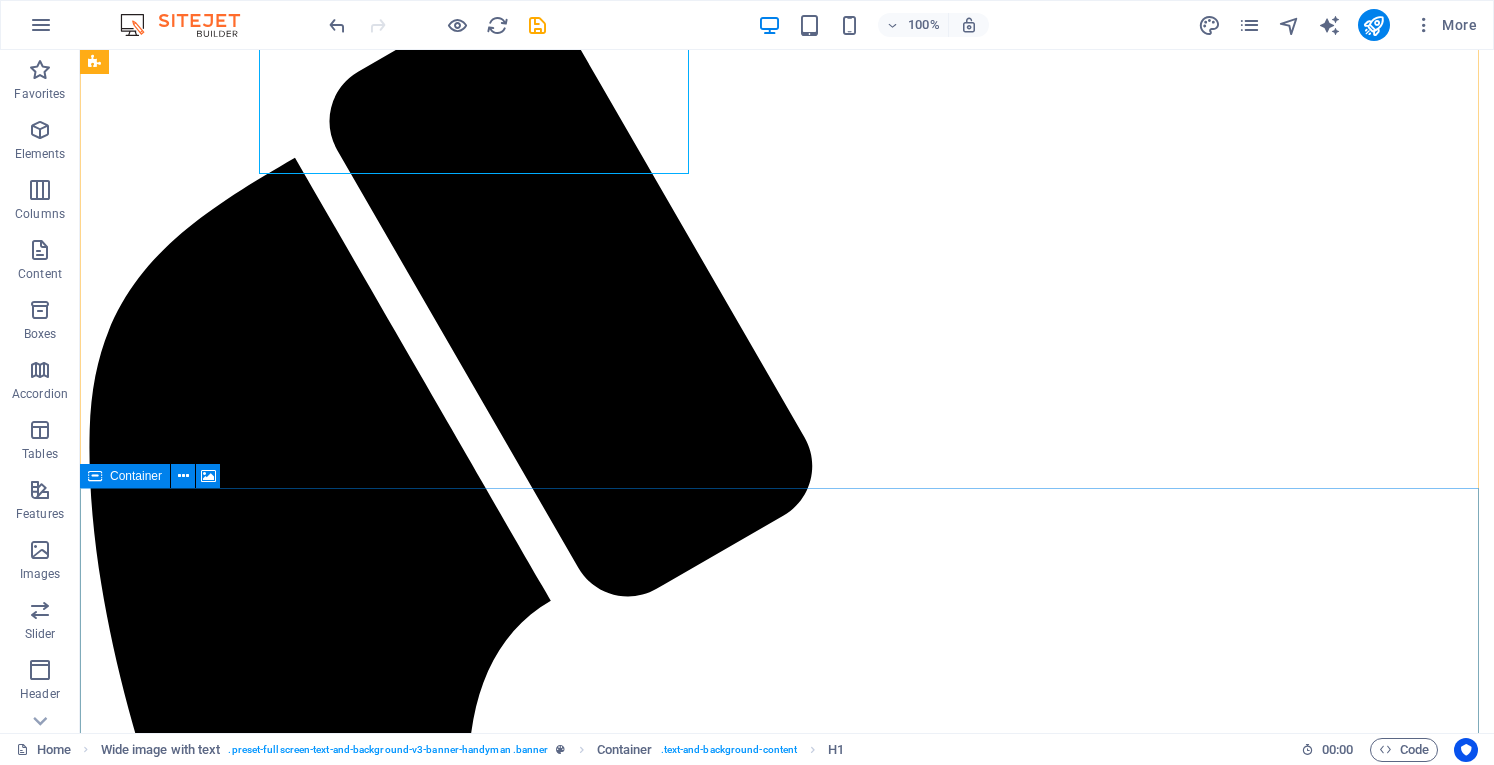 scroll, scrollTop: 300, scrollLeft: 0, axis: vertical 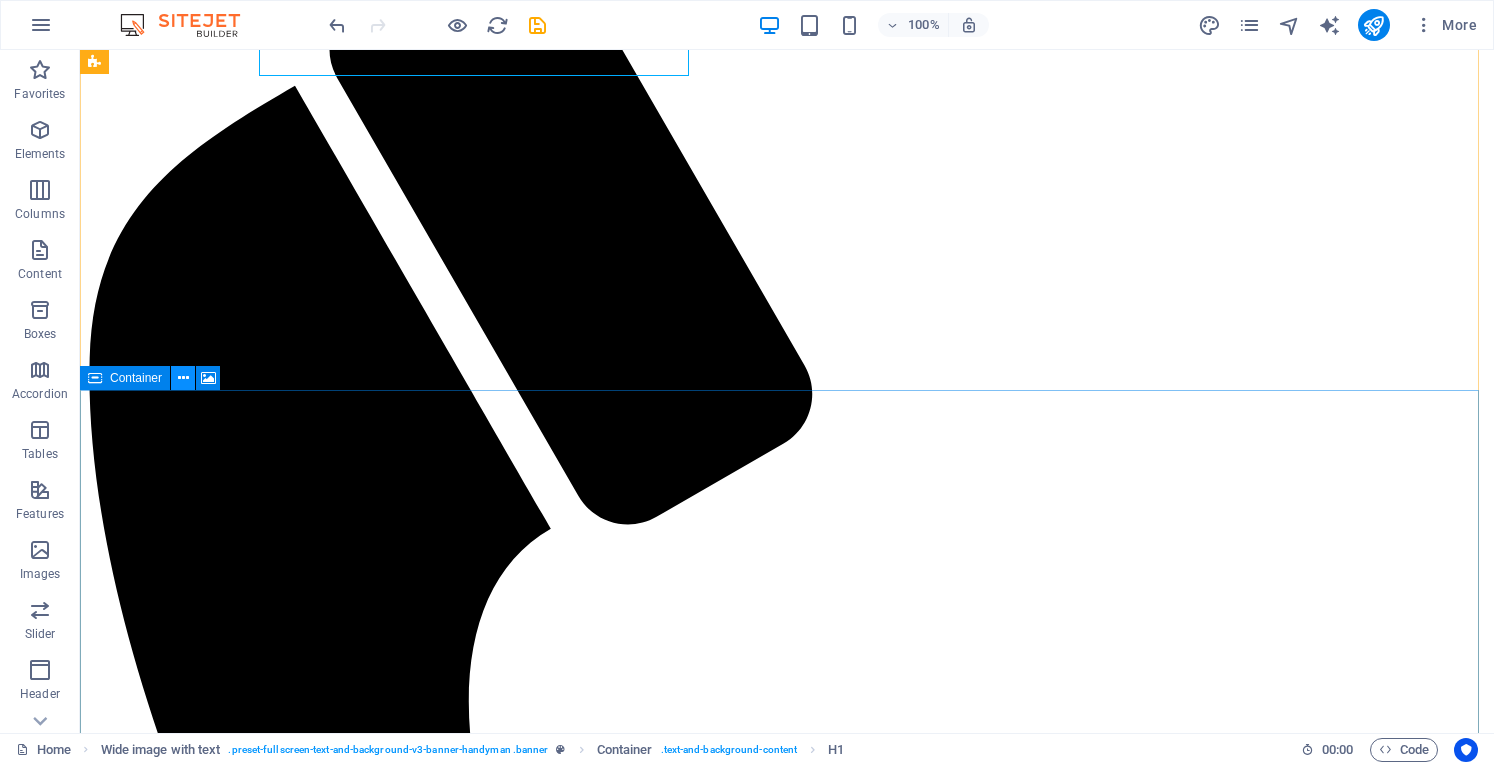 click at bounding box center [183, 378] 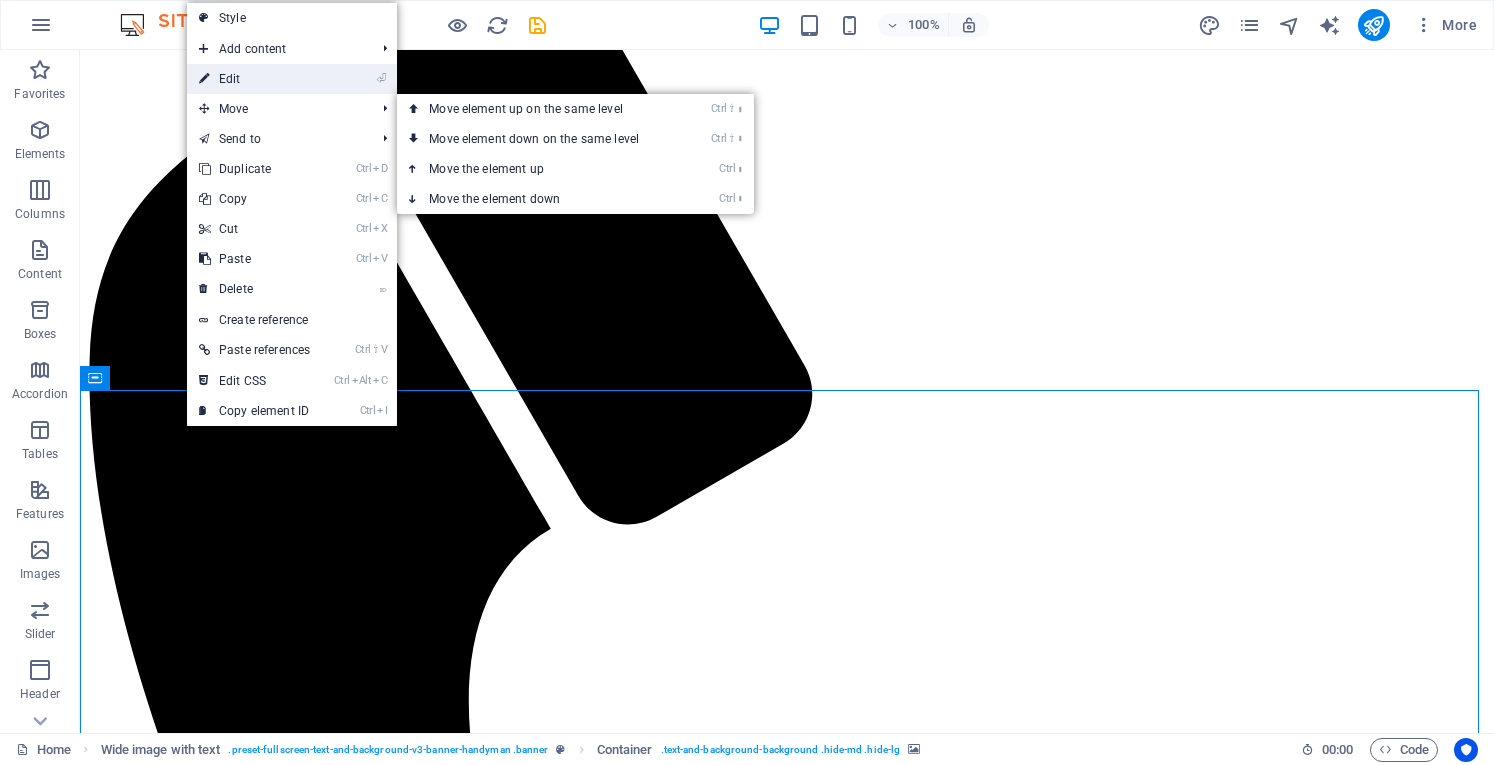 click on "⏎  Edit" at bounding box center (254, 79) 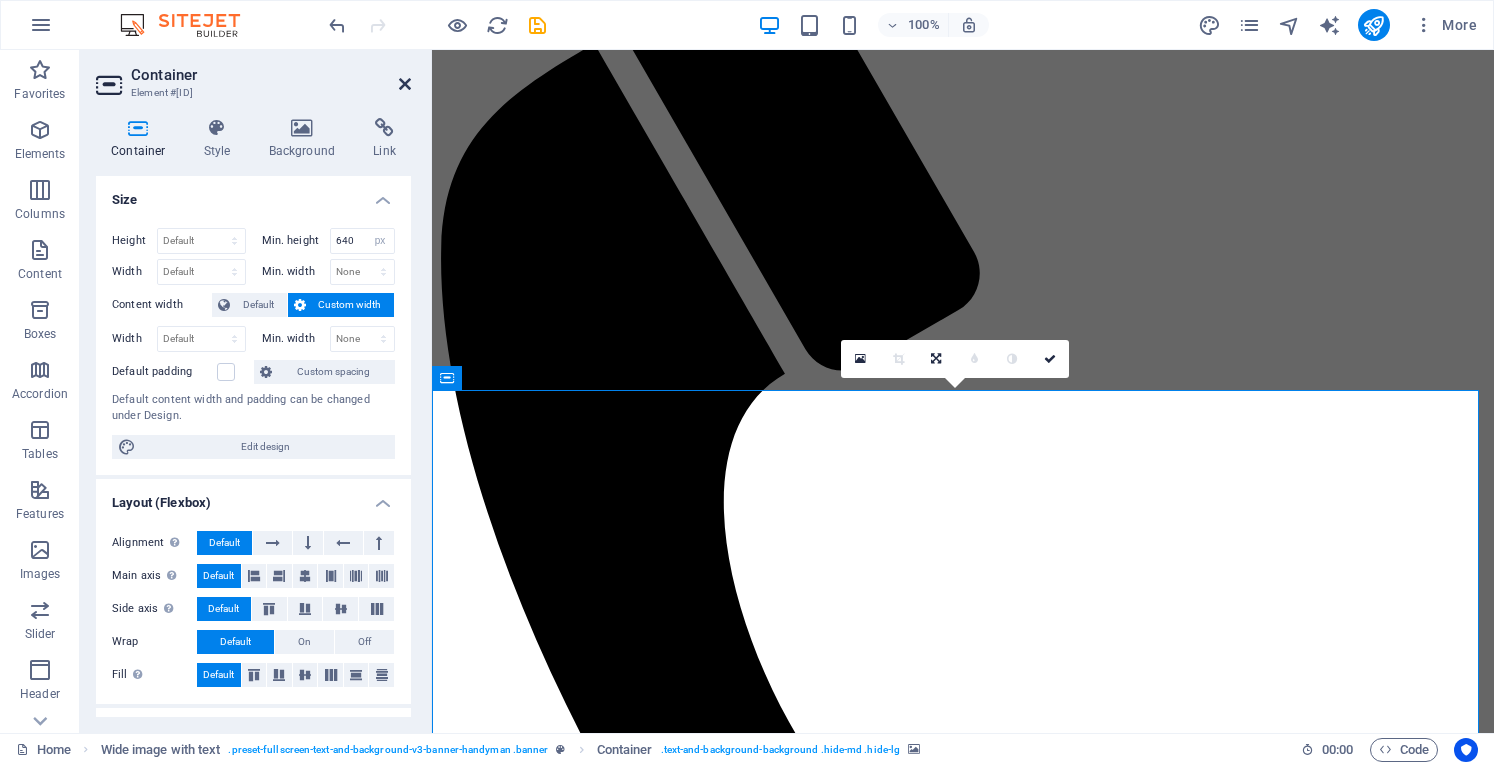 click at bounding box center [405, 84] 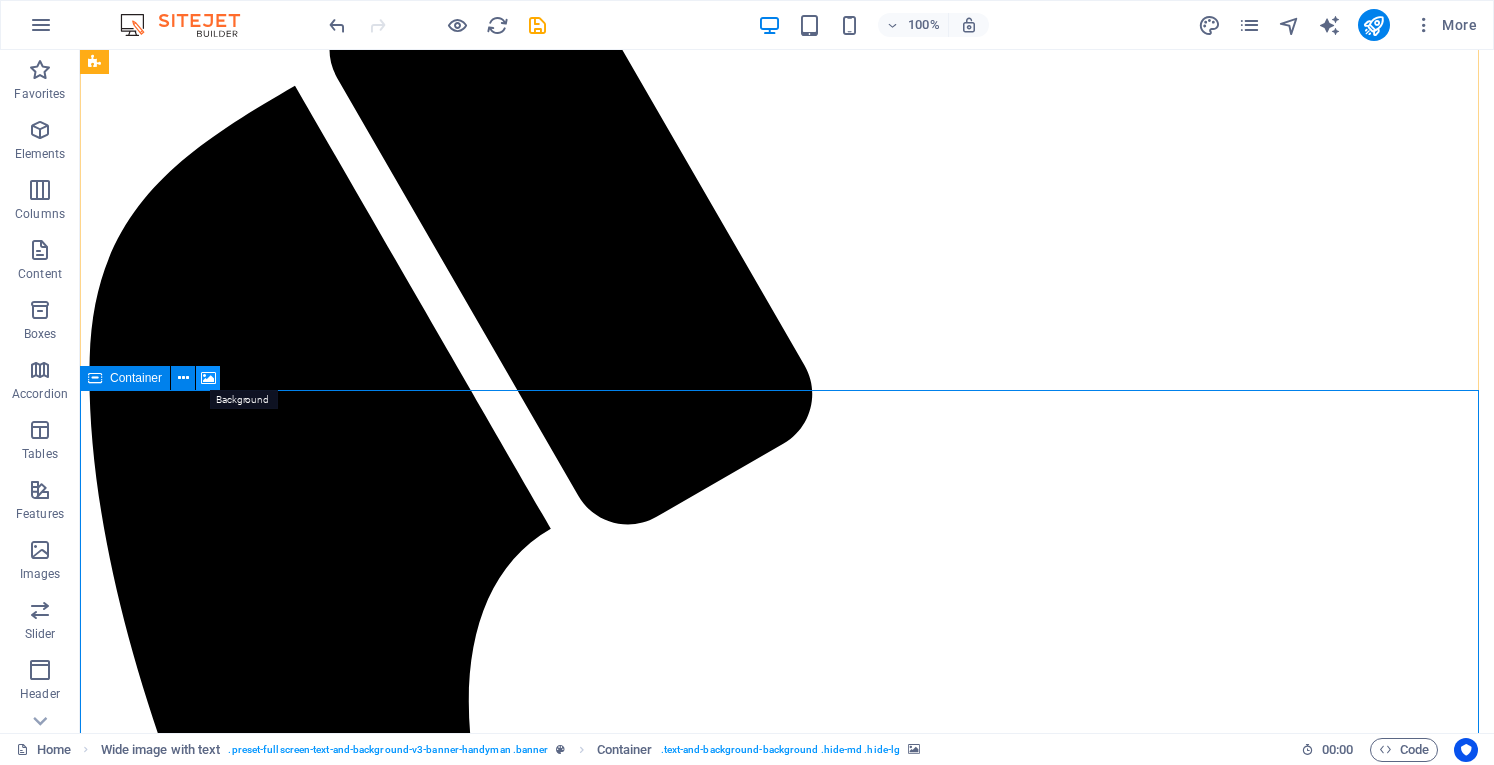 click at bounding box center [208, 378] 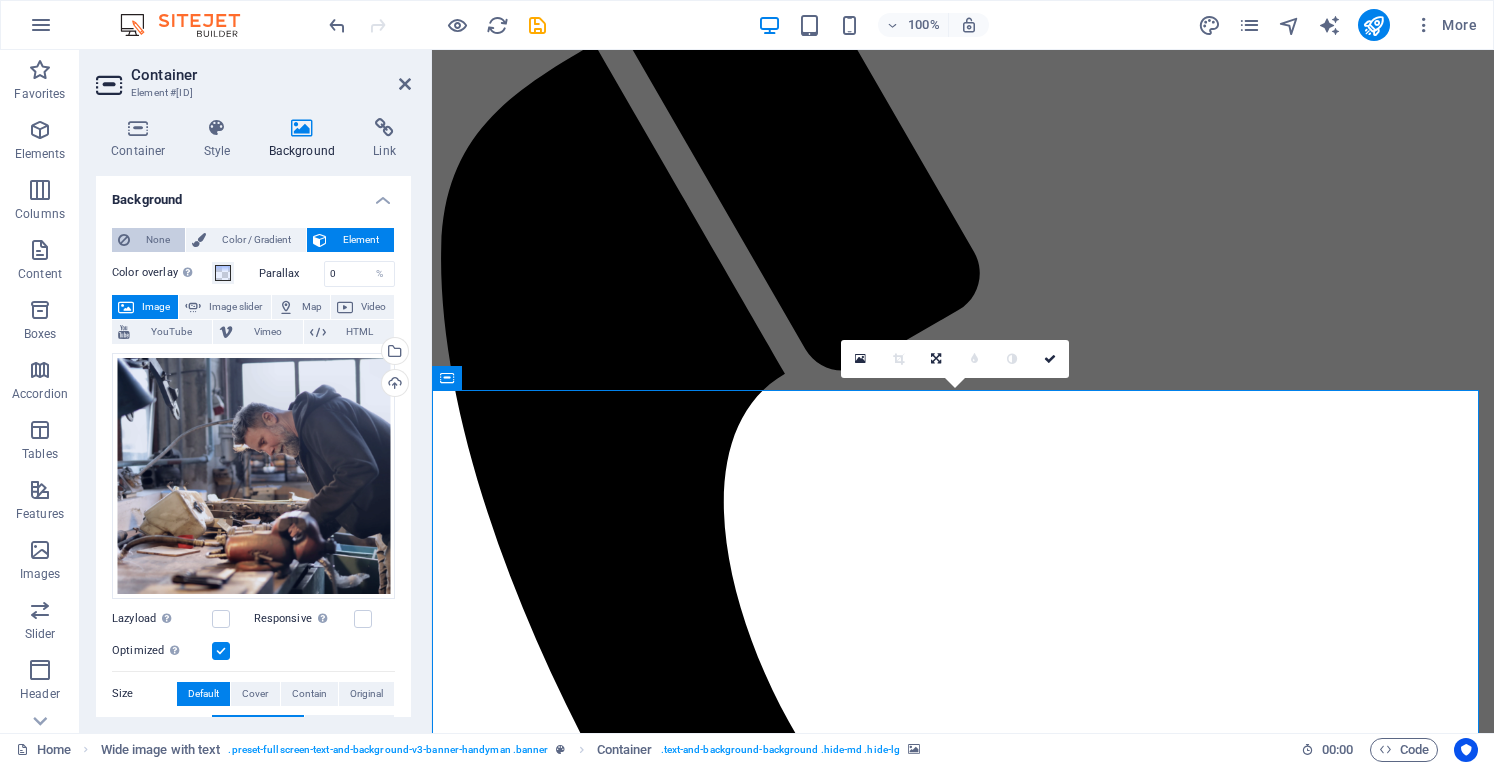 click on "None" at bounding box center (157, 240) 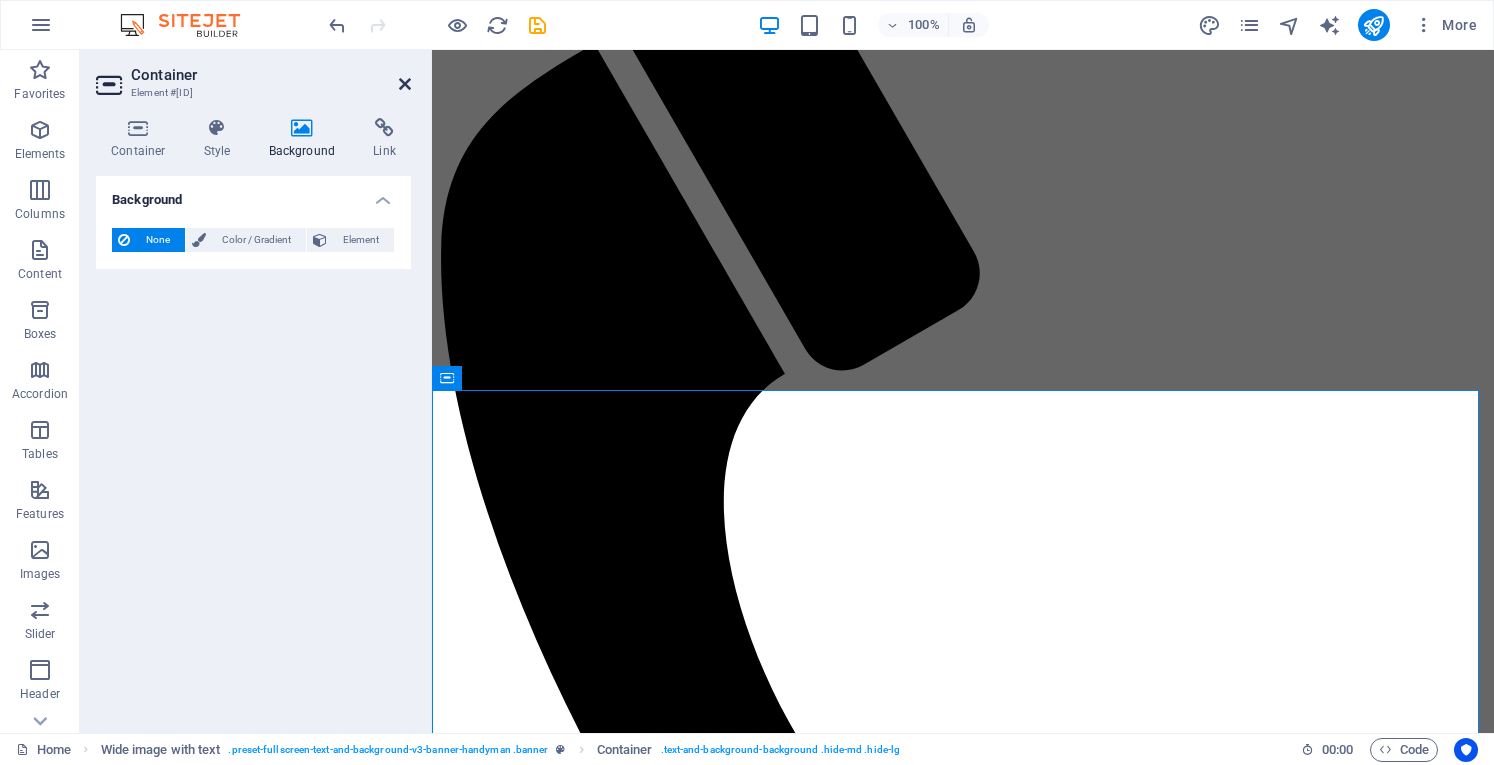 click at bounding box center [405, 84] 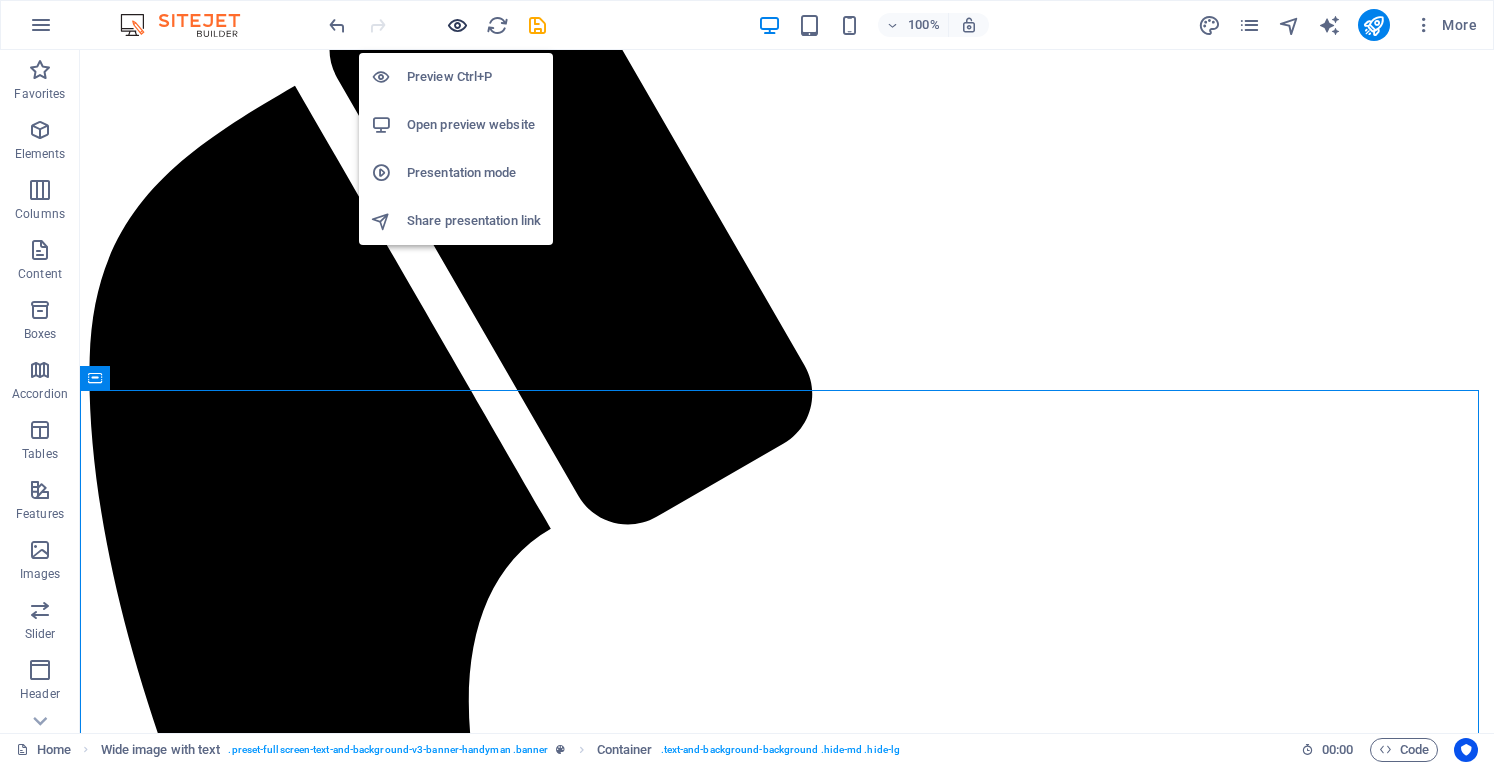 click at bounding box center (457, 25) 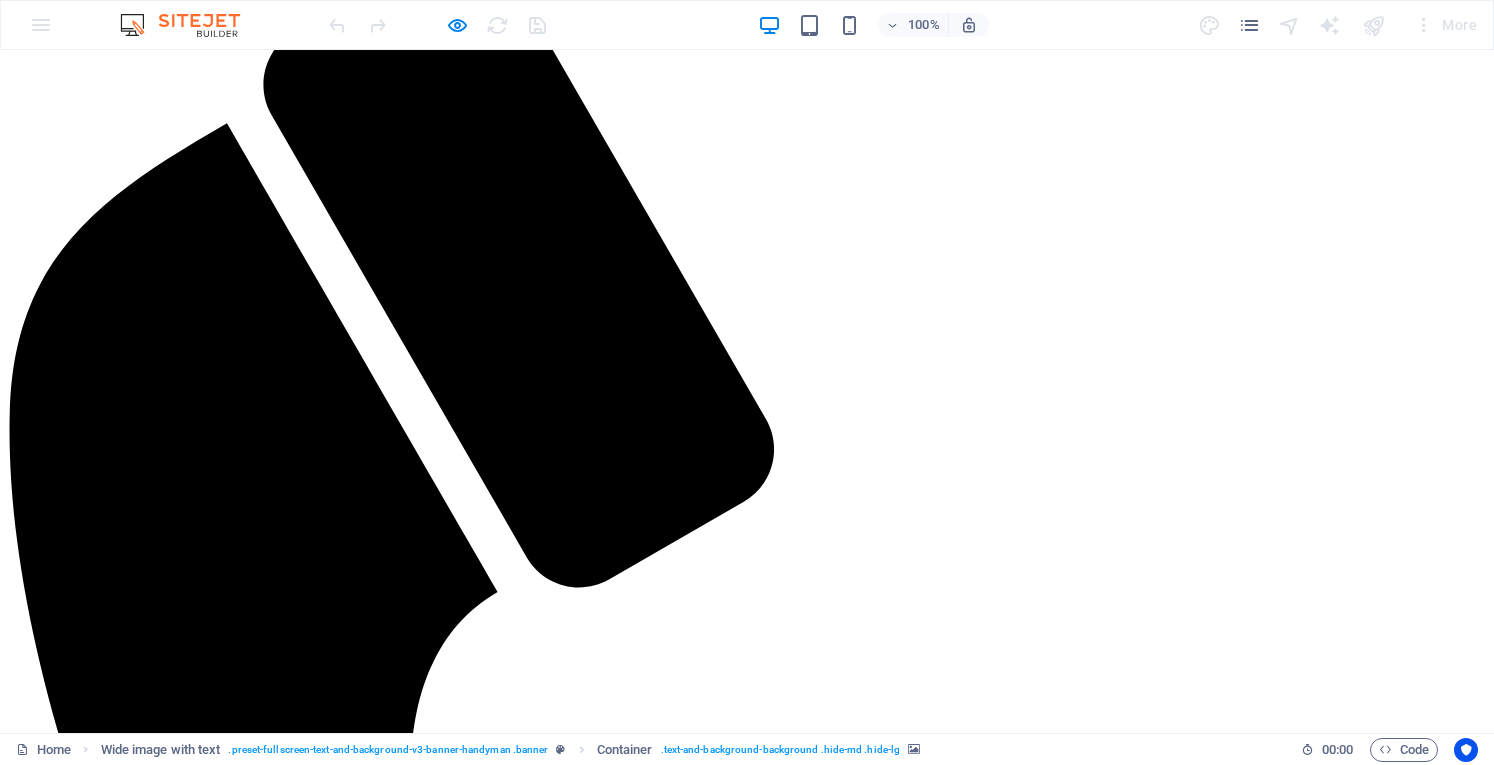 scroll, scrollTop: 0, scrollLeft: 0, axis: both 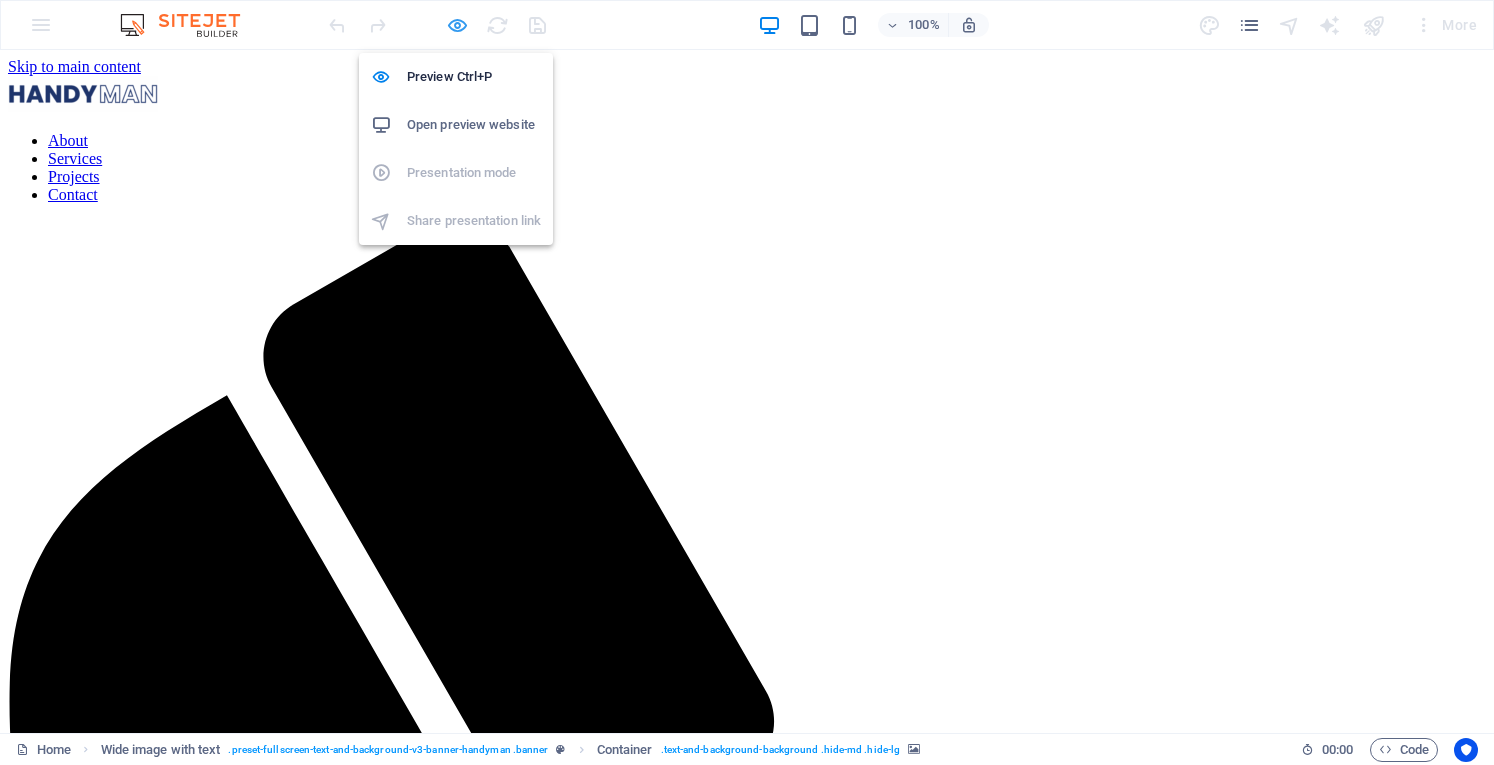 click at bounding box center [457, 25] 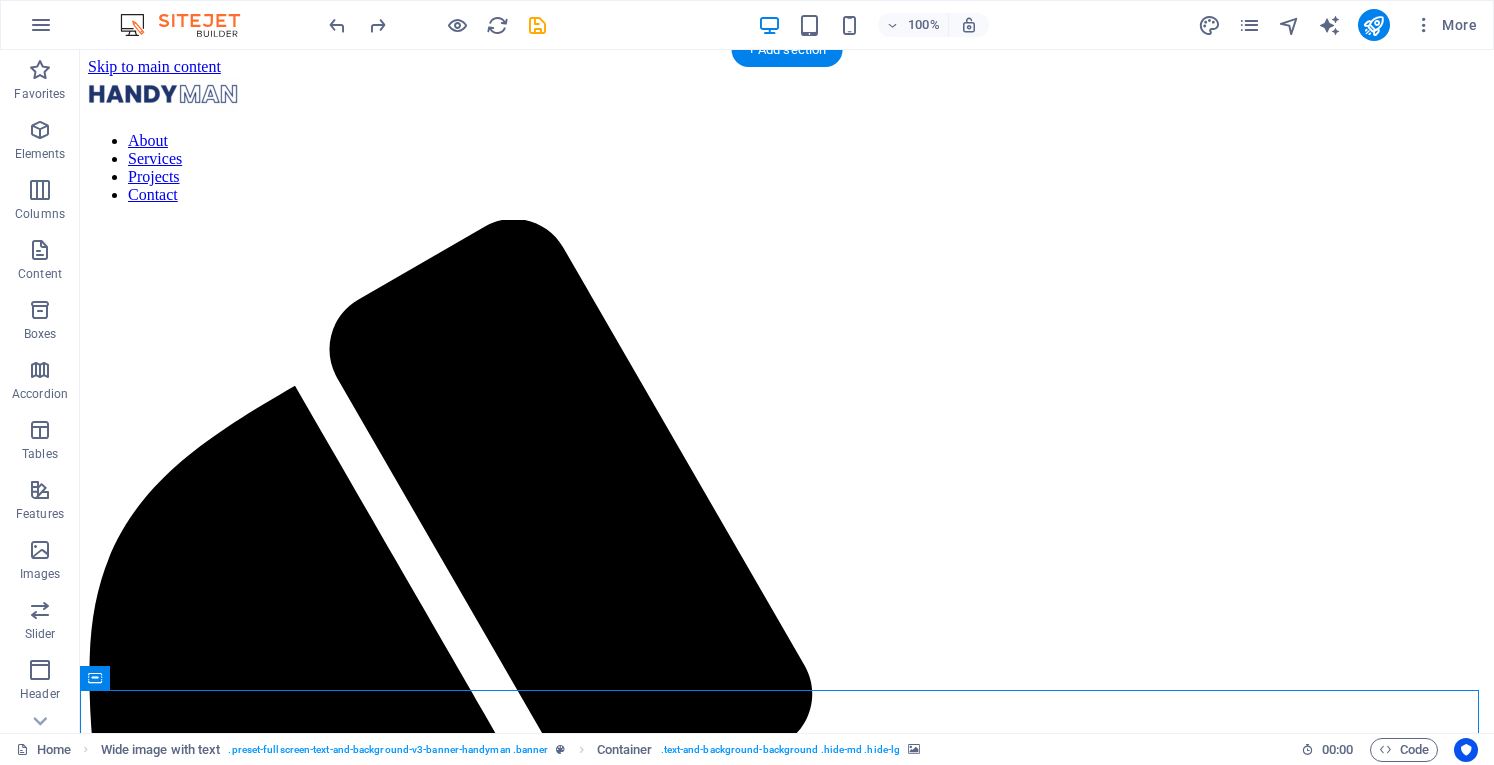 click at bounding box center [787, 2297] 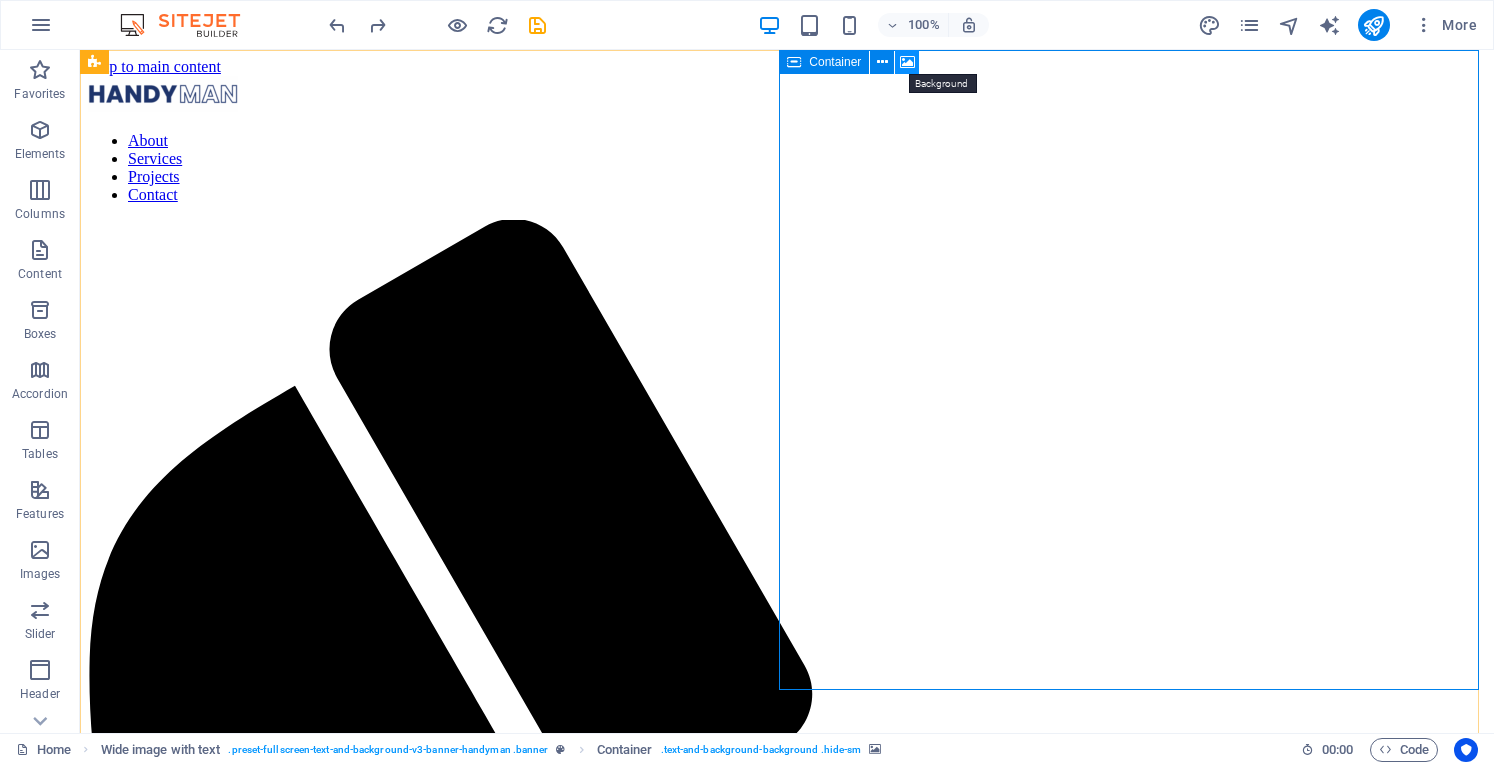 click at bounding box center (907, 62) 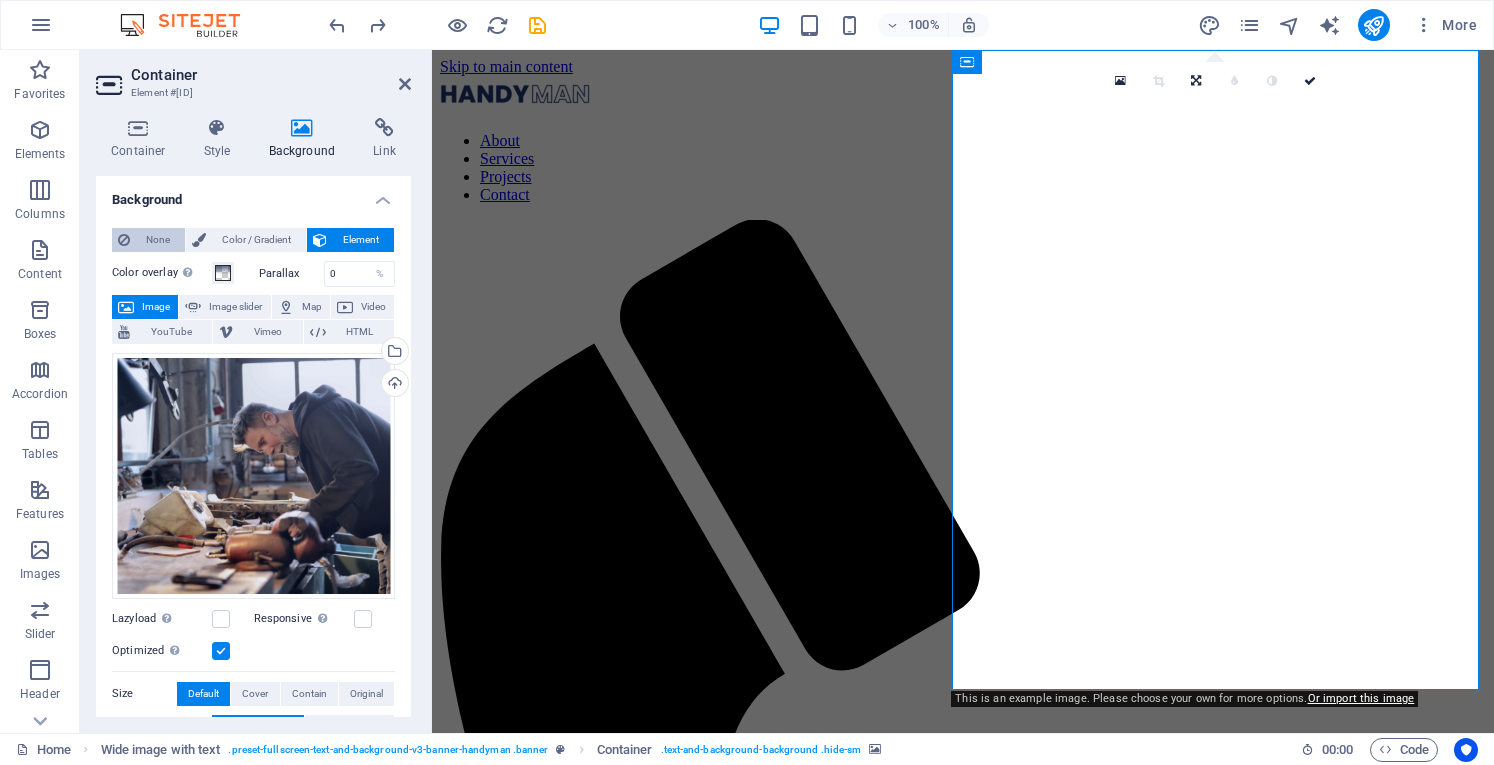 click on "None" at bounding box center (157, 240) 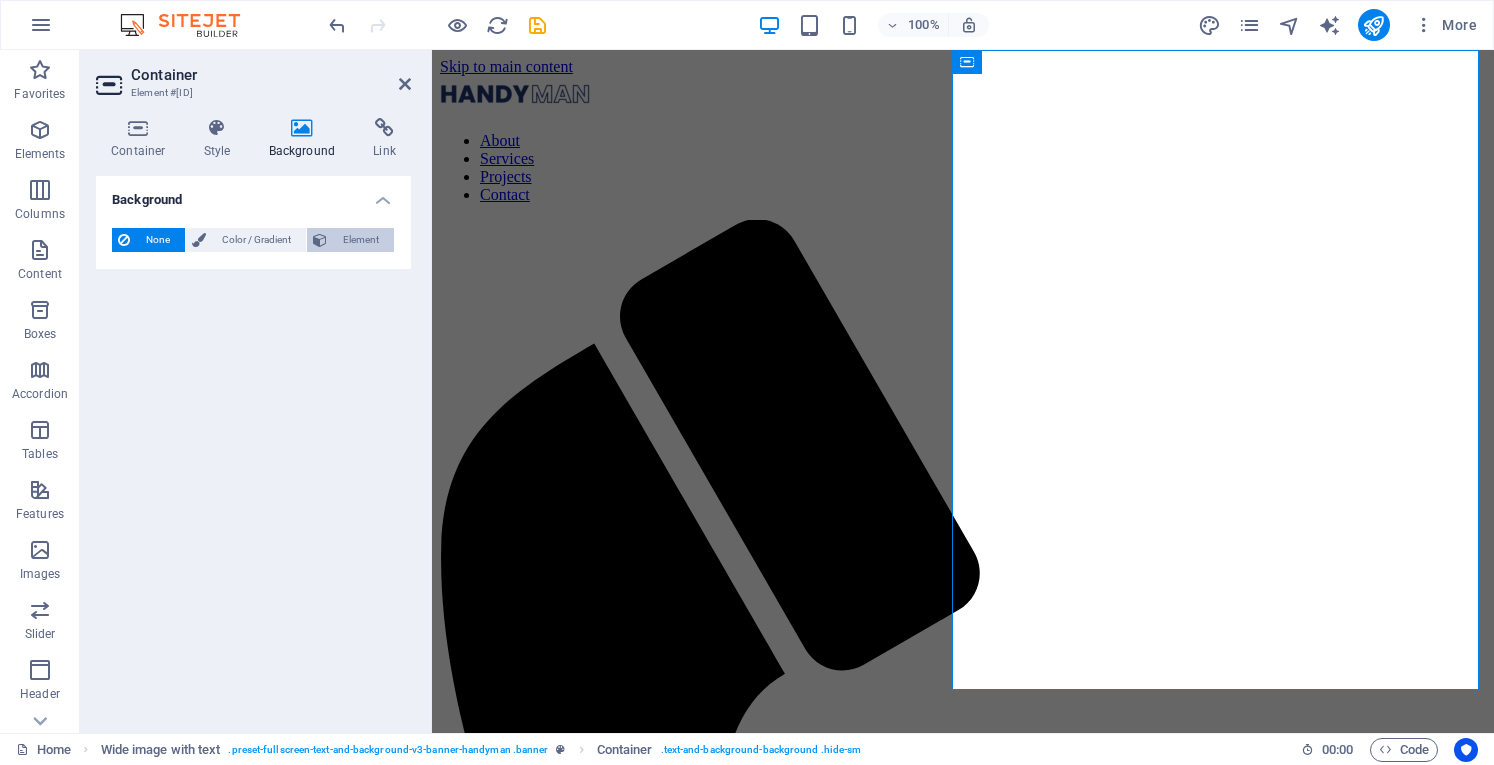 click on "Element" at bounding box center [360, 240] 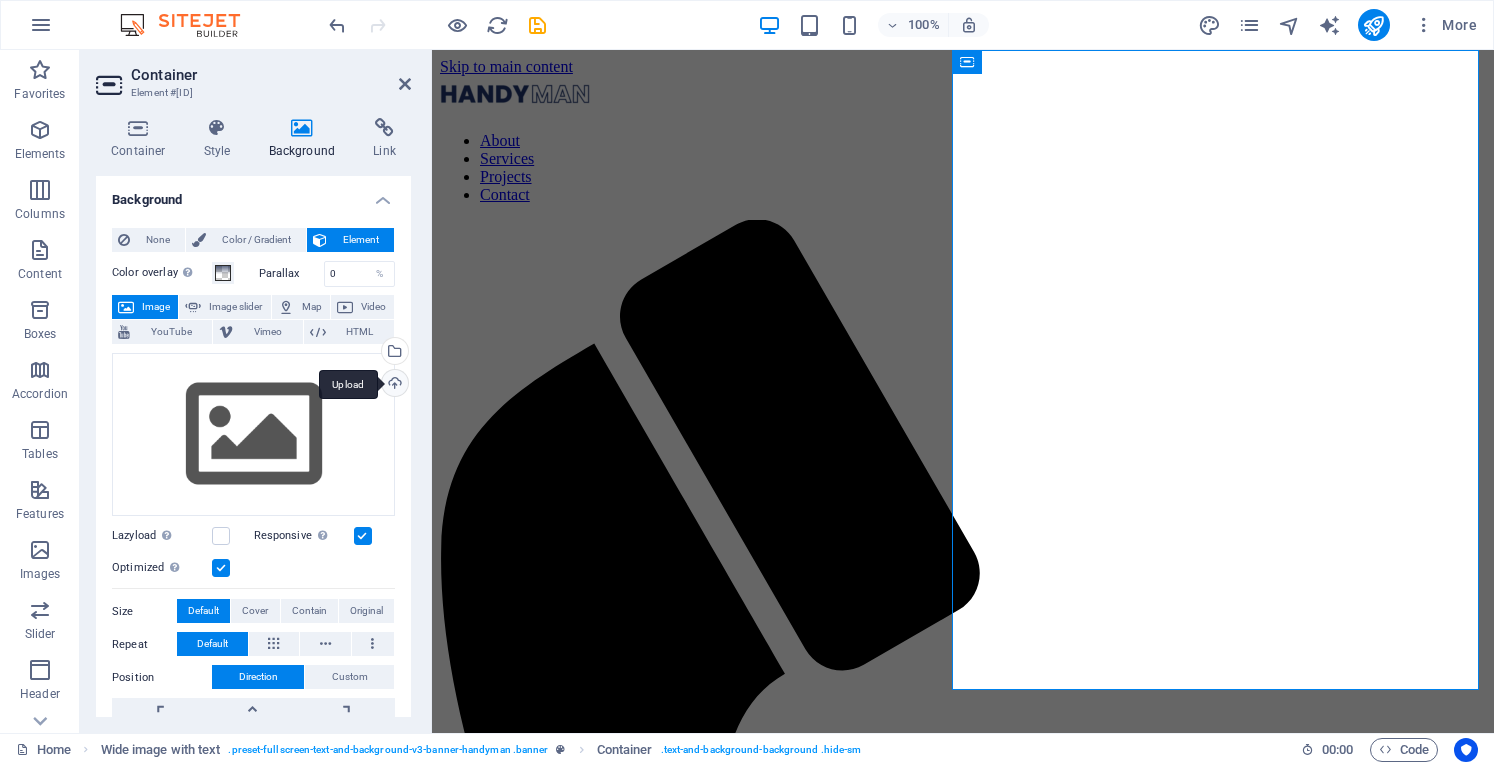 click on "Upload" at bounding box center (393, 385) 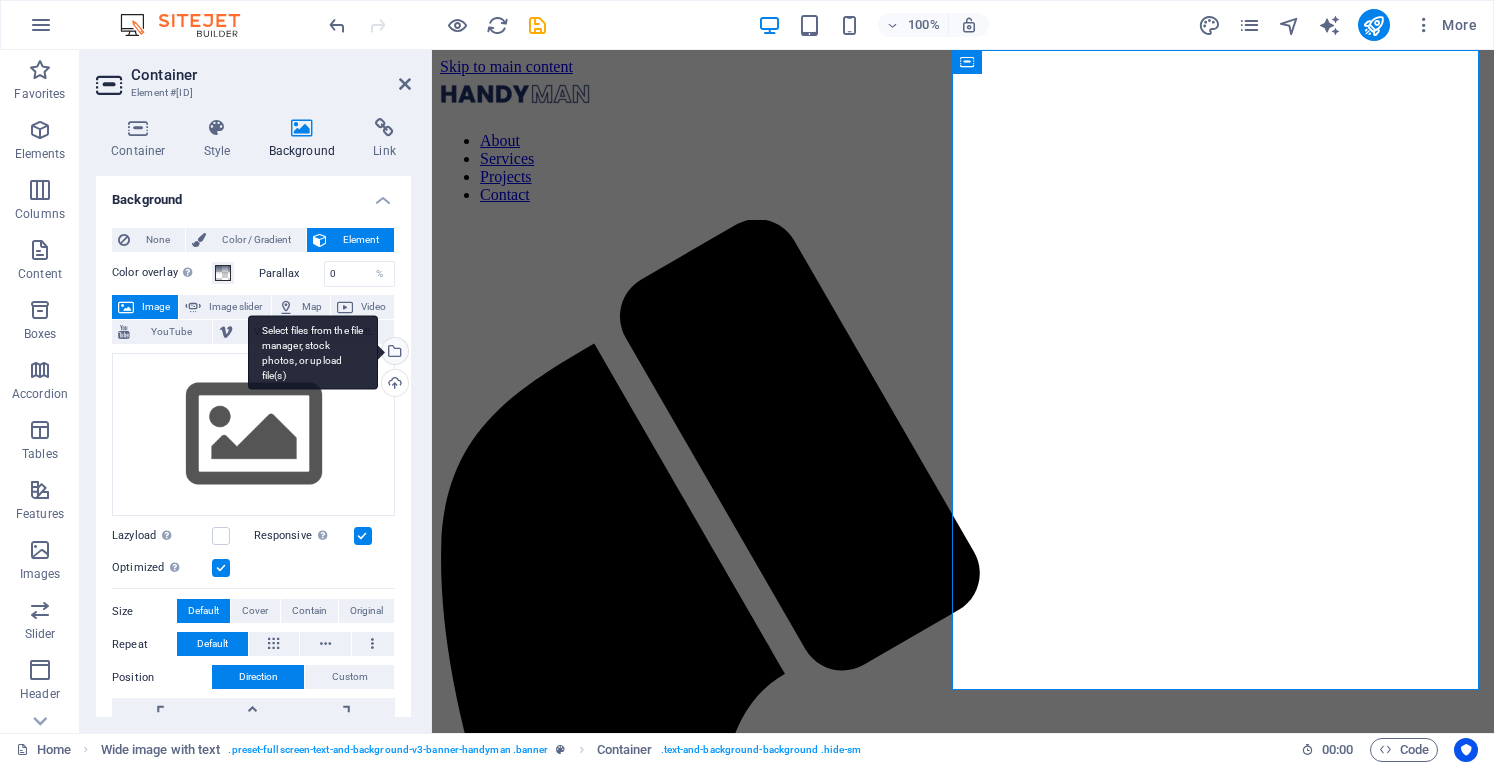 click on "Select files from the file manager, stock photos, or upload file(s)" at bounding box center (313, 352) 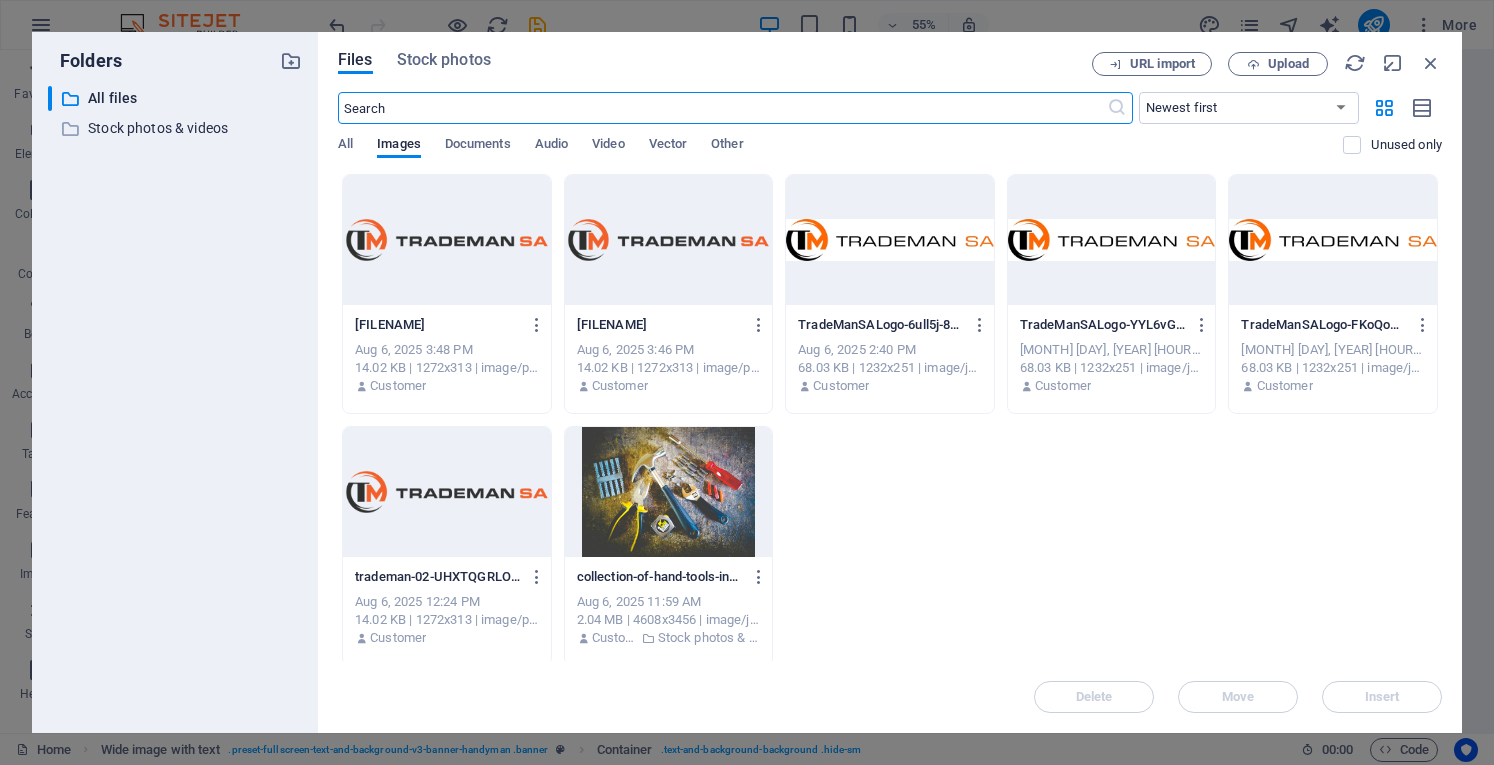 click at bounding box center (669, 492) 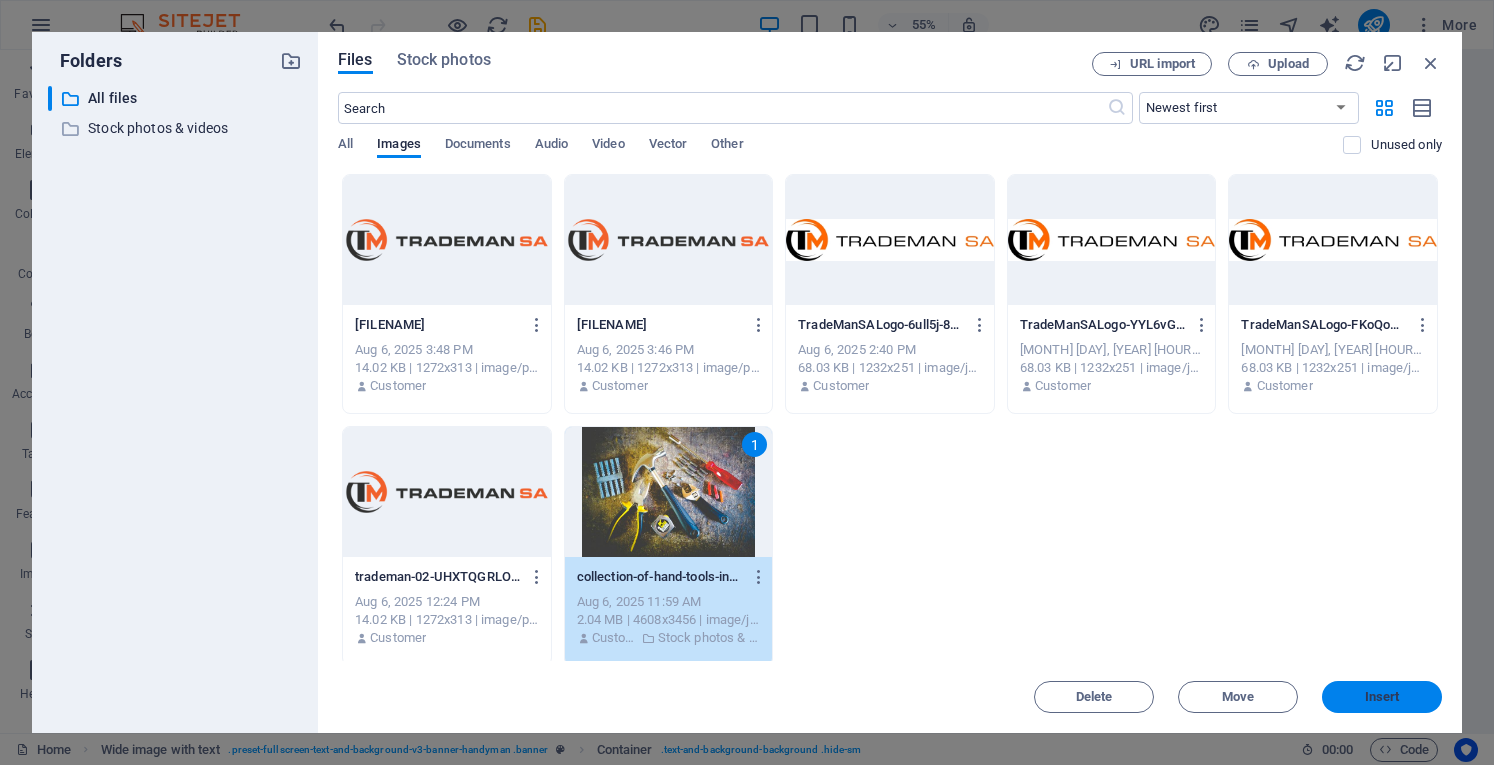 click on "Insert" at bounding box center (1382, 697) 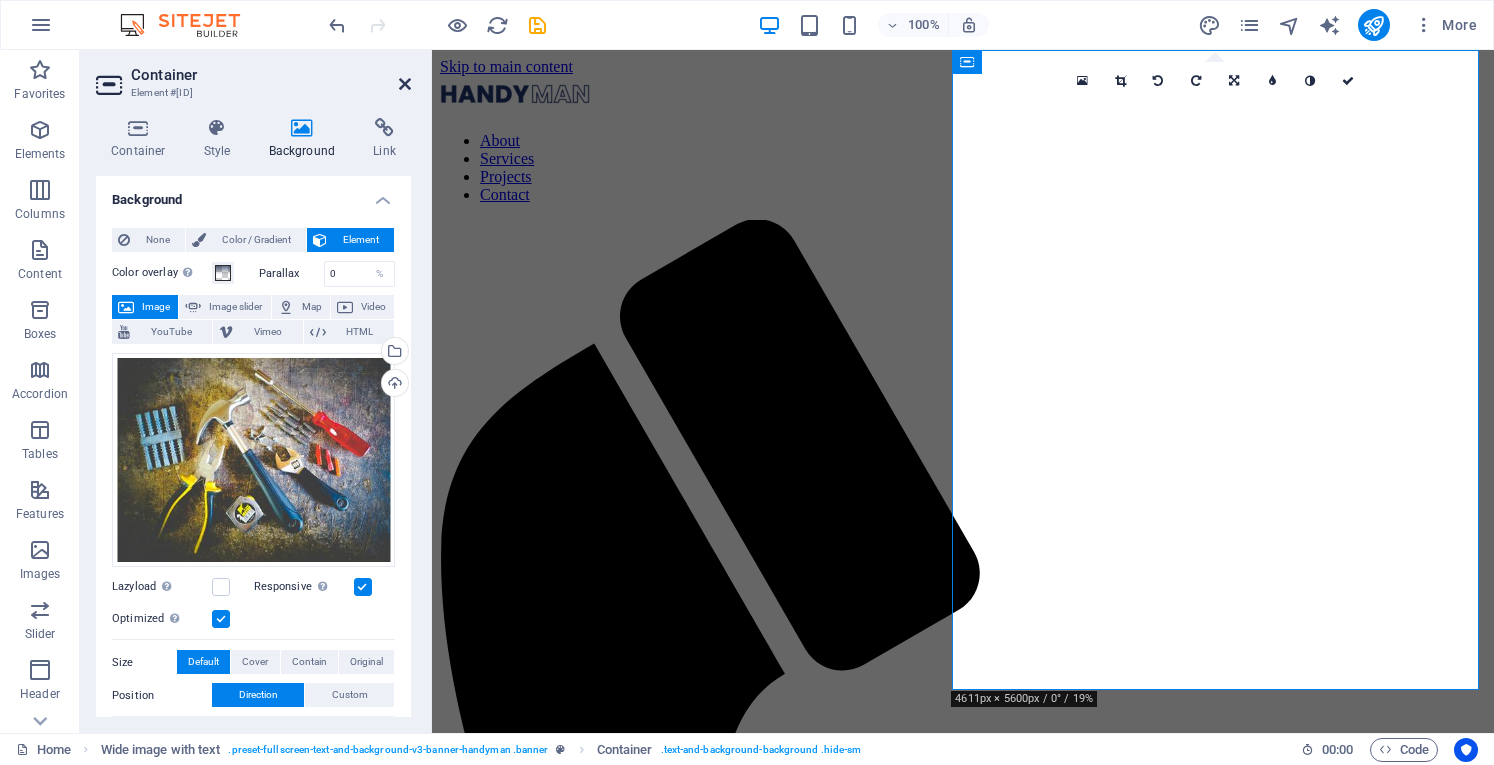 click at bounding box center (405, 84) 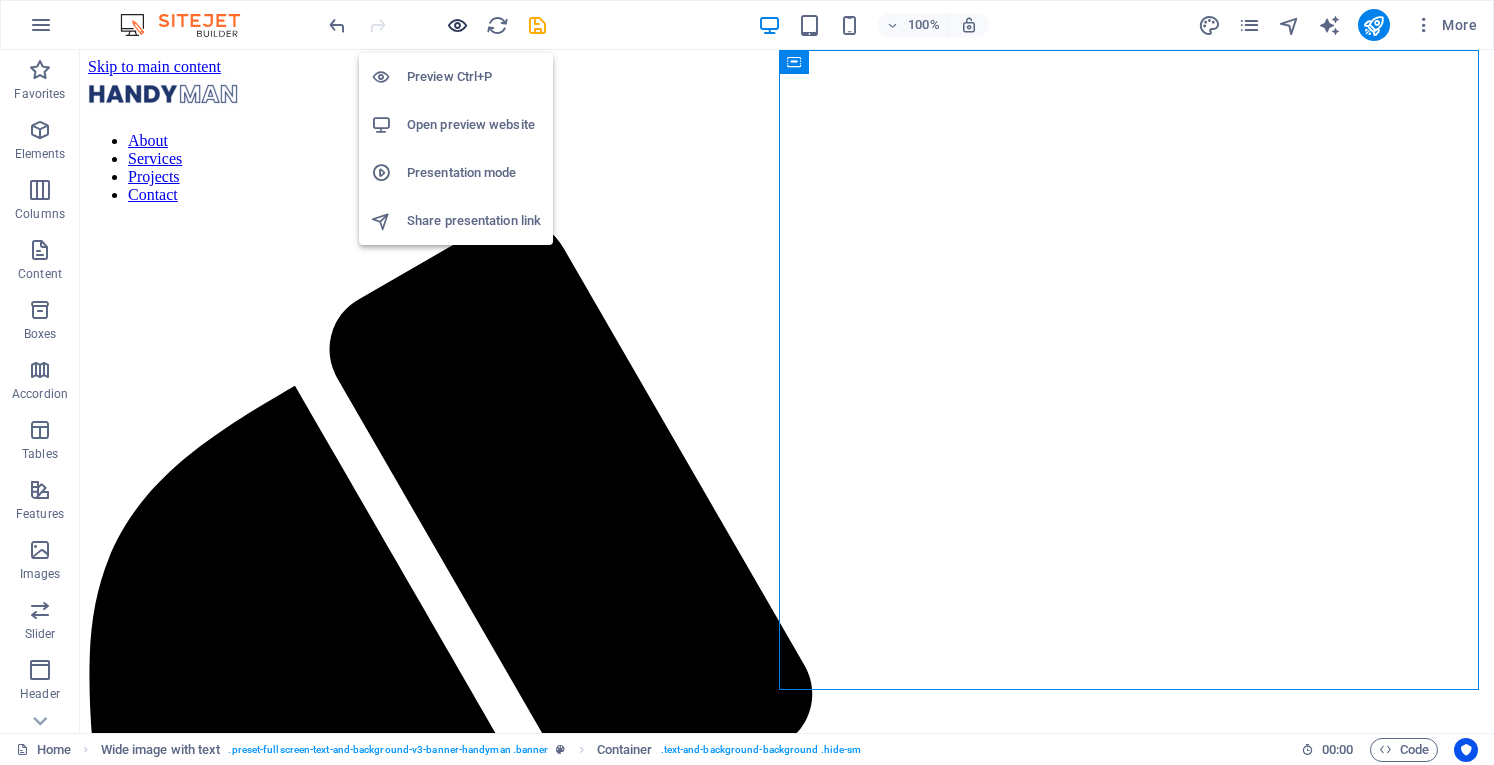 click at bounding box center (457, 25) 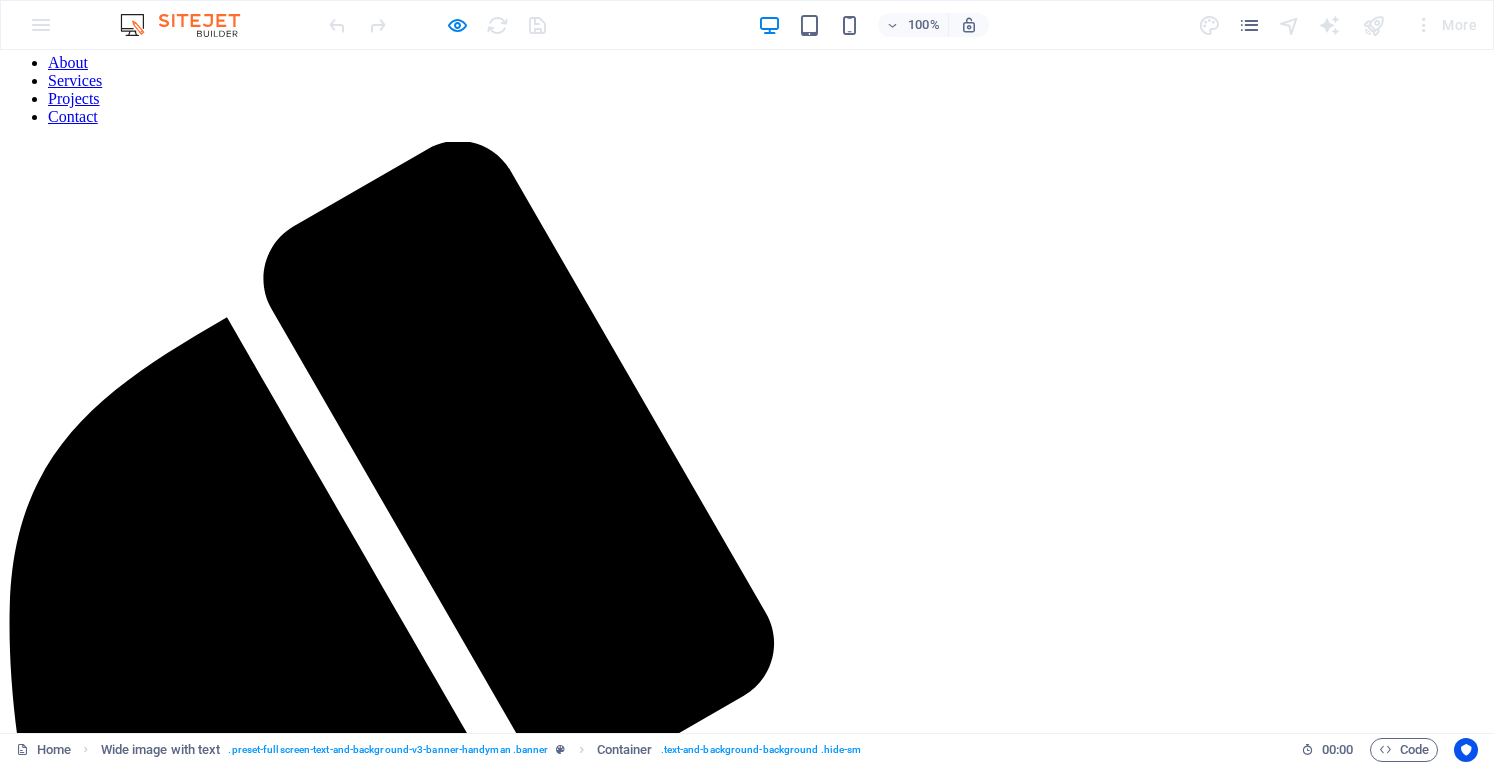 scroll, scrollTop: 0, scrollLeft: 0, axis: both 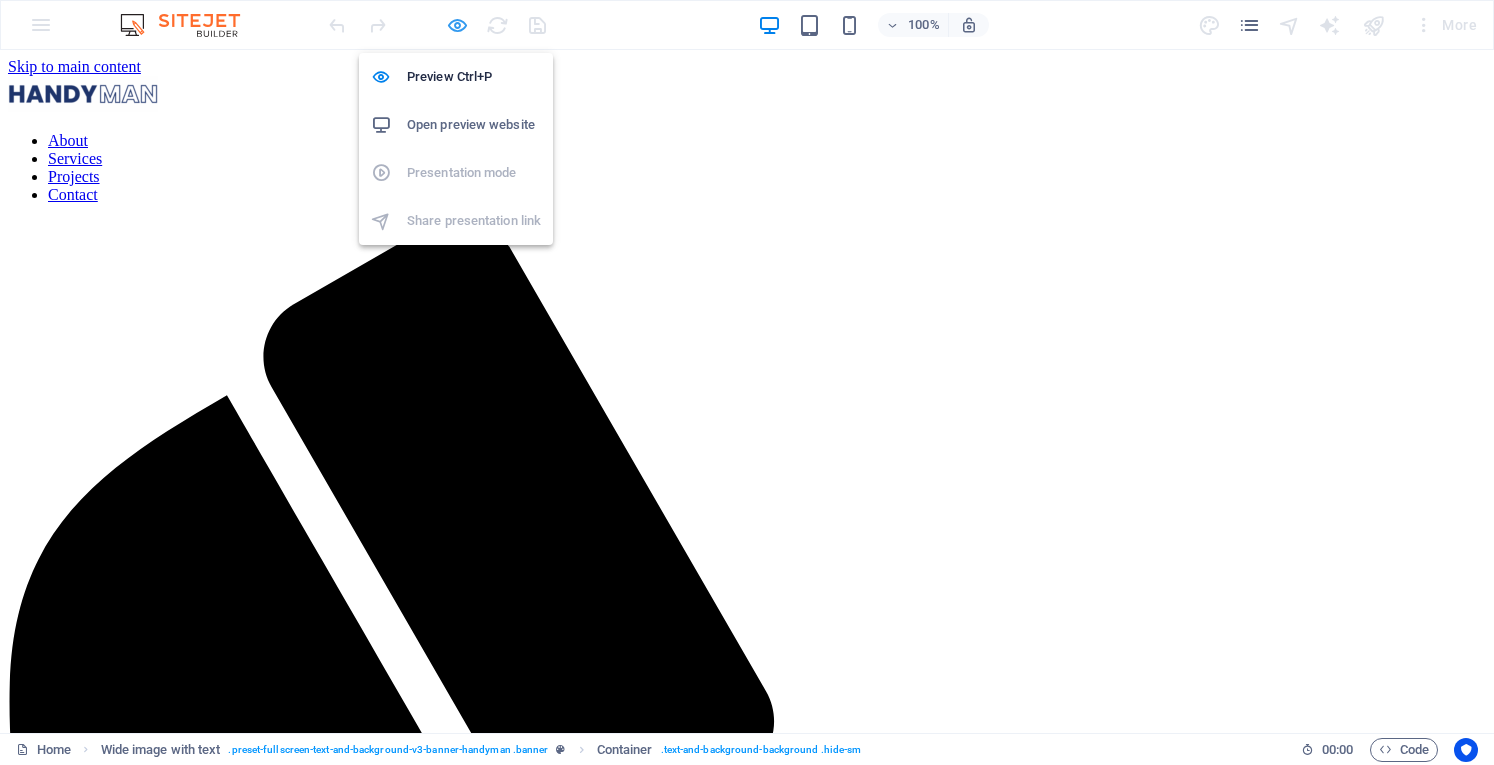 click at bounding box center (457, 25) 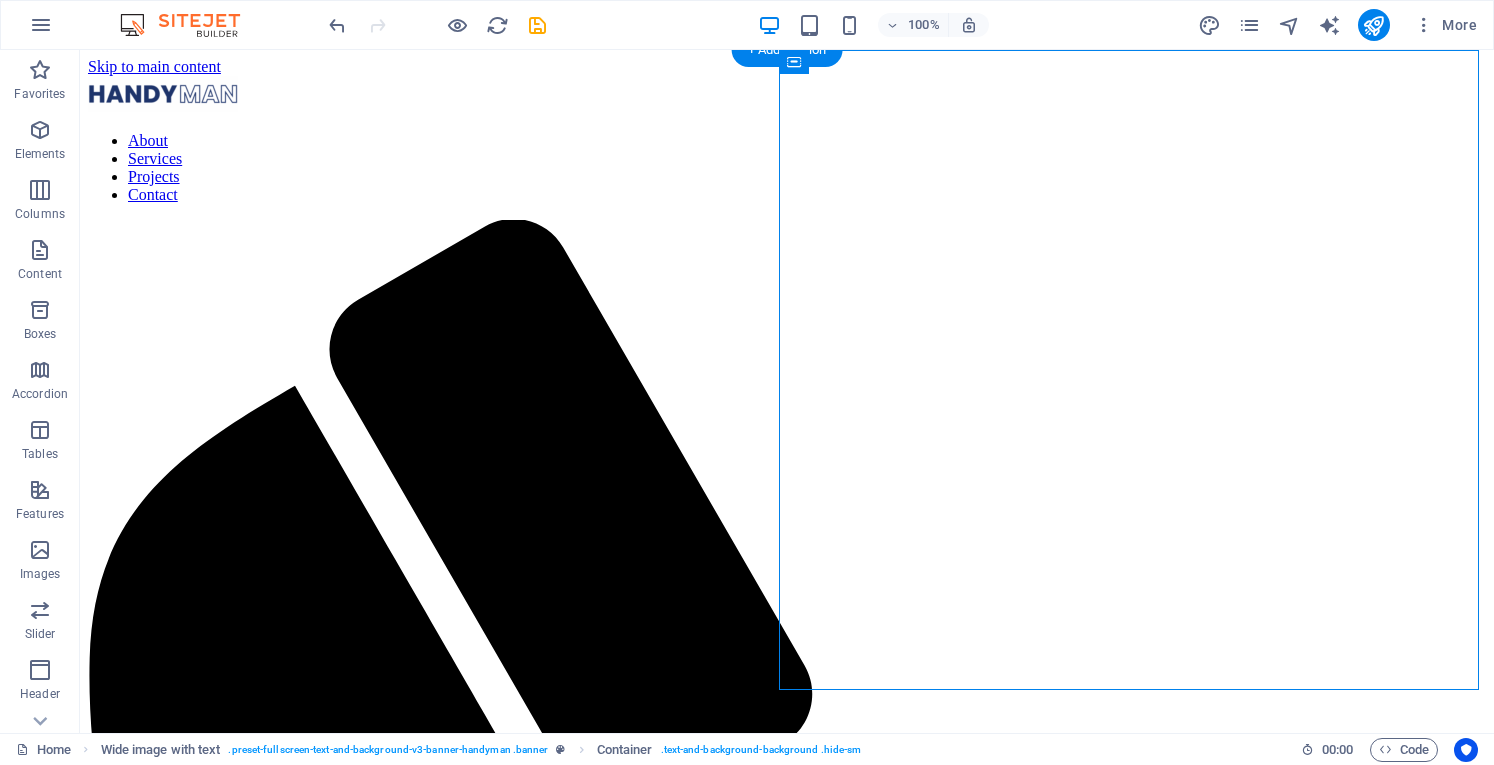 click at bounding box center [787, 2297] 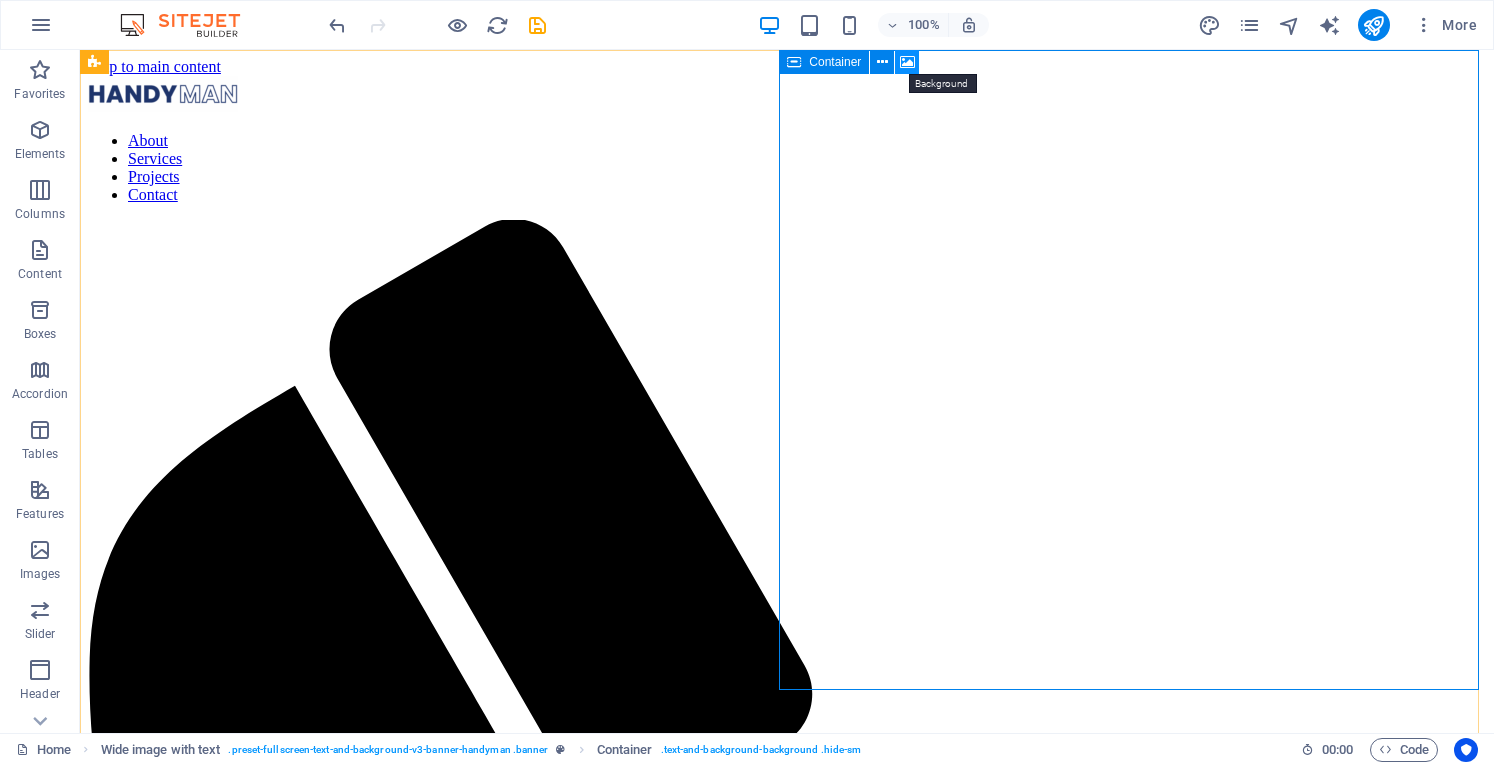 click at bounding box center (907, 62) 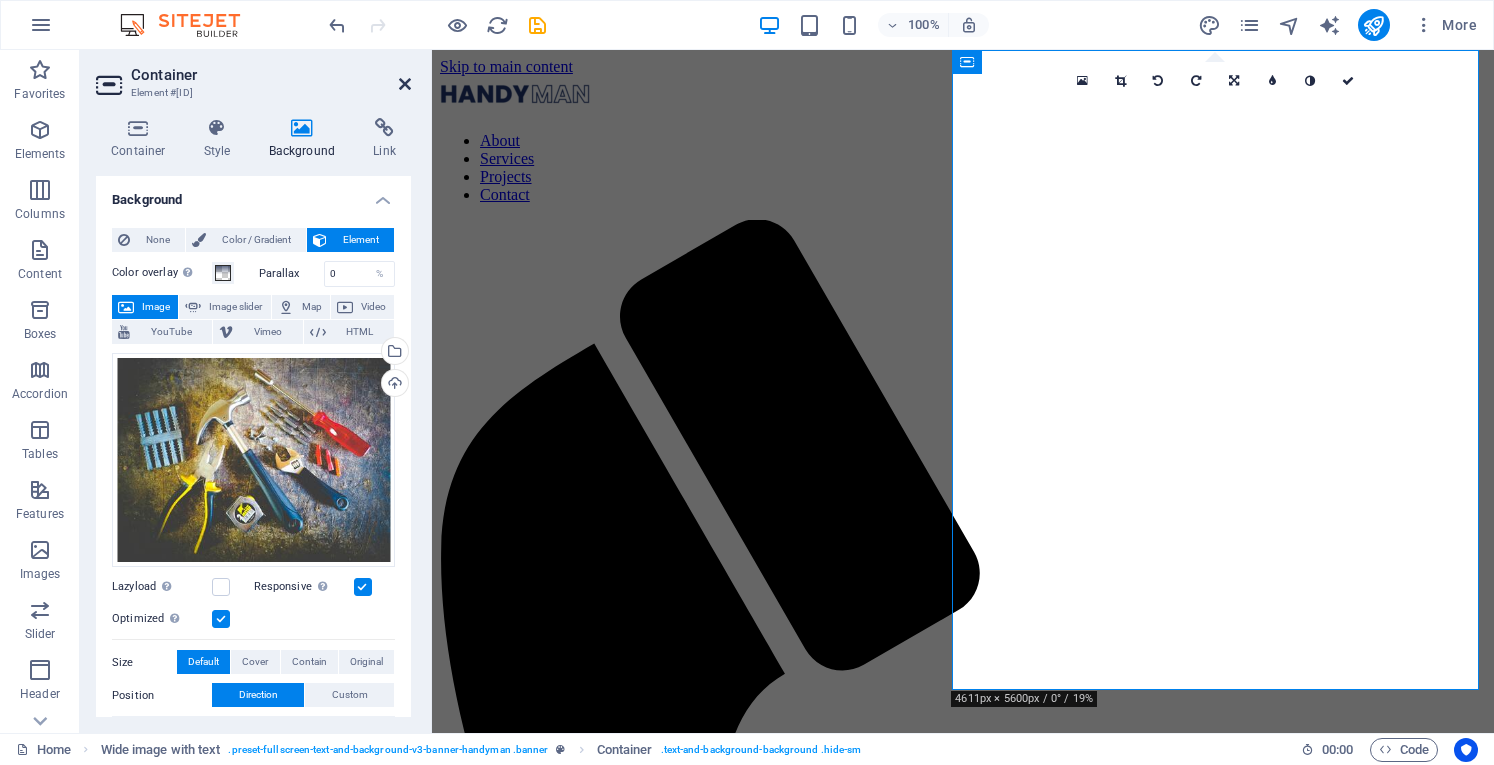click at bounding box center (405, 84) 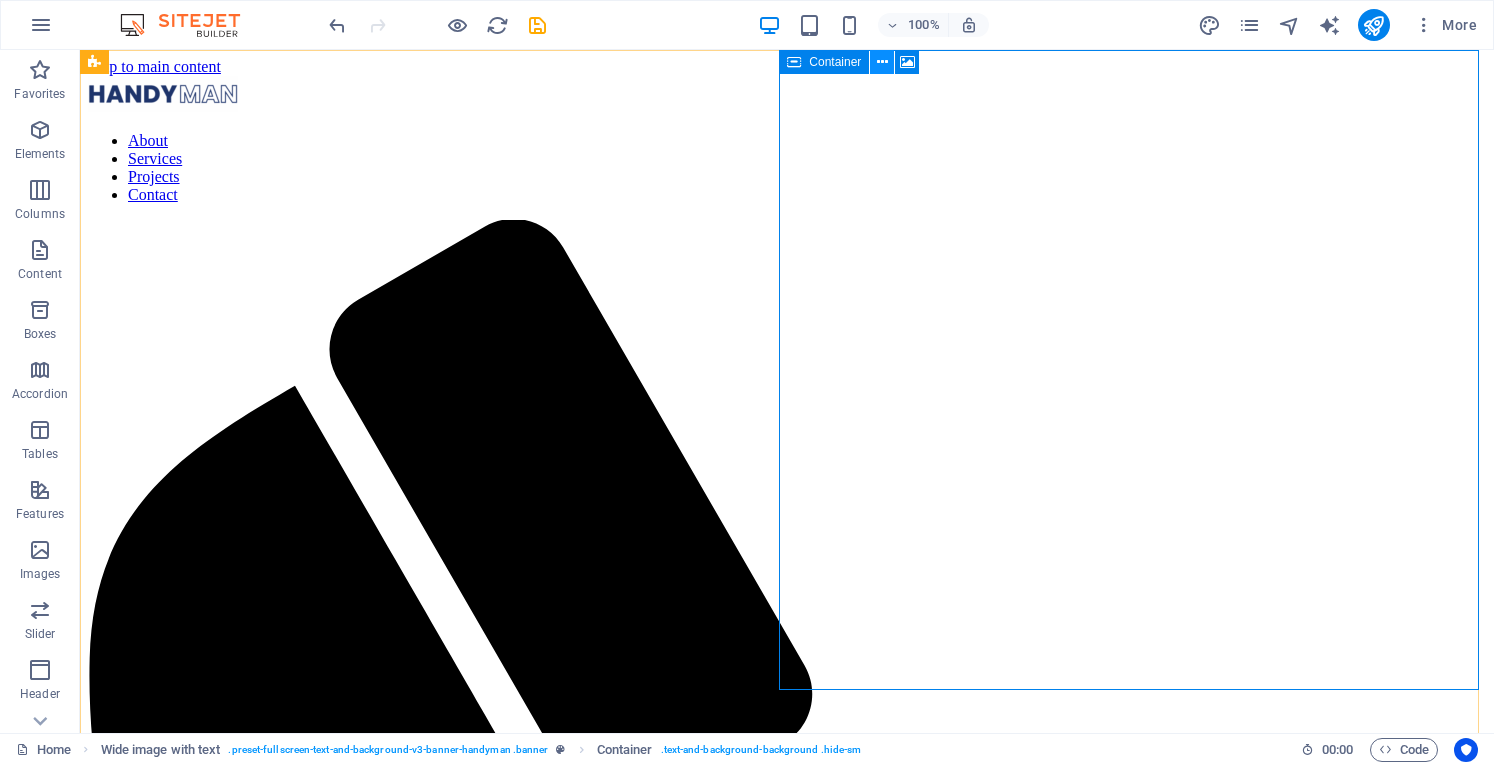 click at bounding box center (882, 62) 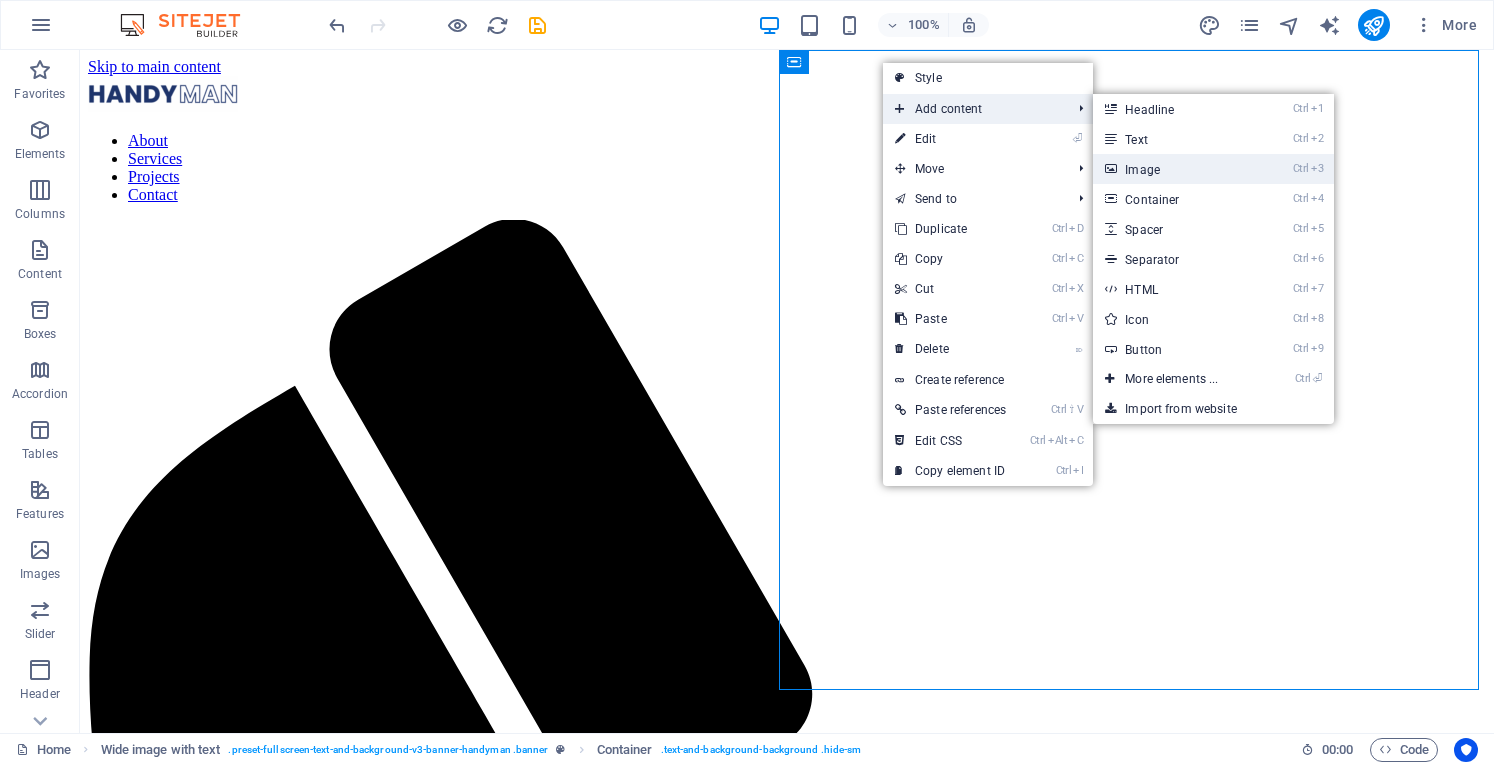 click on "Ctrl 3  Image" at bounding box center [1175, 169] 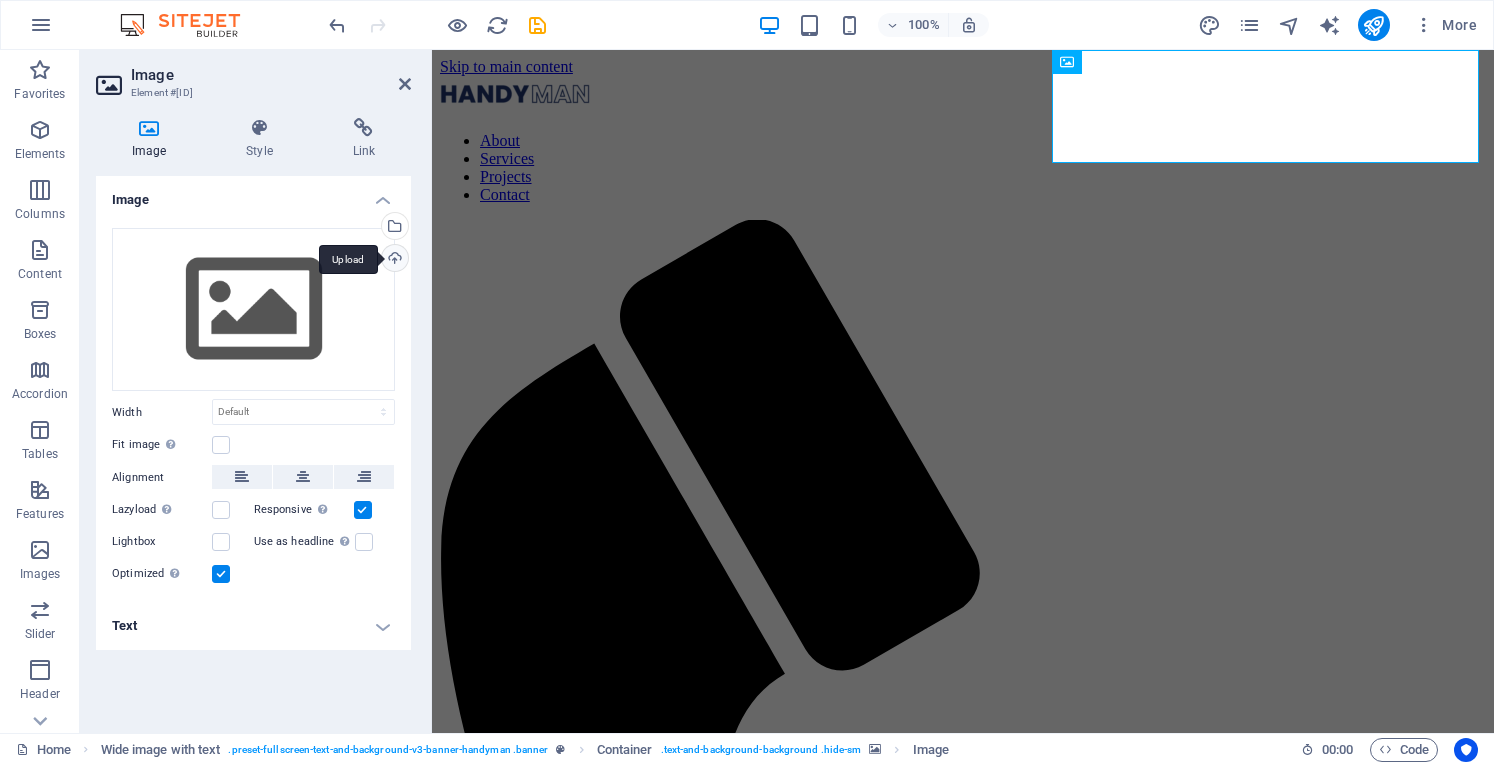 click on "Upload" at bounding box center [393, 260] 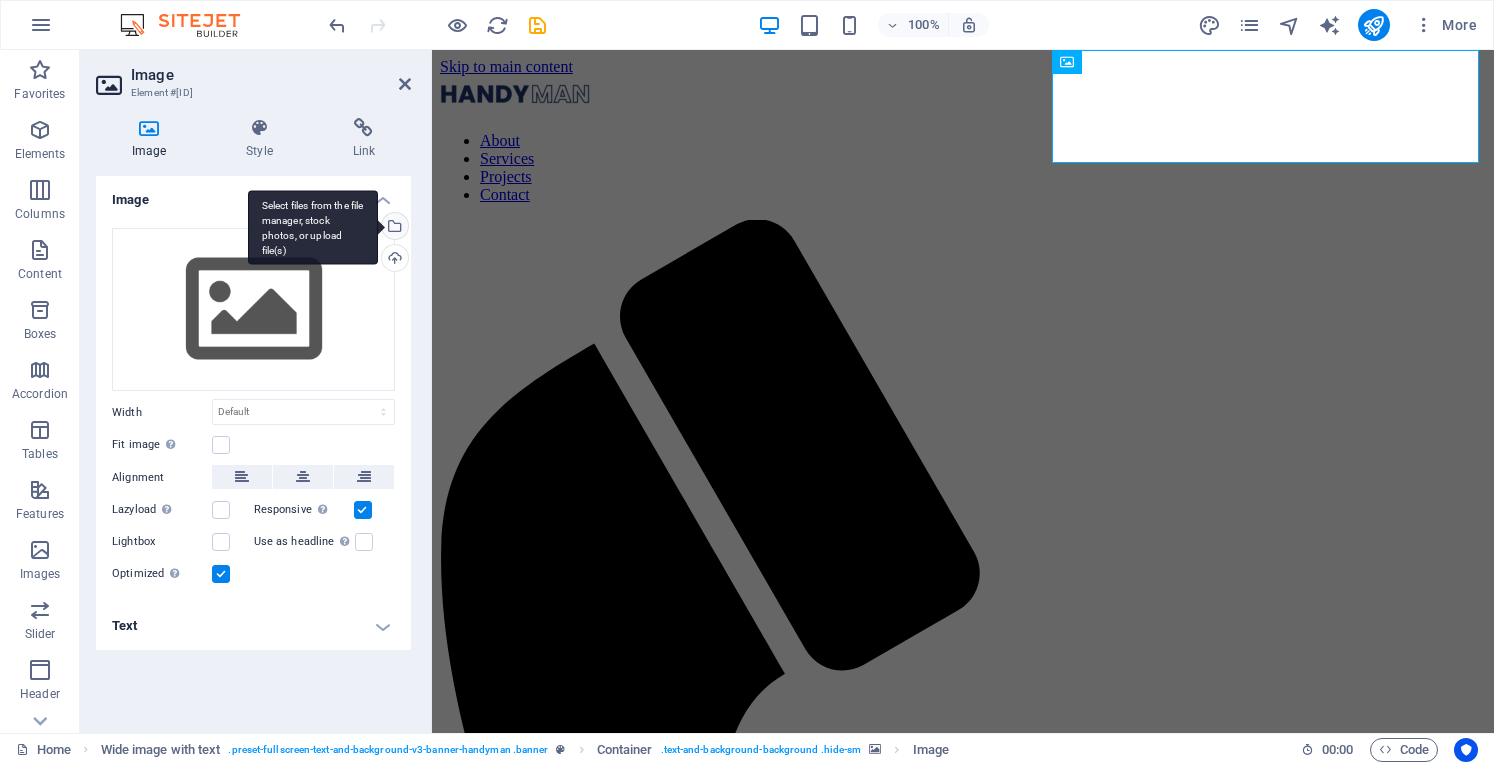 click on "Select files from the file manager, stock photos, or upload file(s)" at bounding box center [313, 227] 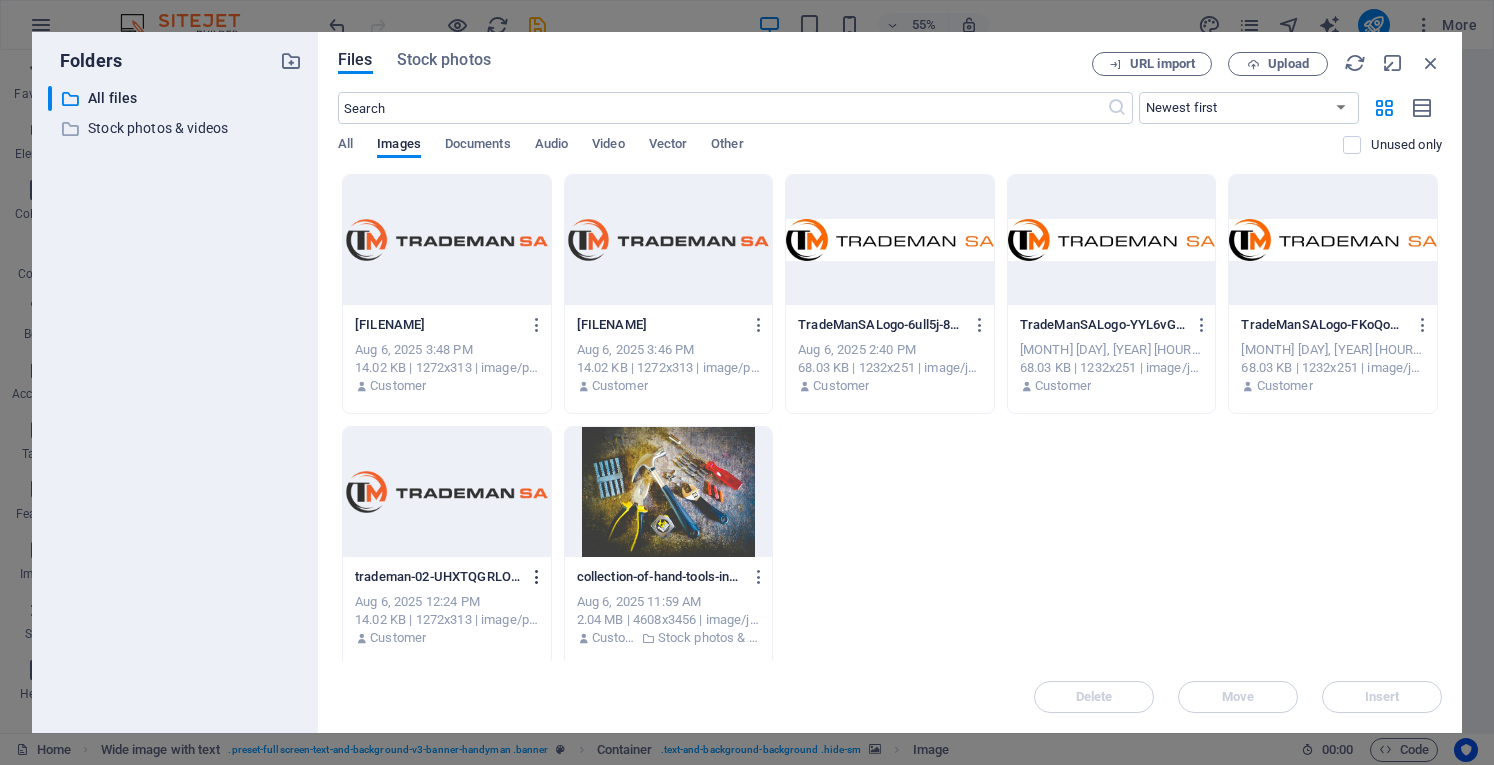click at bounding box center [537, 577] 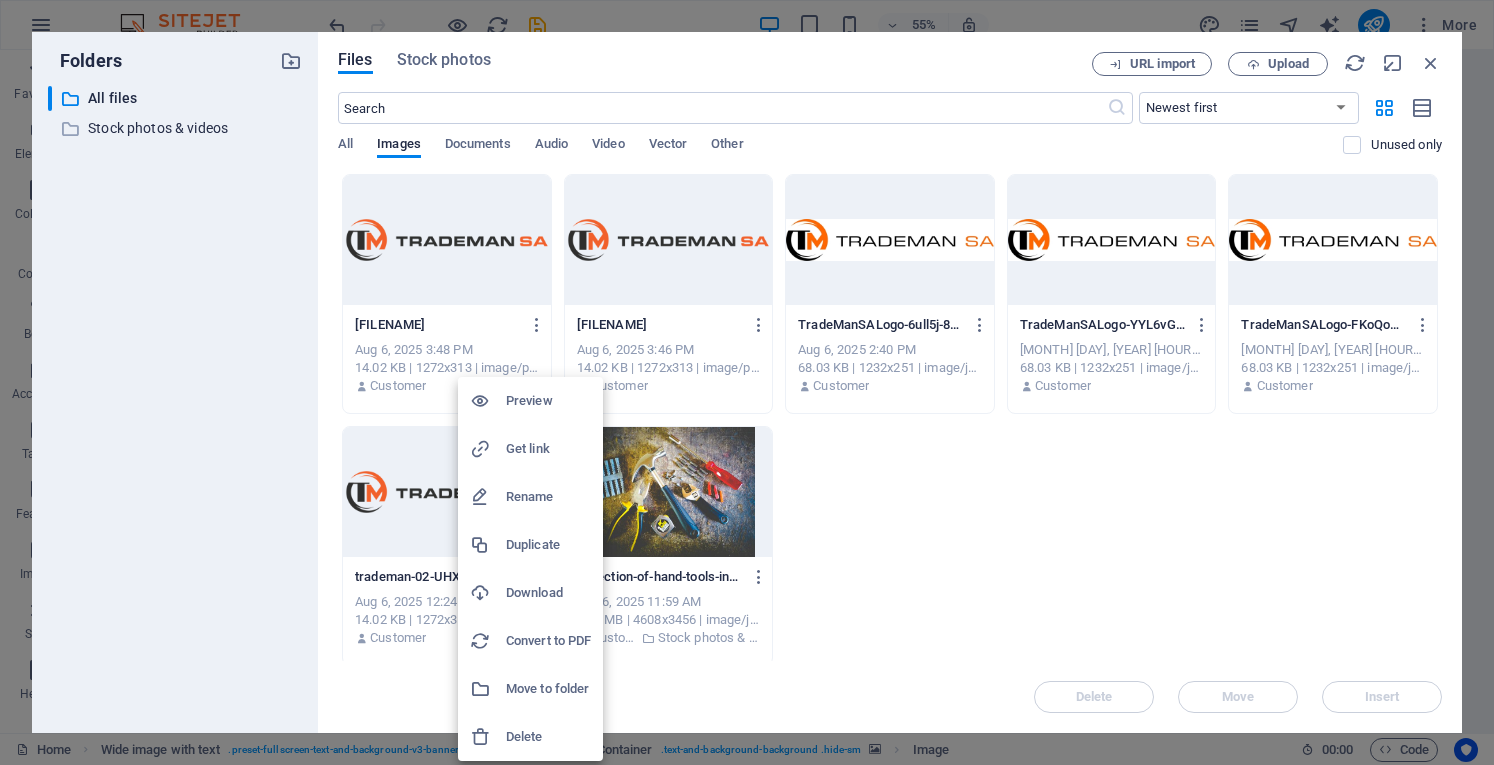 click on "Delete" at bounding box center [548, 737] 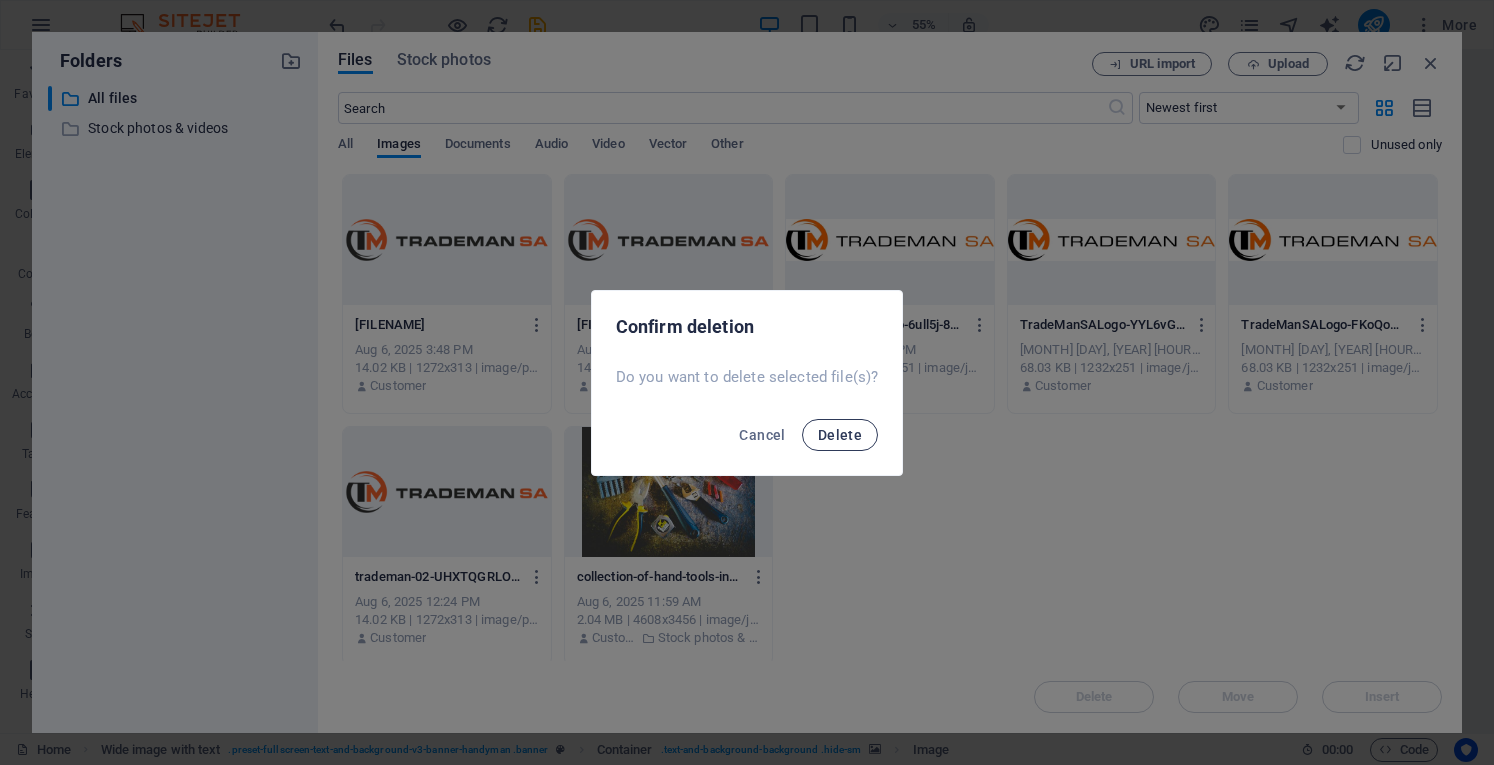 click on "Delete" at bounding box center [840, 435] 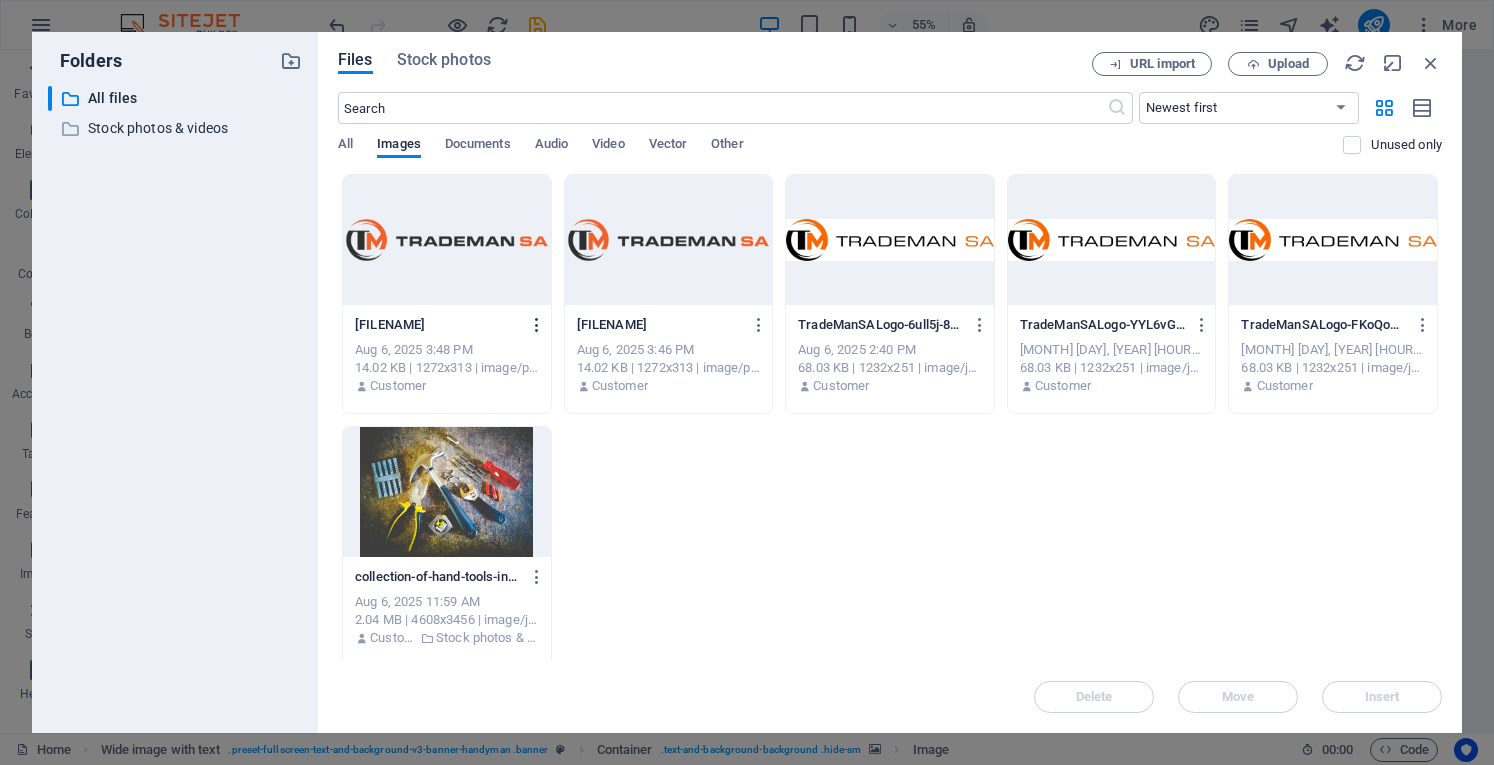 click at bounding box center [537, 325] 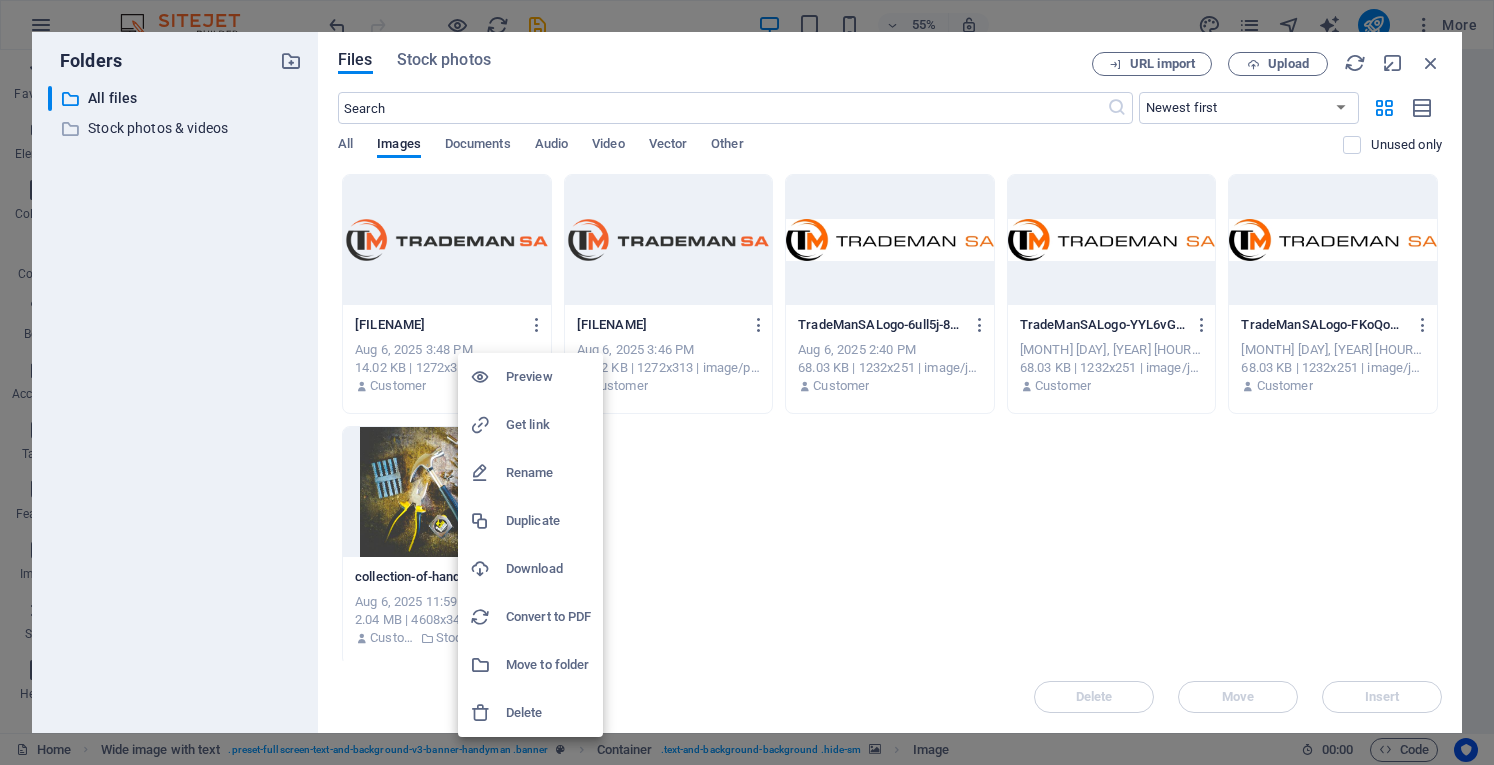 click on "Delete" at bounding box center [548, 713] 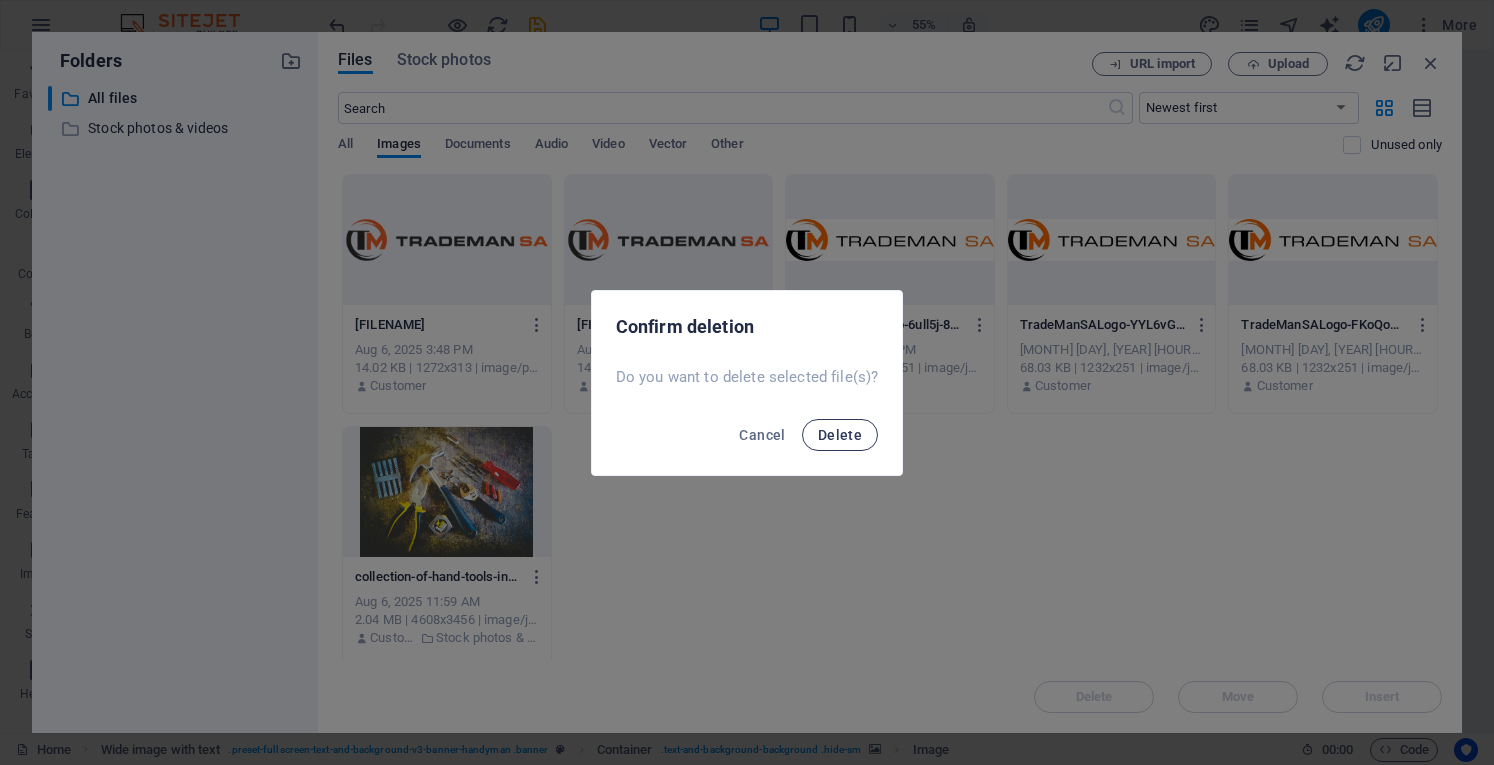 click on "Delete" at bounding box center (840, 435) 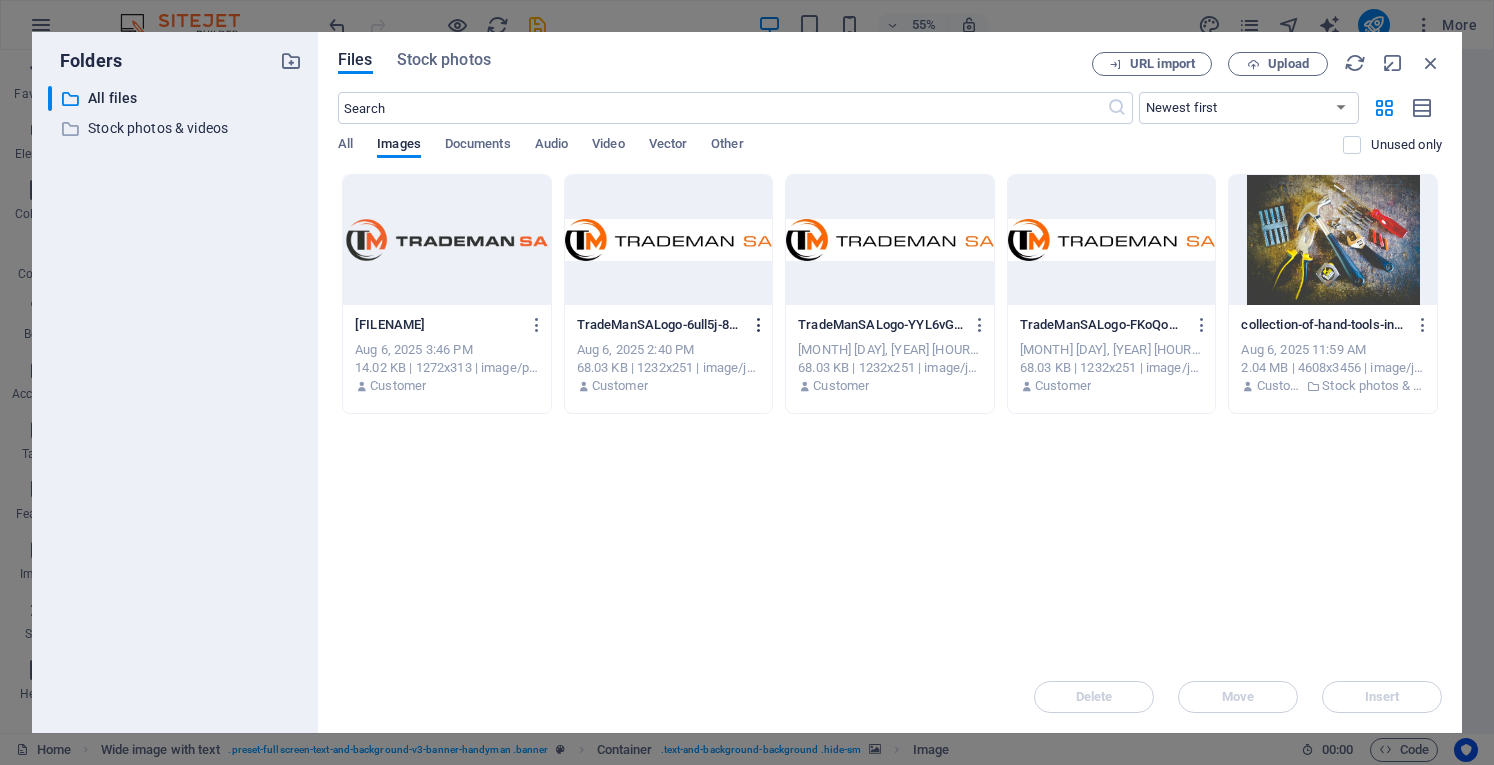 click at bounding box center (759, 325) 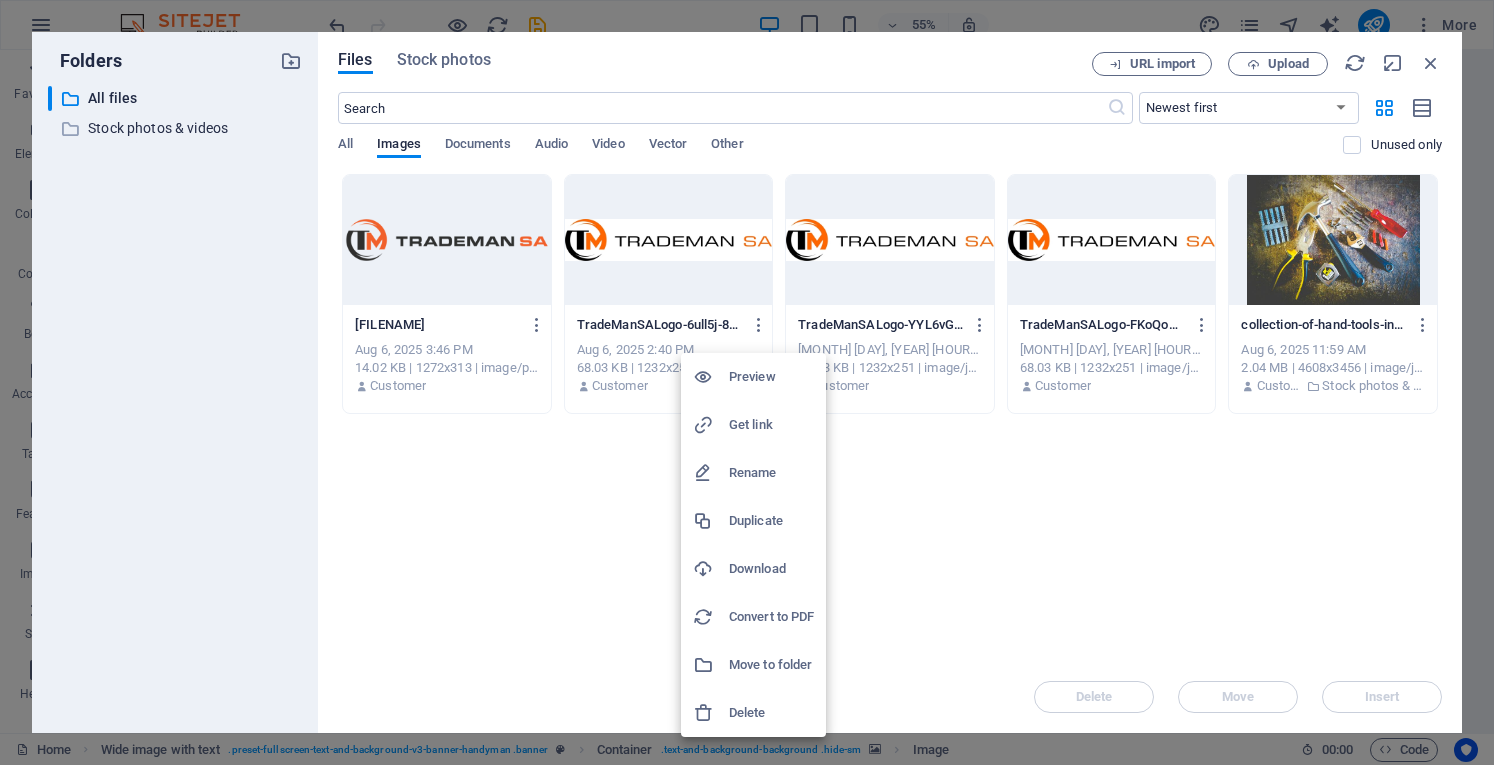 click on "Delete" at bounding box center [771, 713] 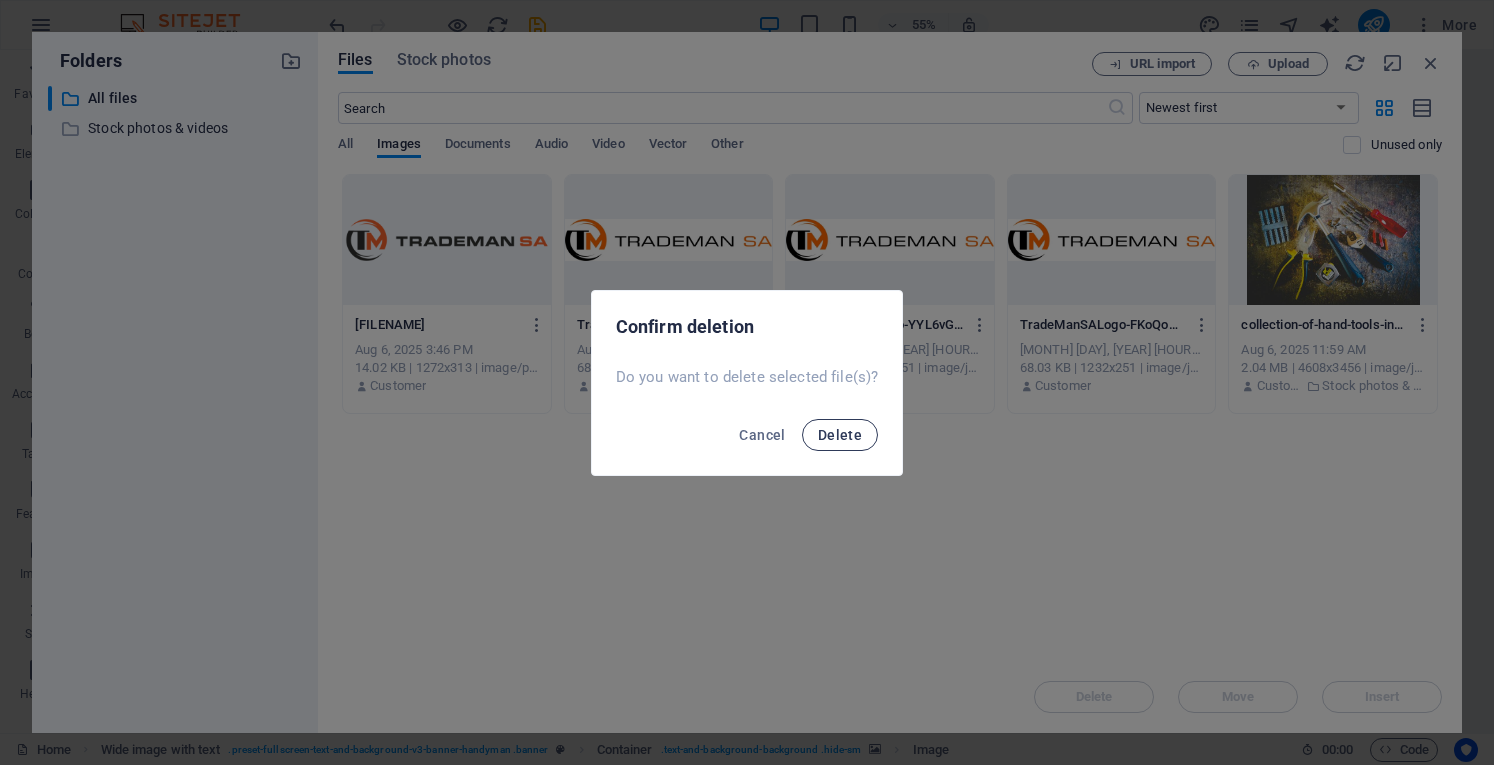 click on "Delete" at bounding box center [840, 435] 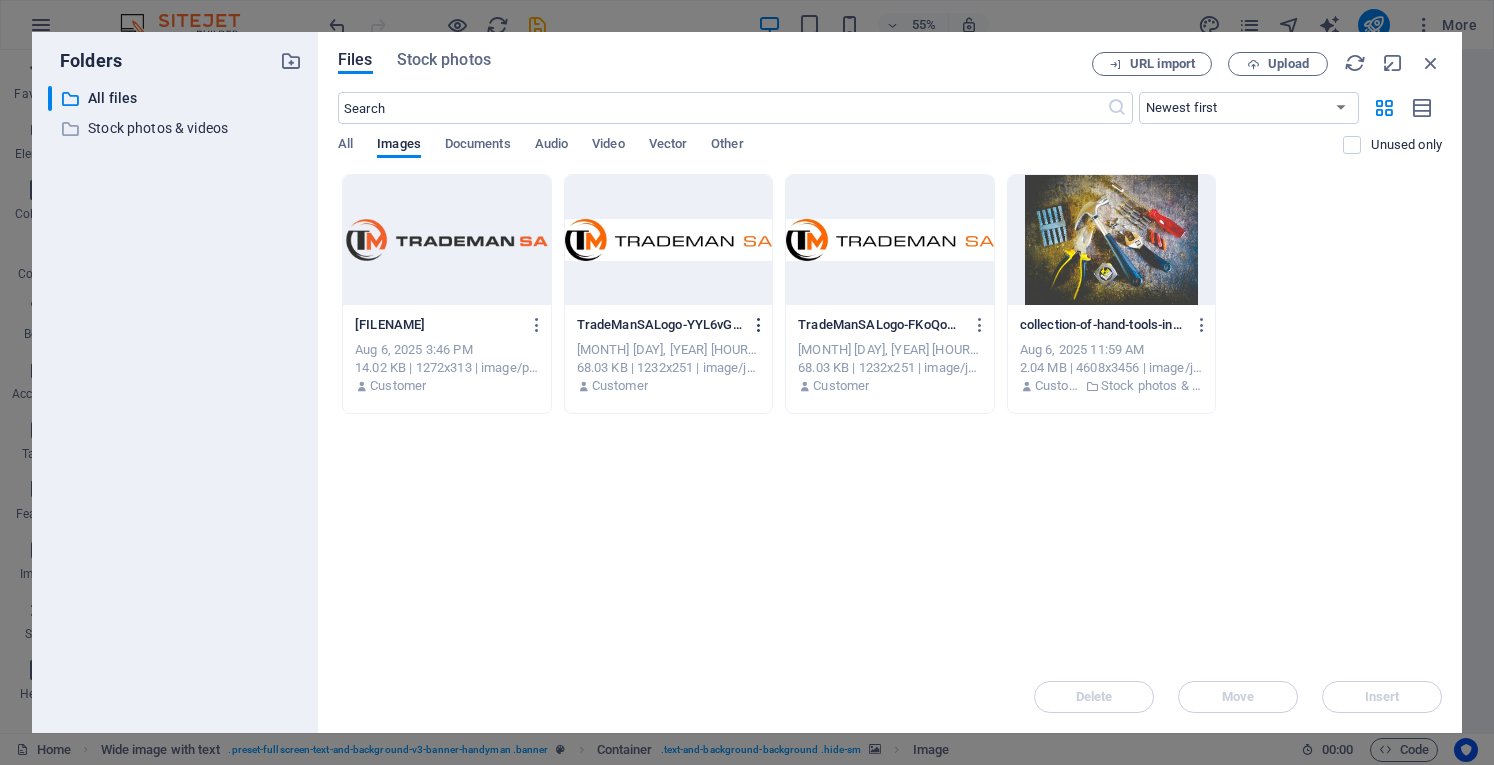 click at bounding box center [759, 325] 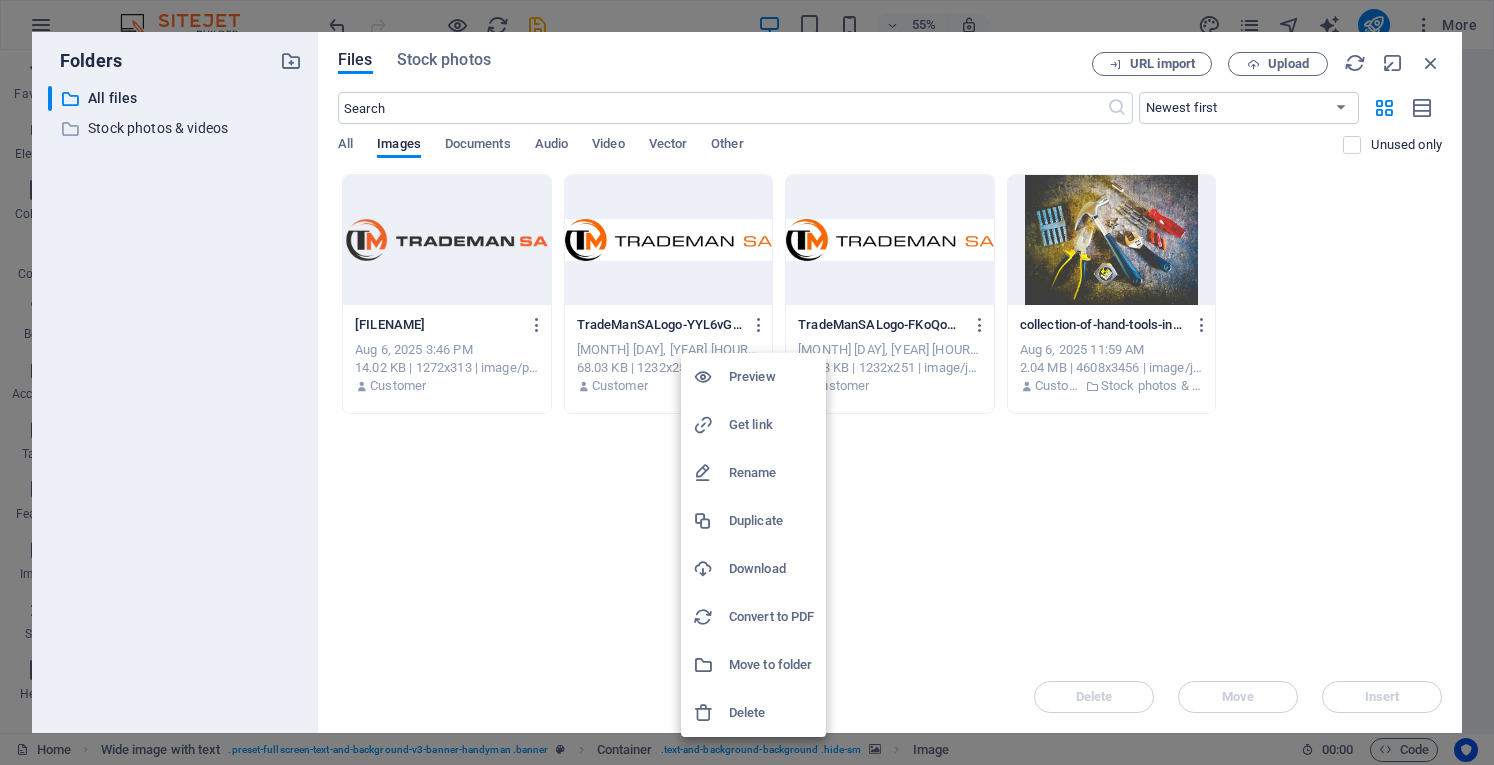 click on "Delete" at bounding box center [771, 713] 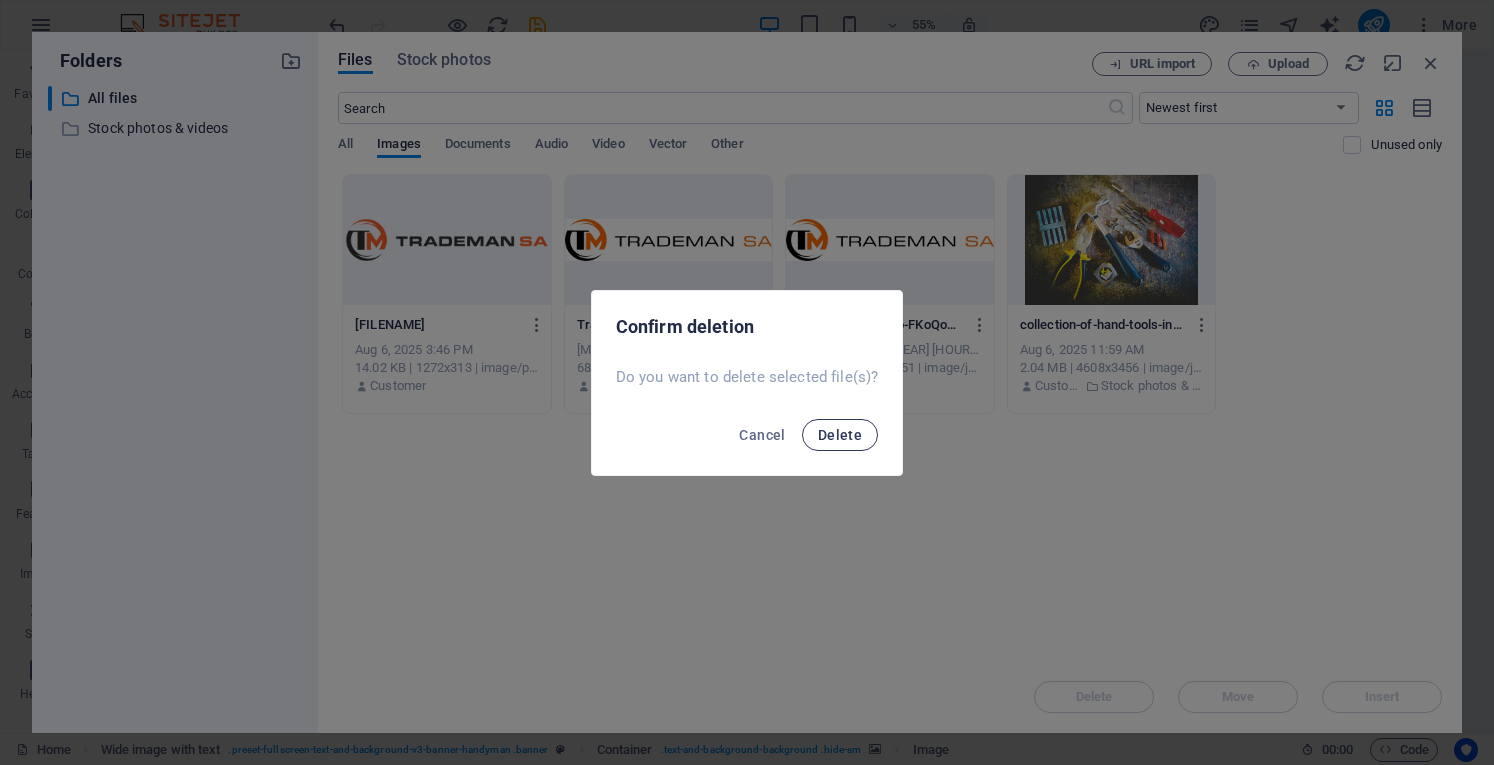click on "Delete" at bounding box center [840, 435] 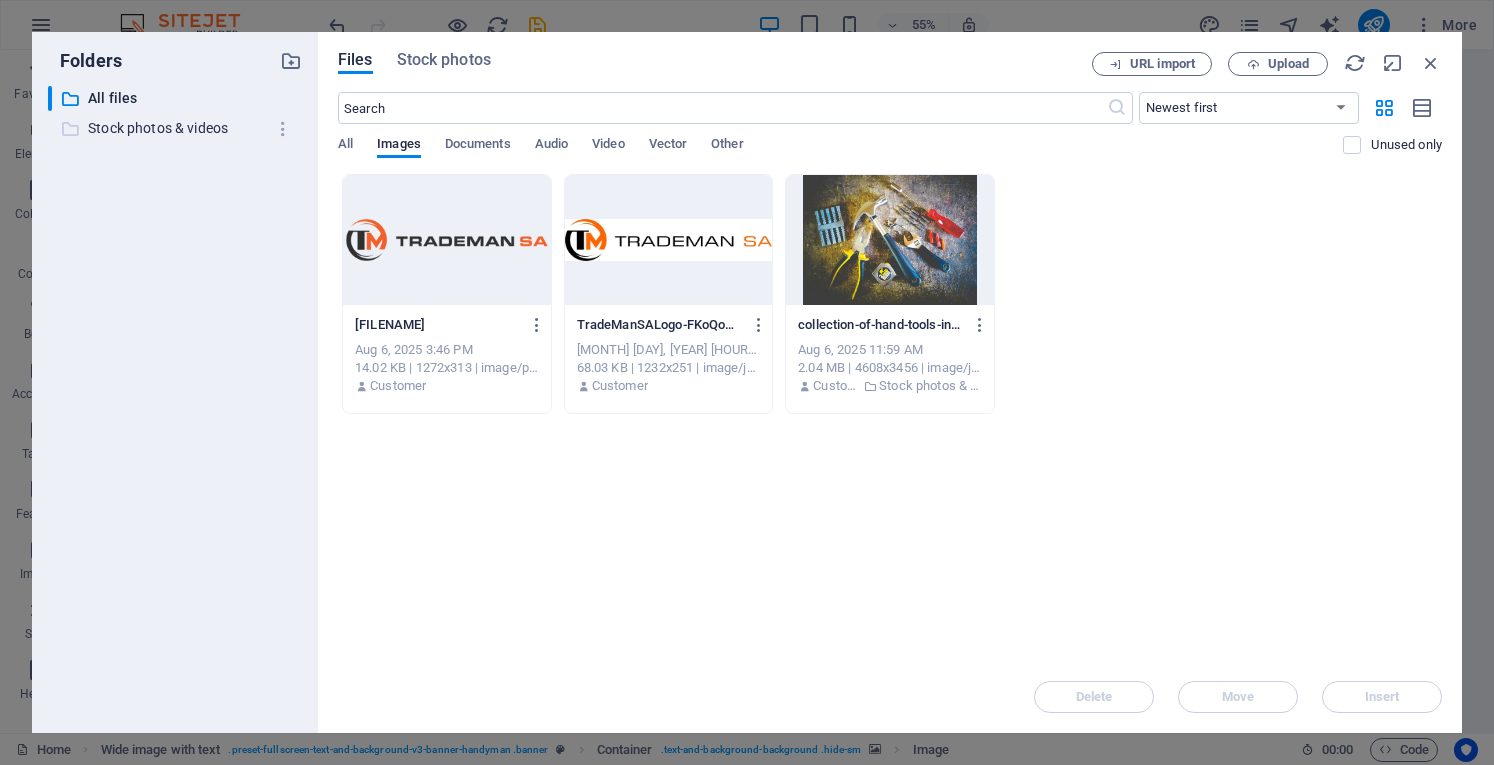 click on "Stock photos & videos" at bounding box center [176, 128] 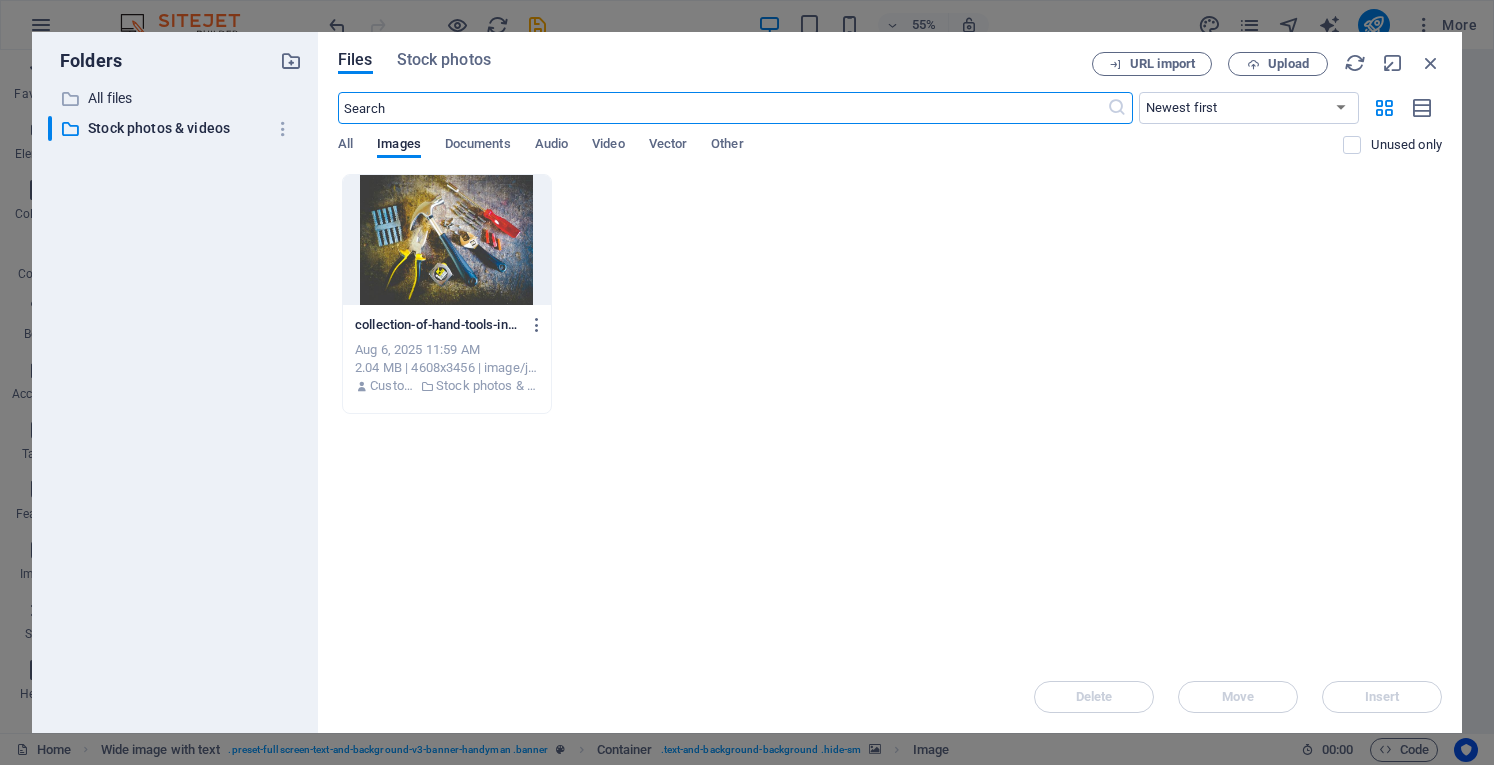click at bounding box center (722, 108) 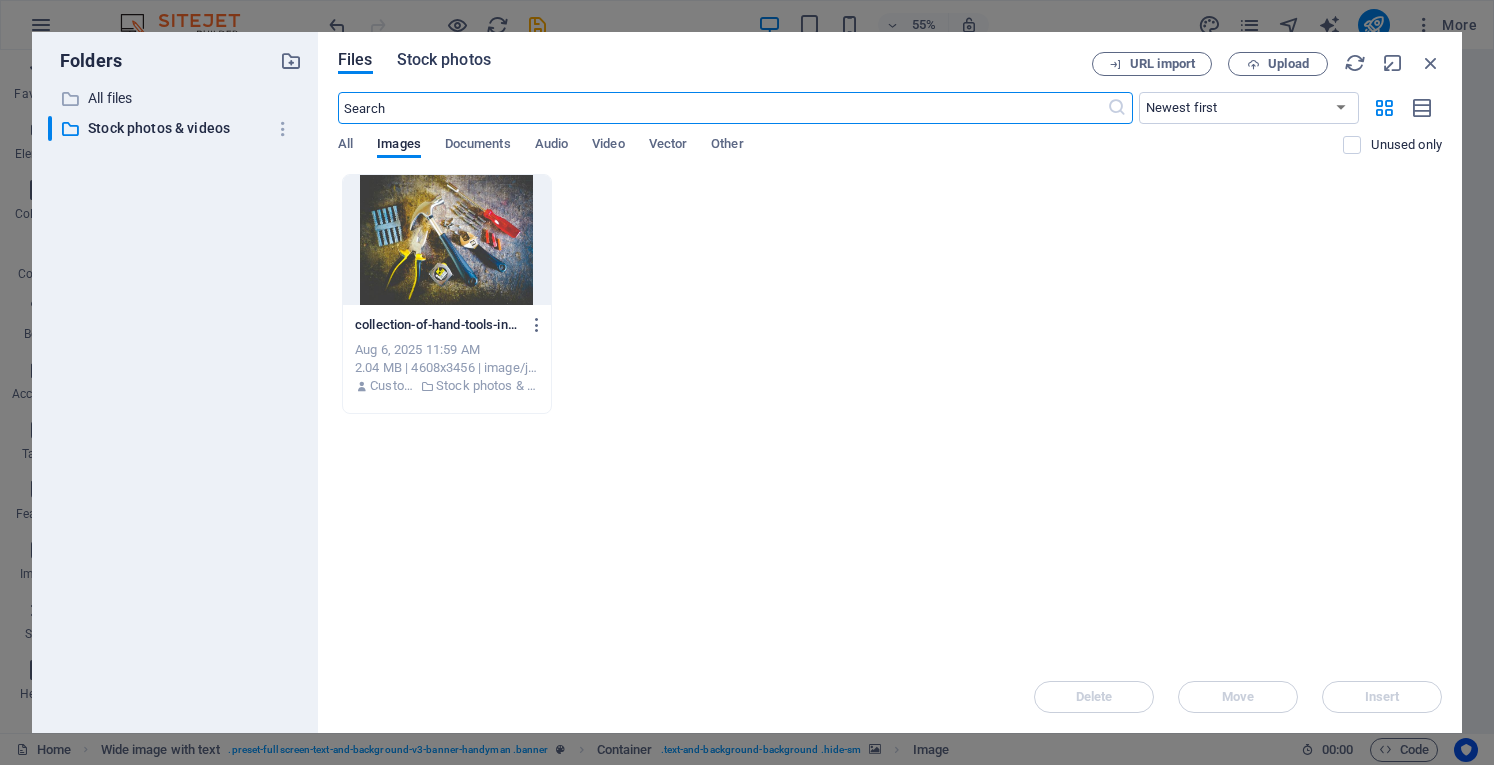 click on "Stock photos" at bounding box center [444, 60] 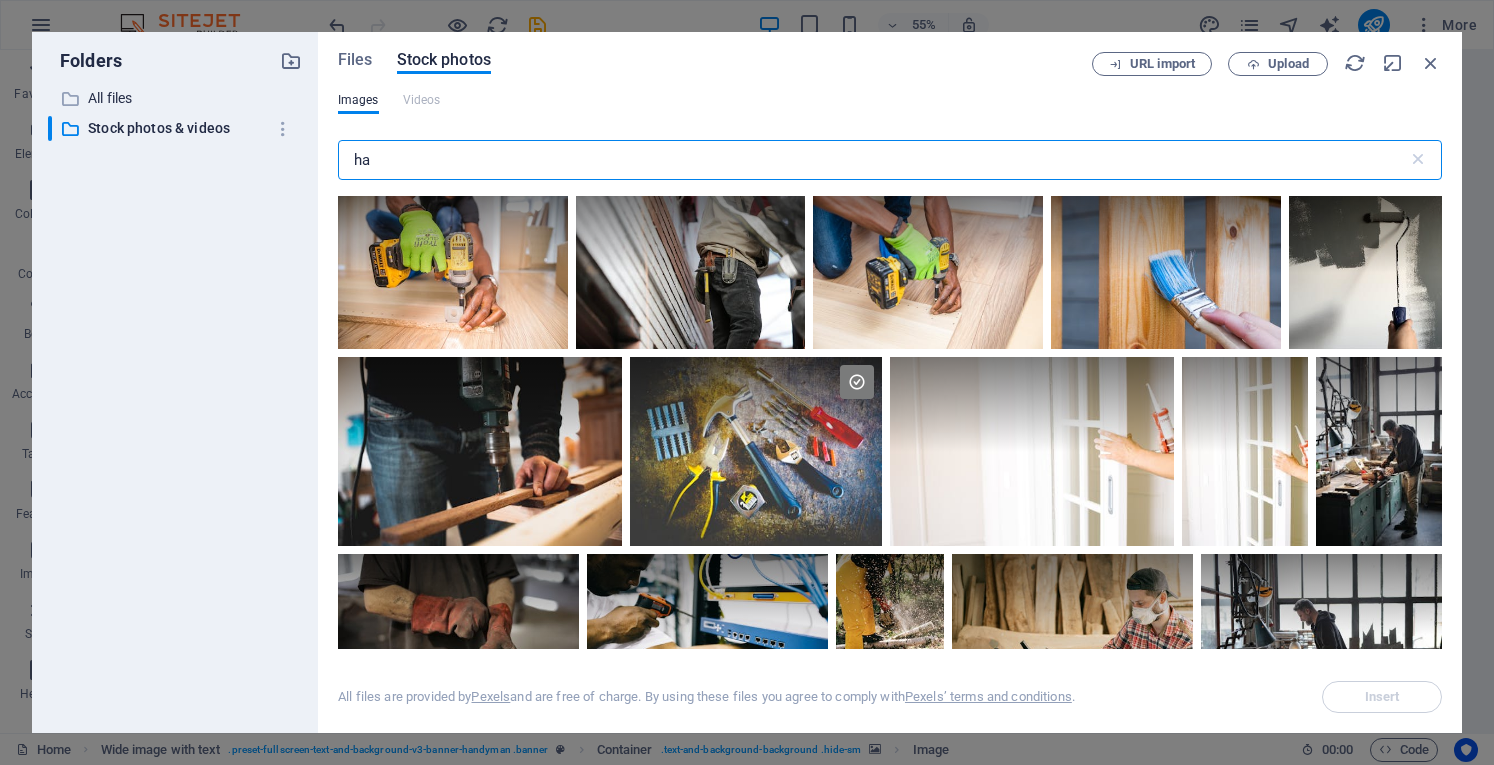 type on "h" 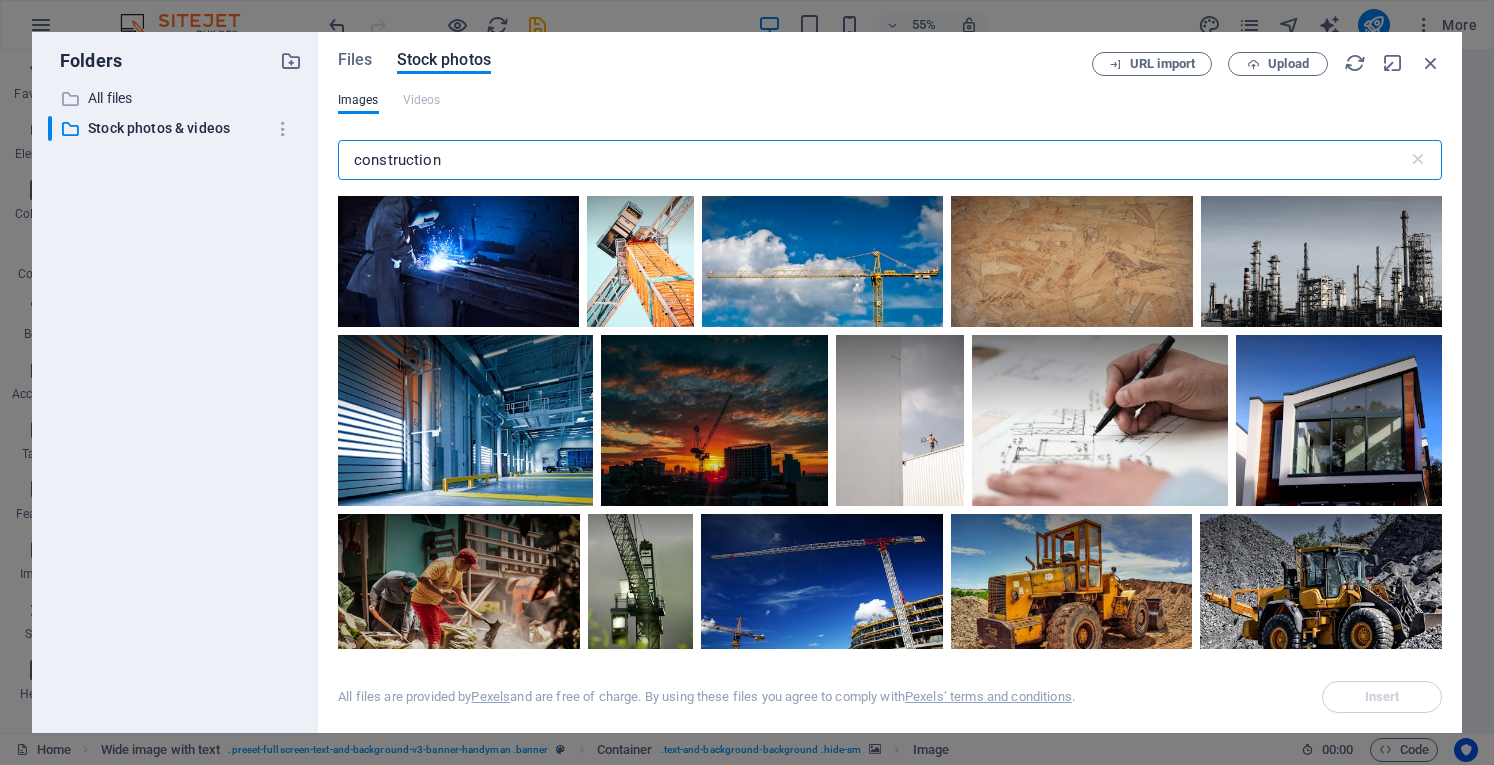scroll, scrollTop: 2800, scrollLeft: 0, axis: vertical 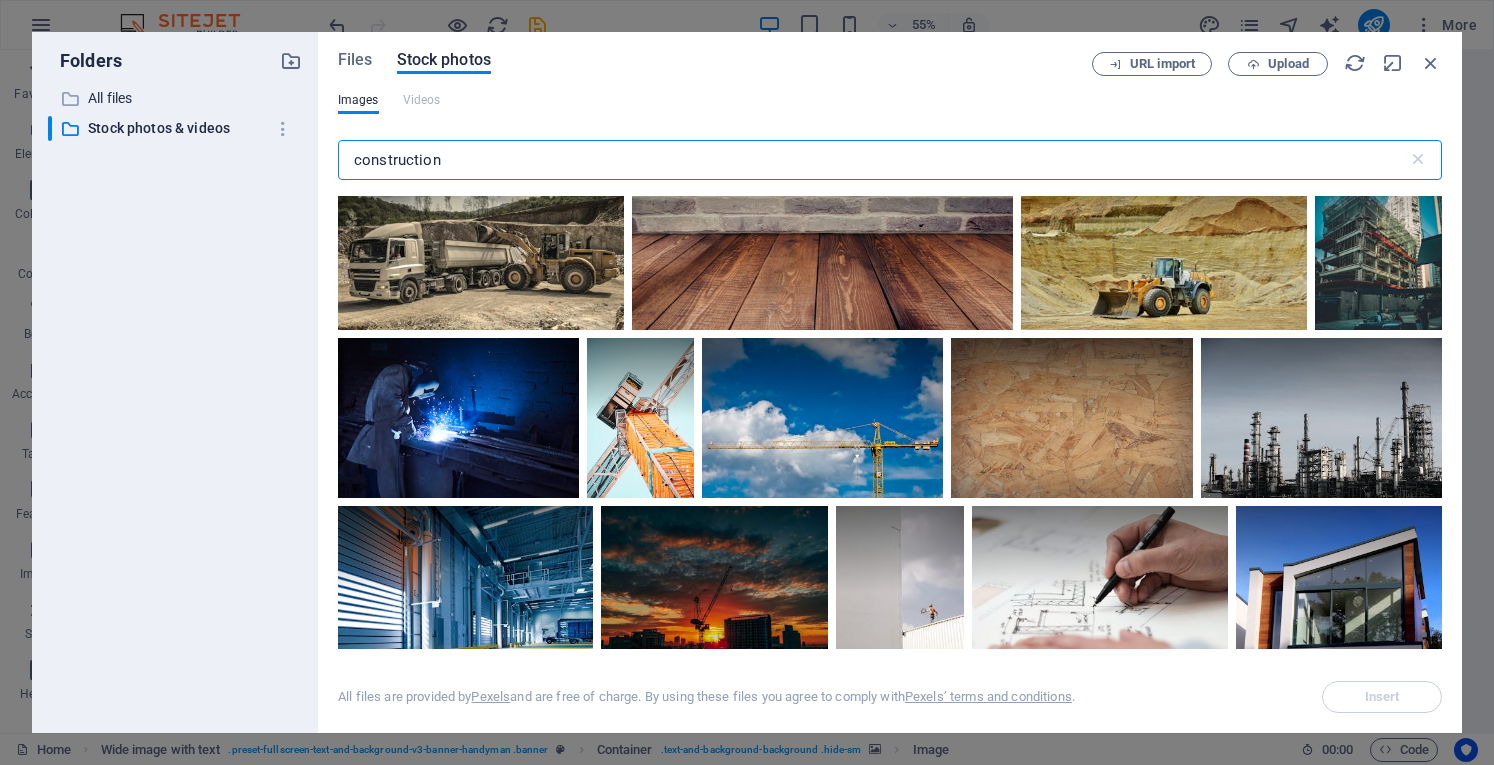 drag, startPoint x: 443, startPoint y: 158, endPoint x: 334, endPoint y: 171, distance: 109.77249 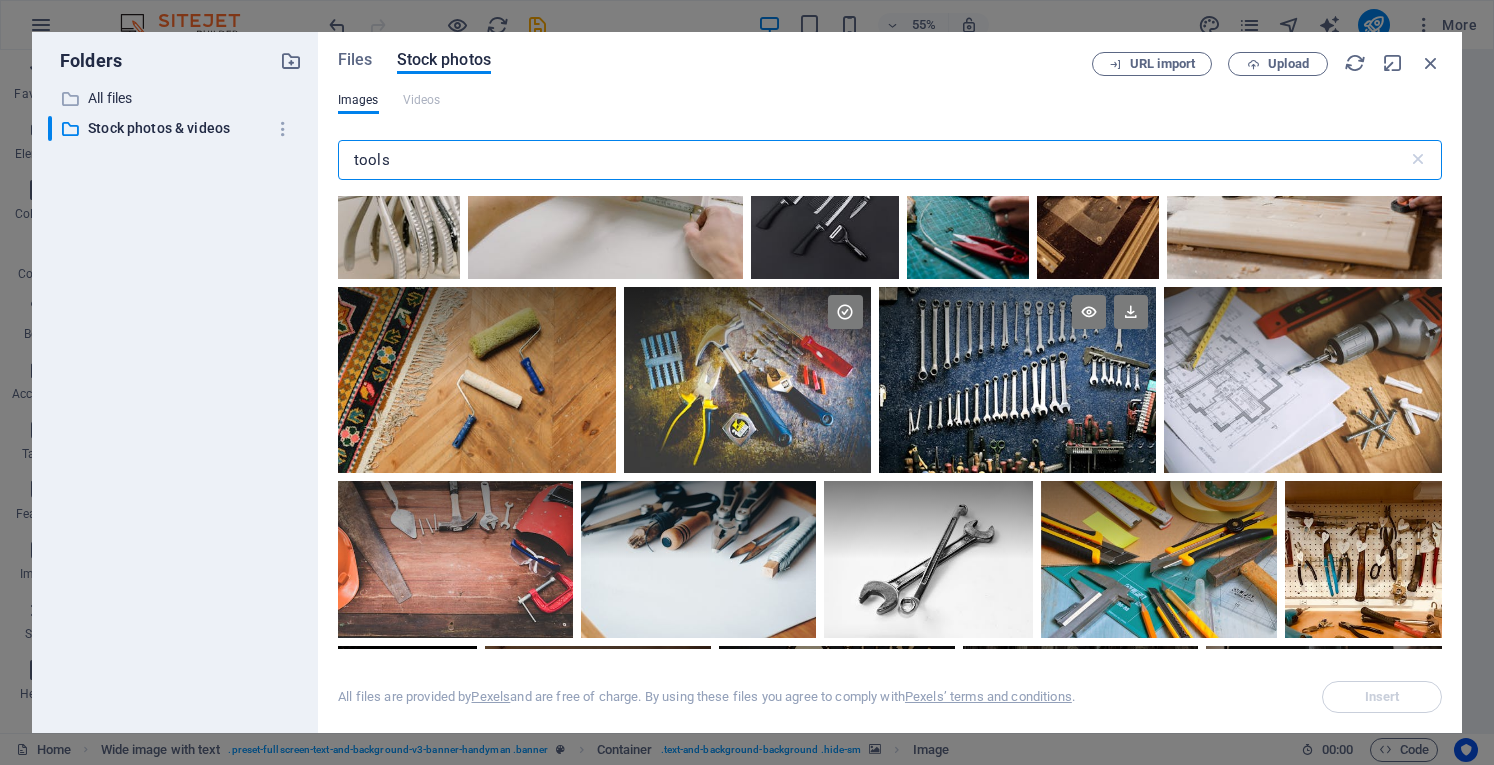 scroll, scrollTop: 300, scrollLeft: 0, axis: vertical 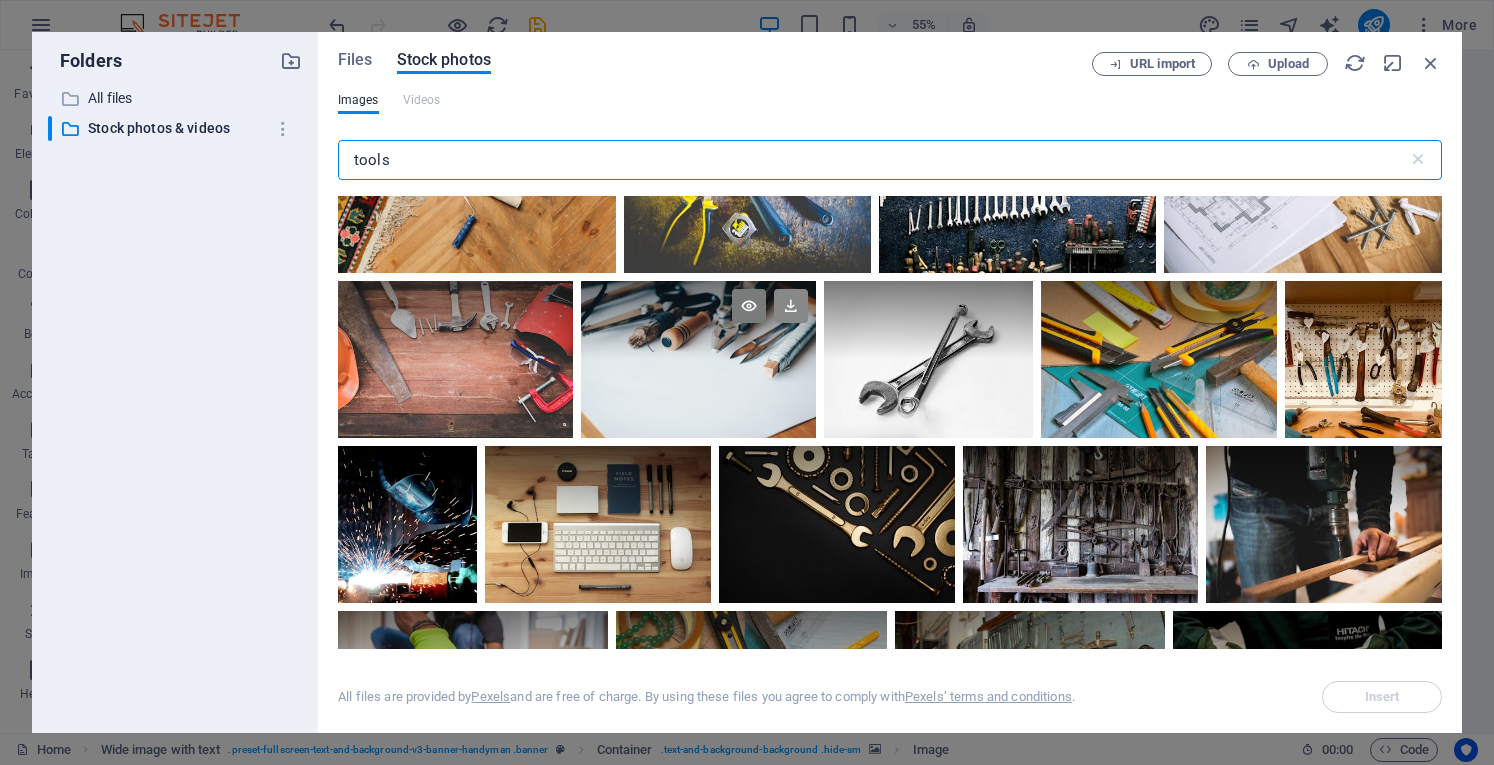 type on "tools" 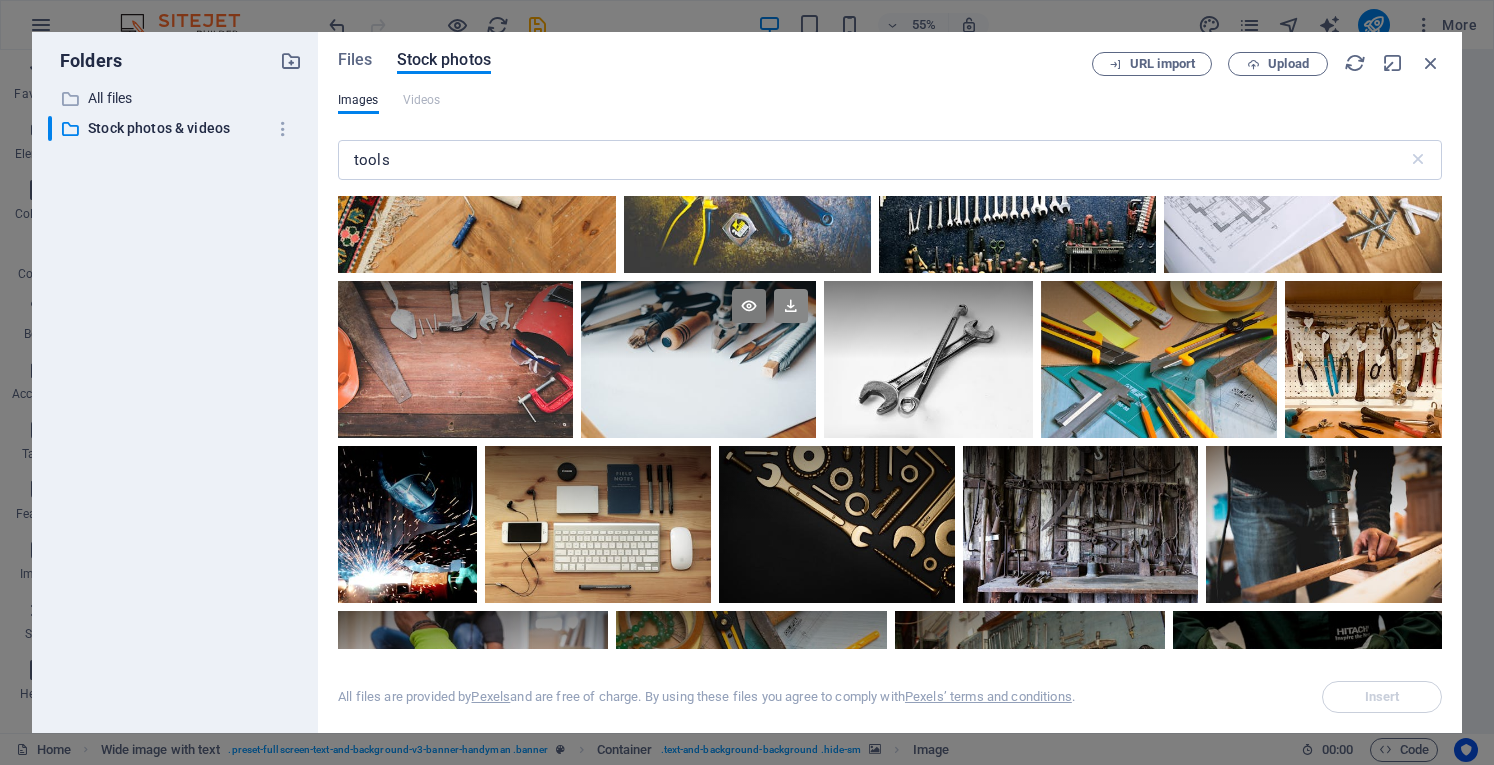 click at bounding box center (791, 306) 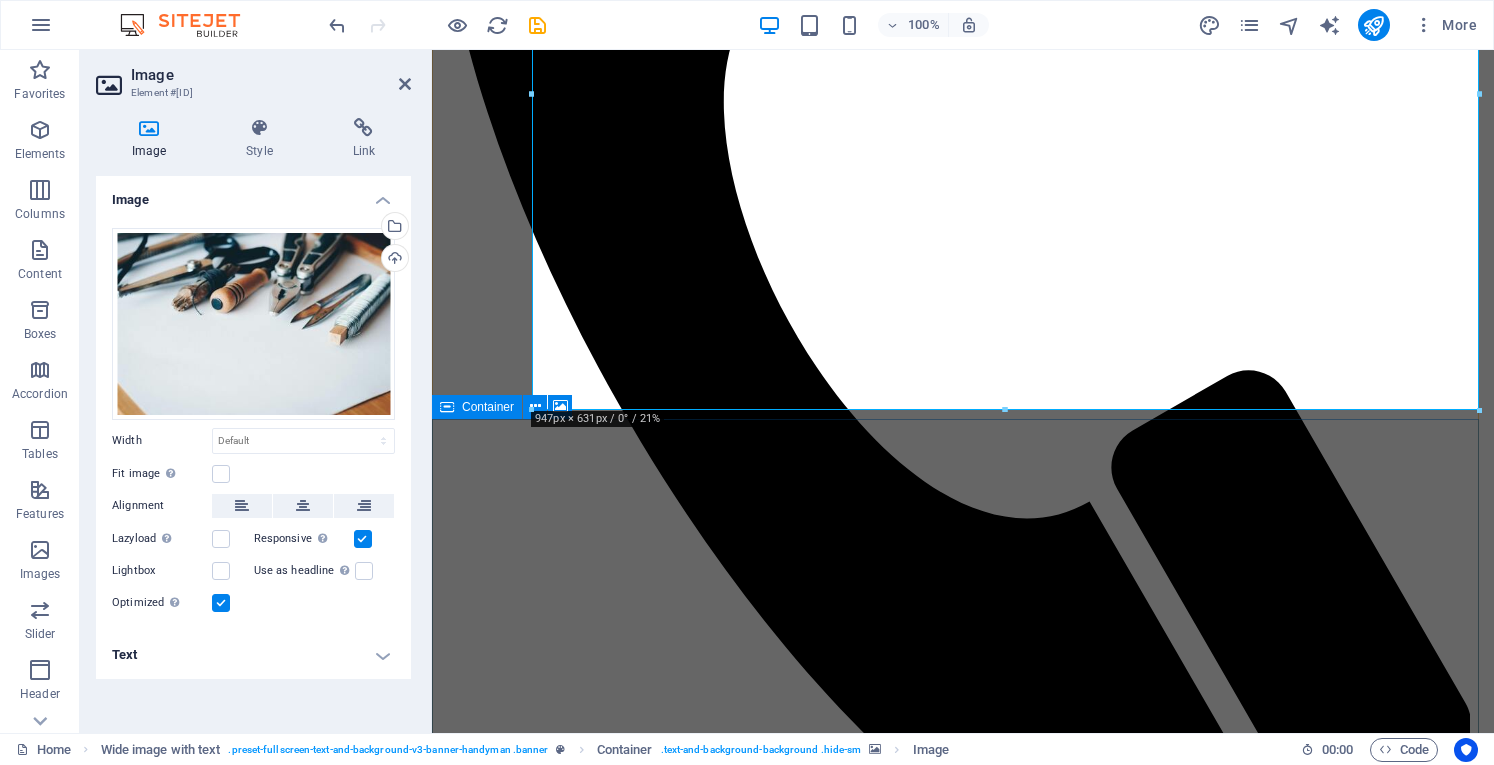 scroll, scrollTop: 100, scrollLeft: 0, axis: vertical 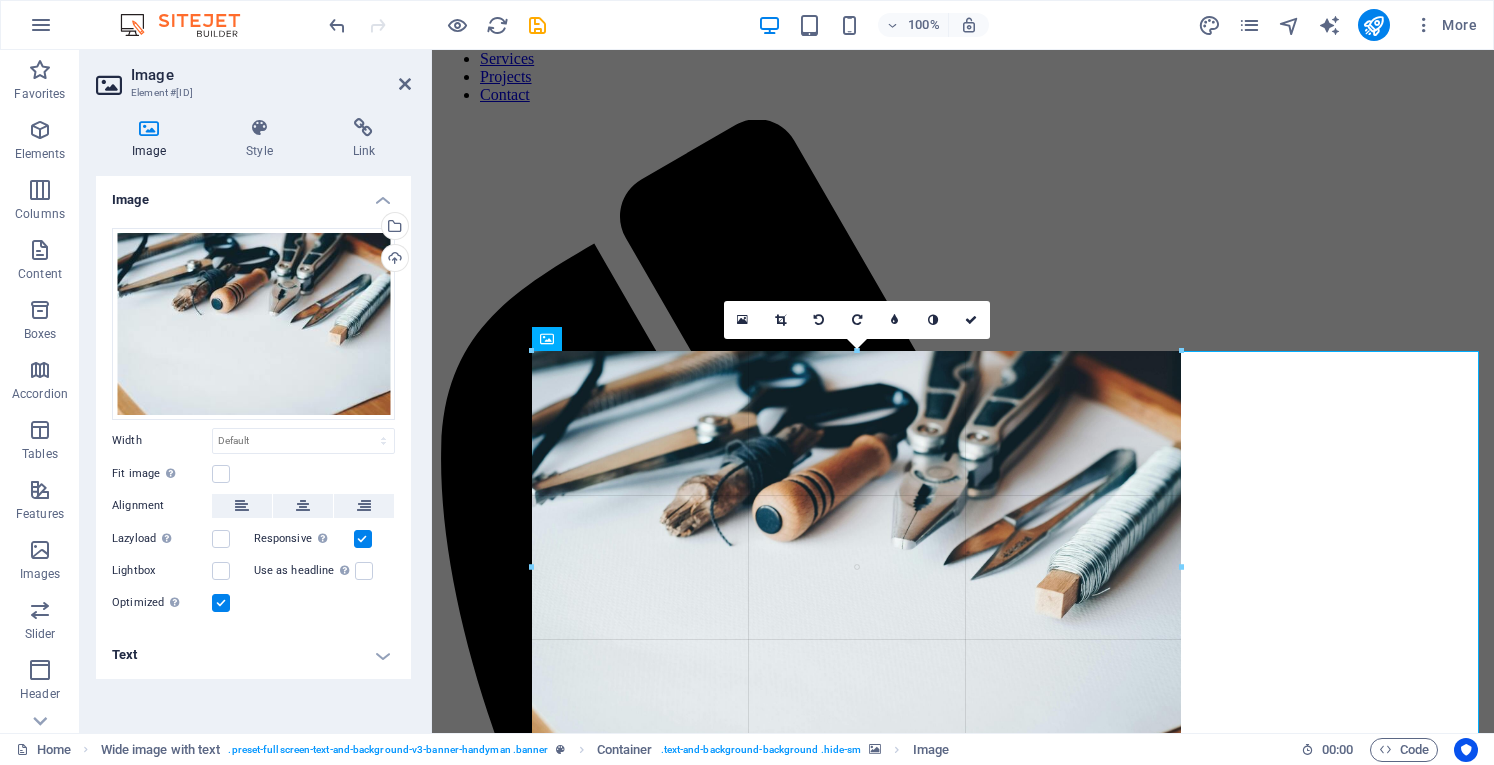 drag, startPoint x: 528, startPoint y: 347, endPoint x: 846, endPoint y: 551, distance: 377.80948 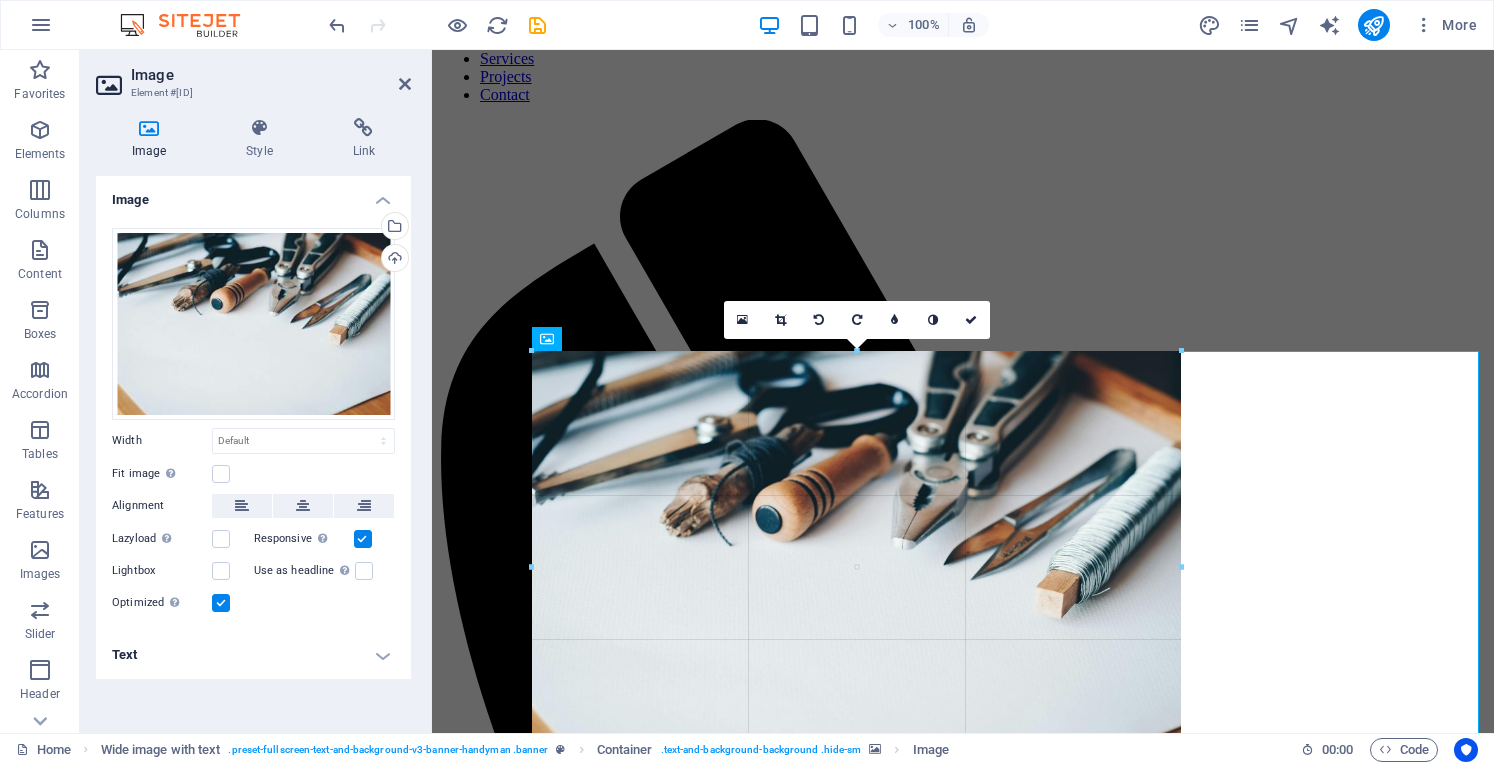 type on "652" 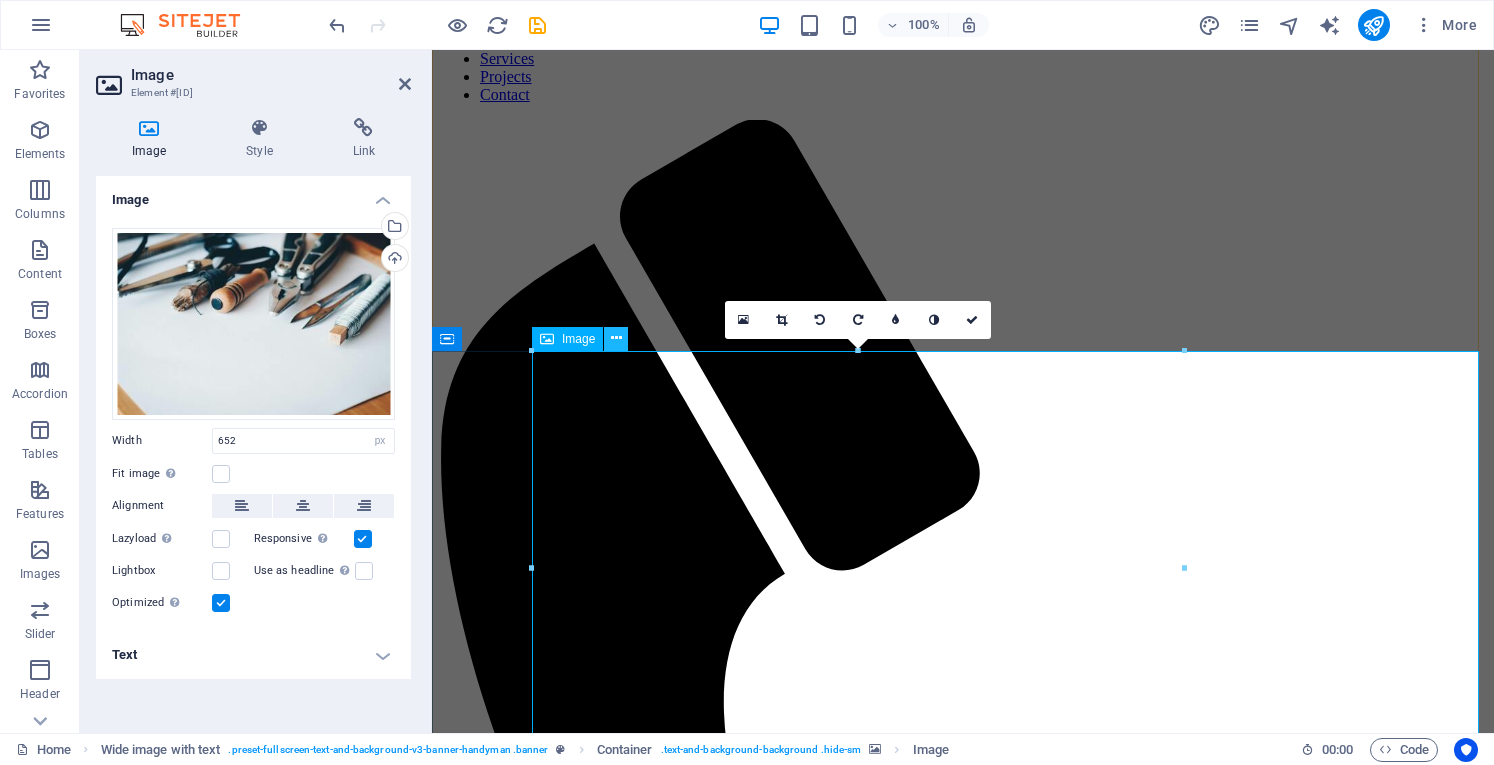 click at bounding box center (616, 338) 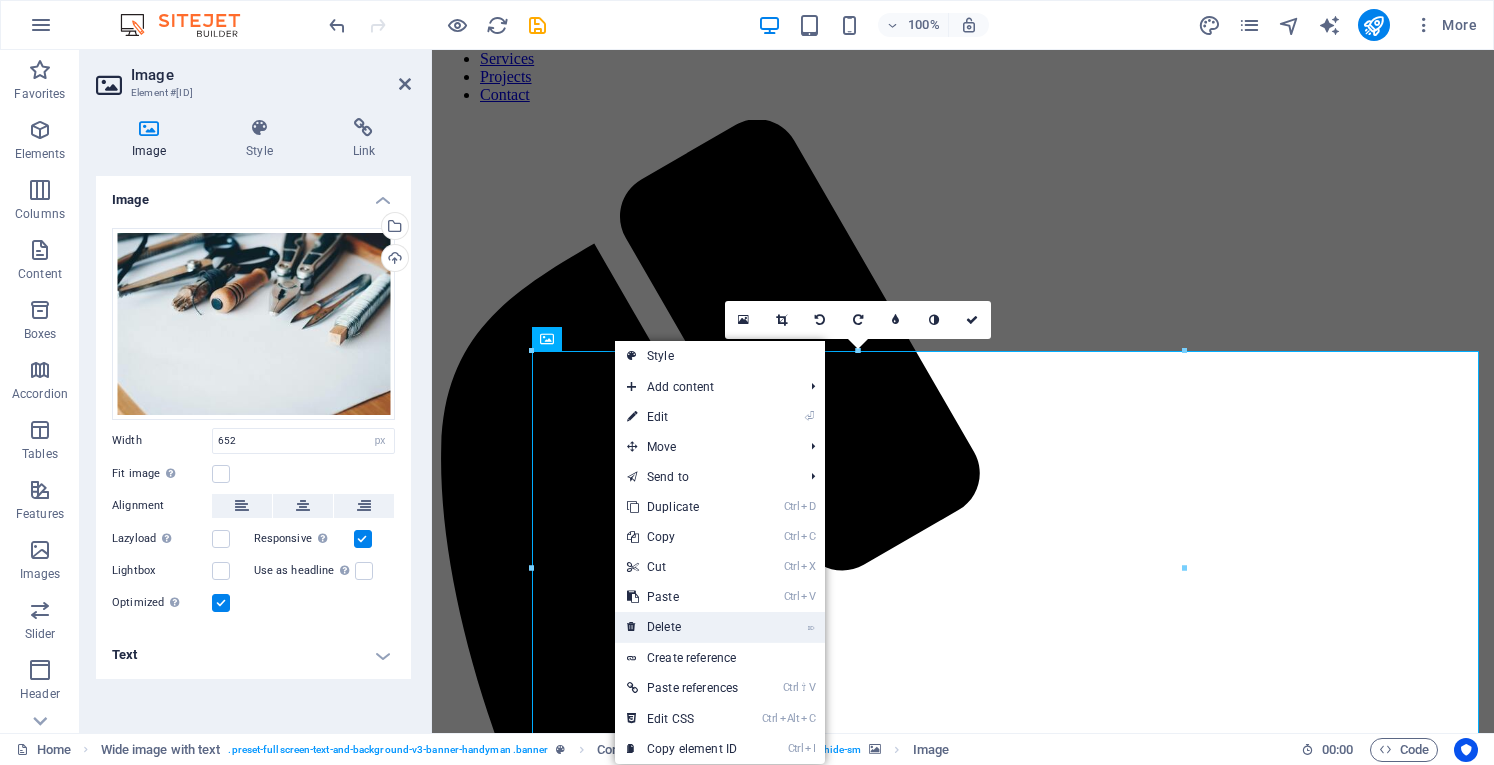 click on "⌦  Delete" at bounding box center [682, 627] 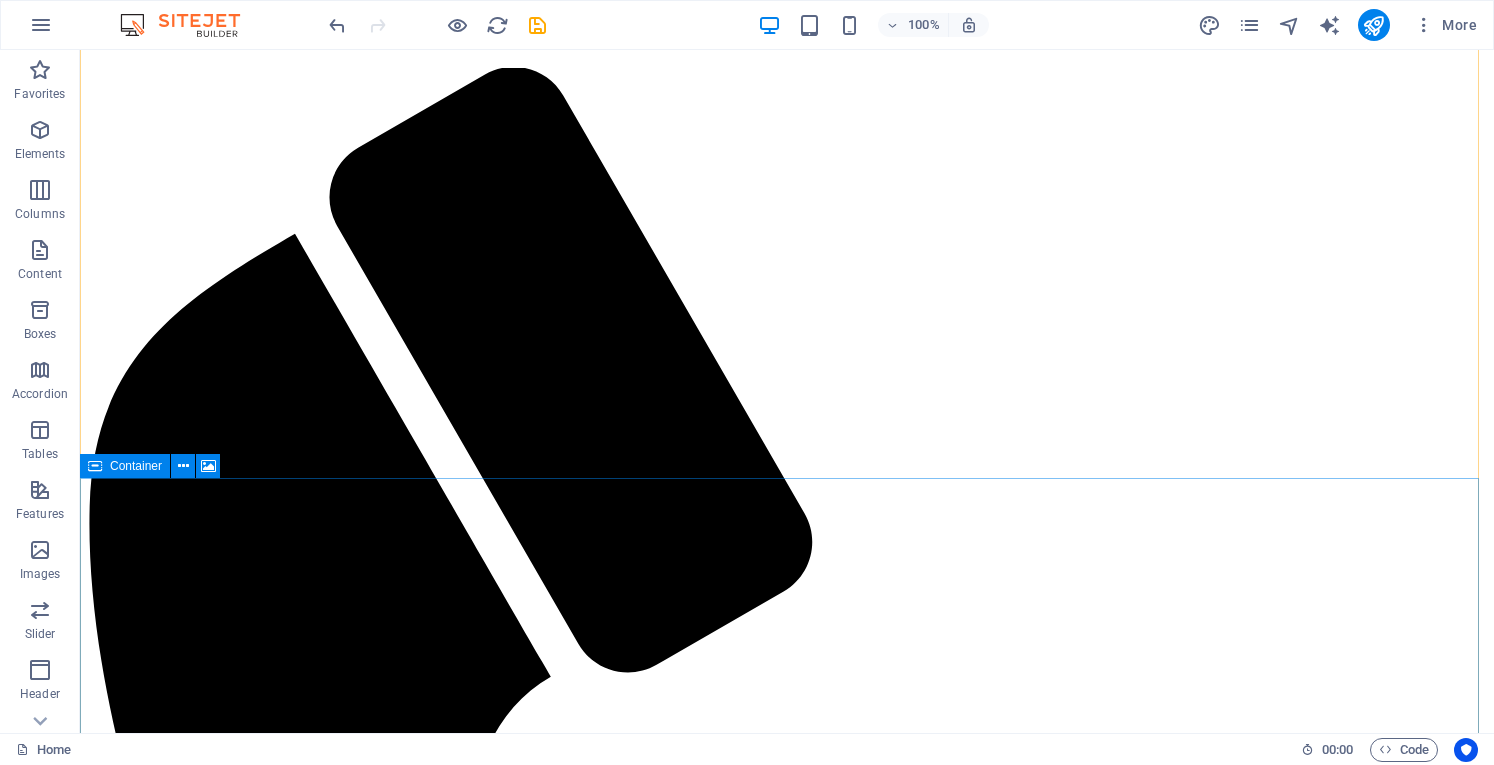 scroll, scrollTop: 0, scrollLeft: 0, axis: both 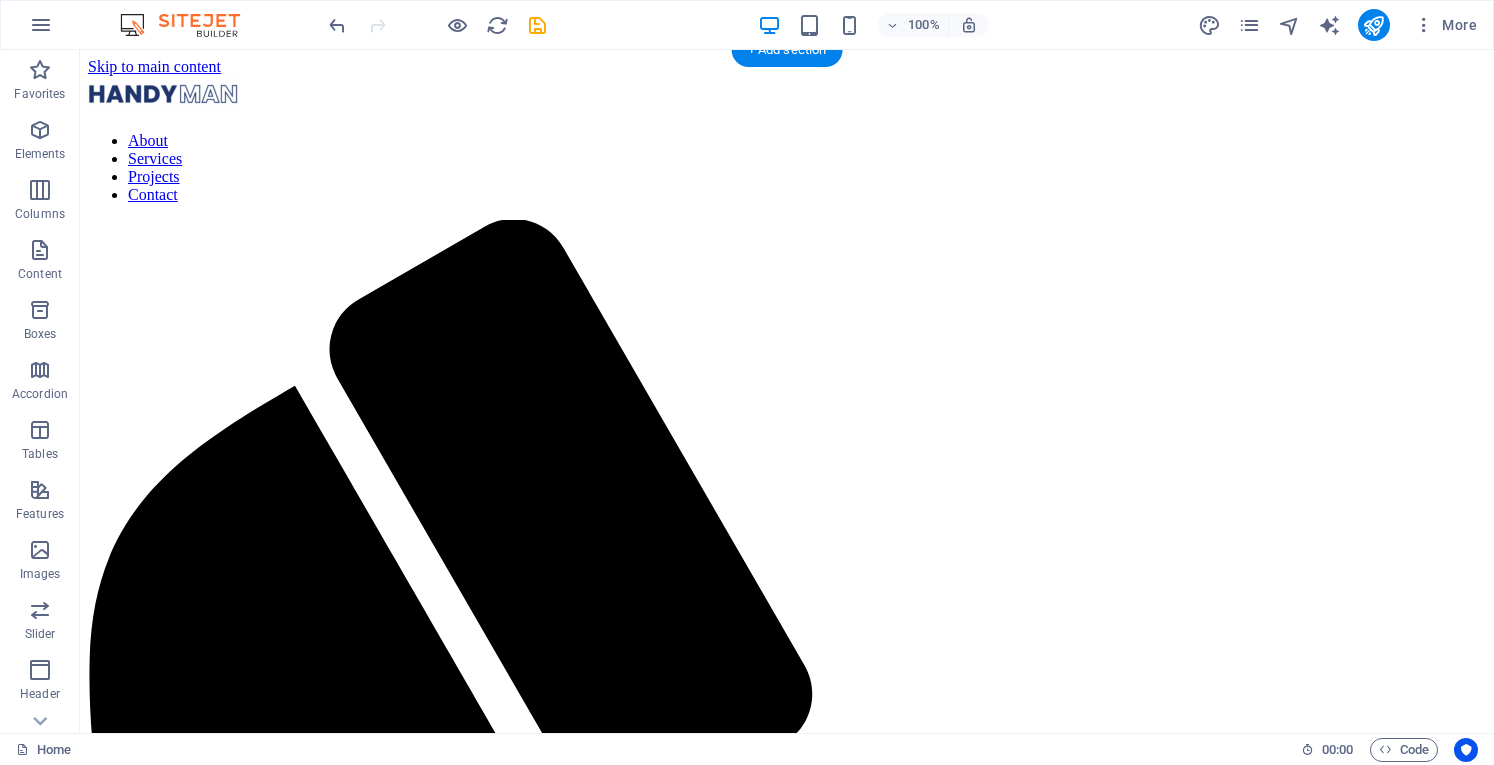 click at bounding box center (787, 2297) 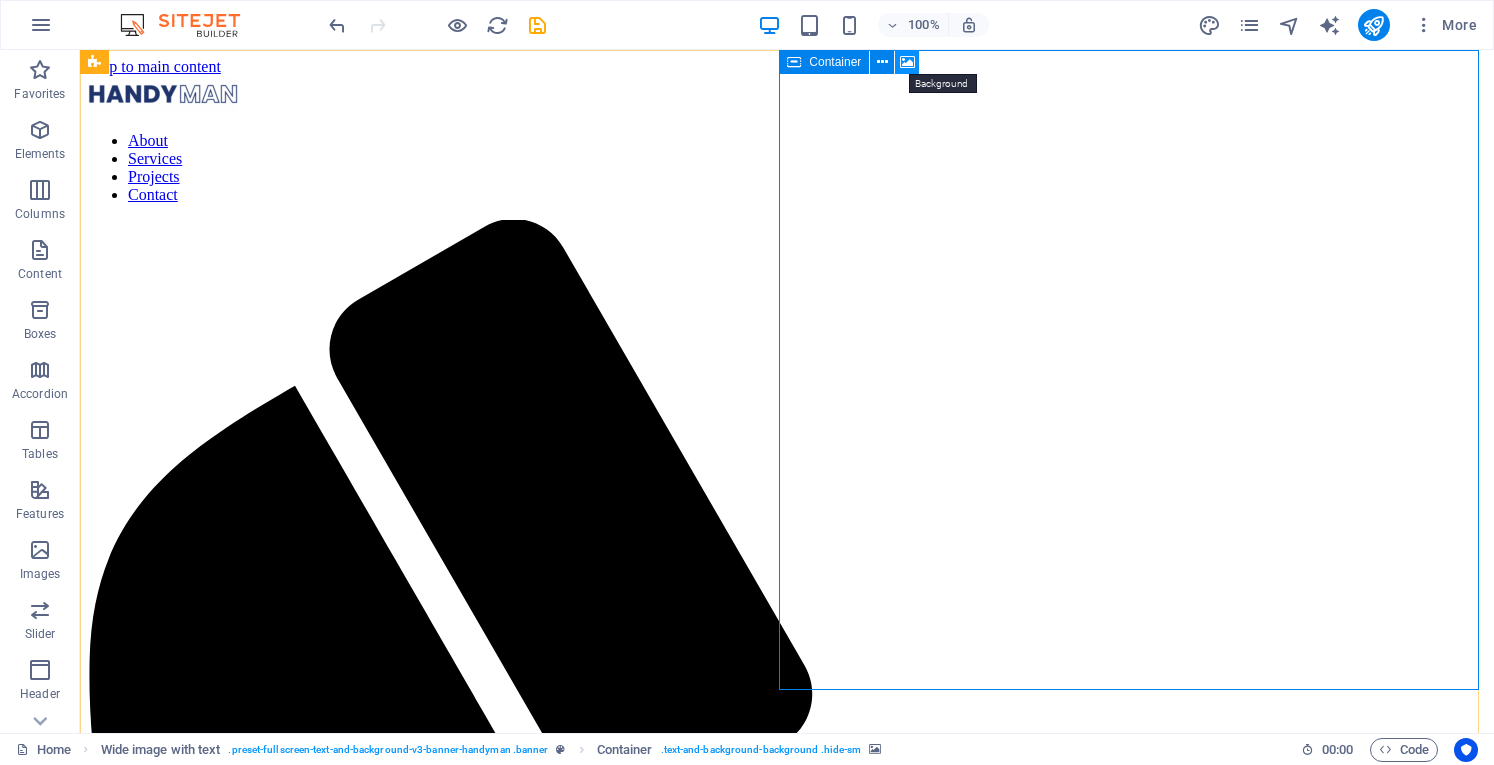 click at bounding box center (907, 62) 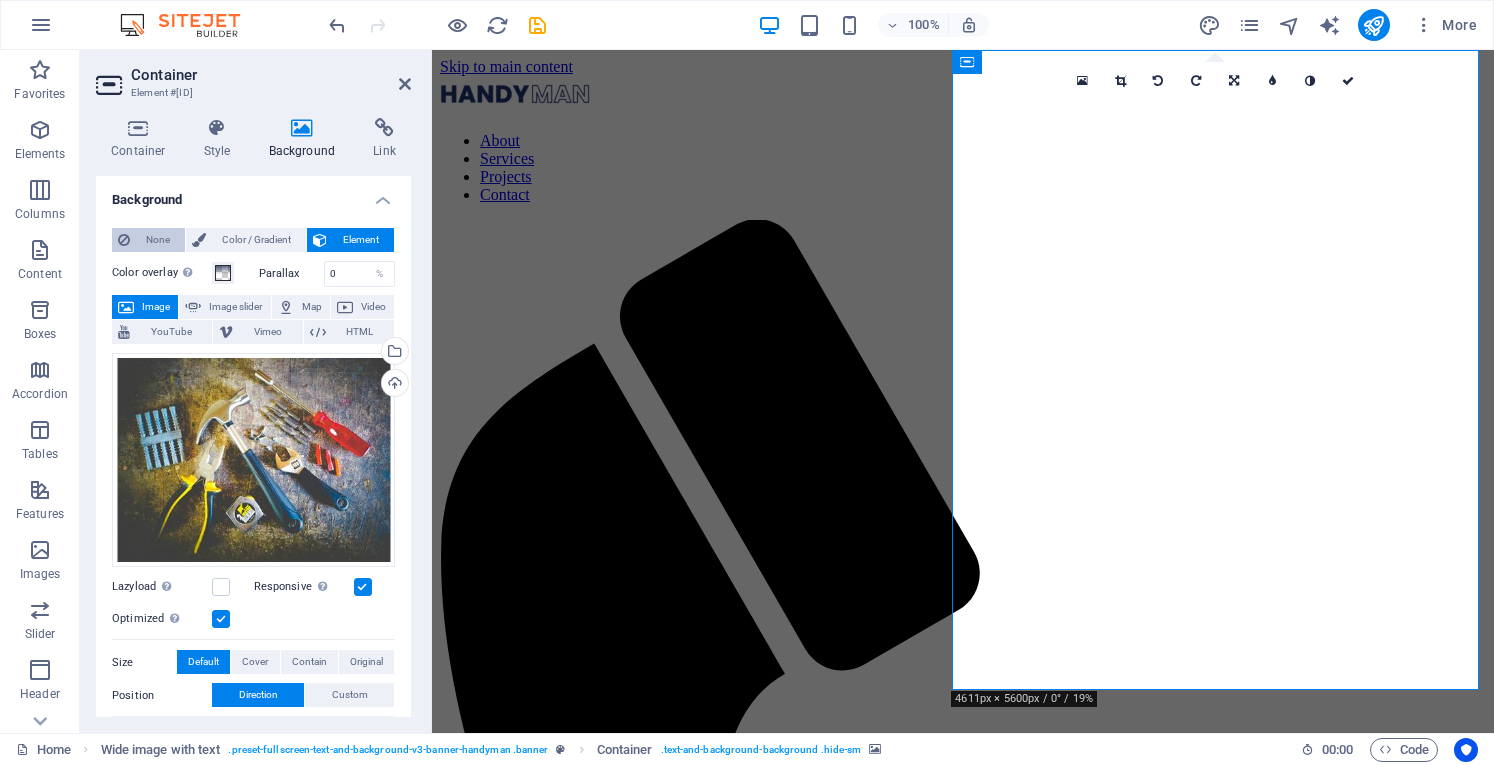 click on "None" at bounding box center [157, 240] 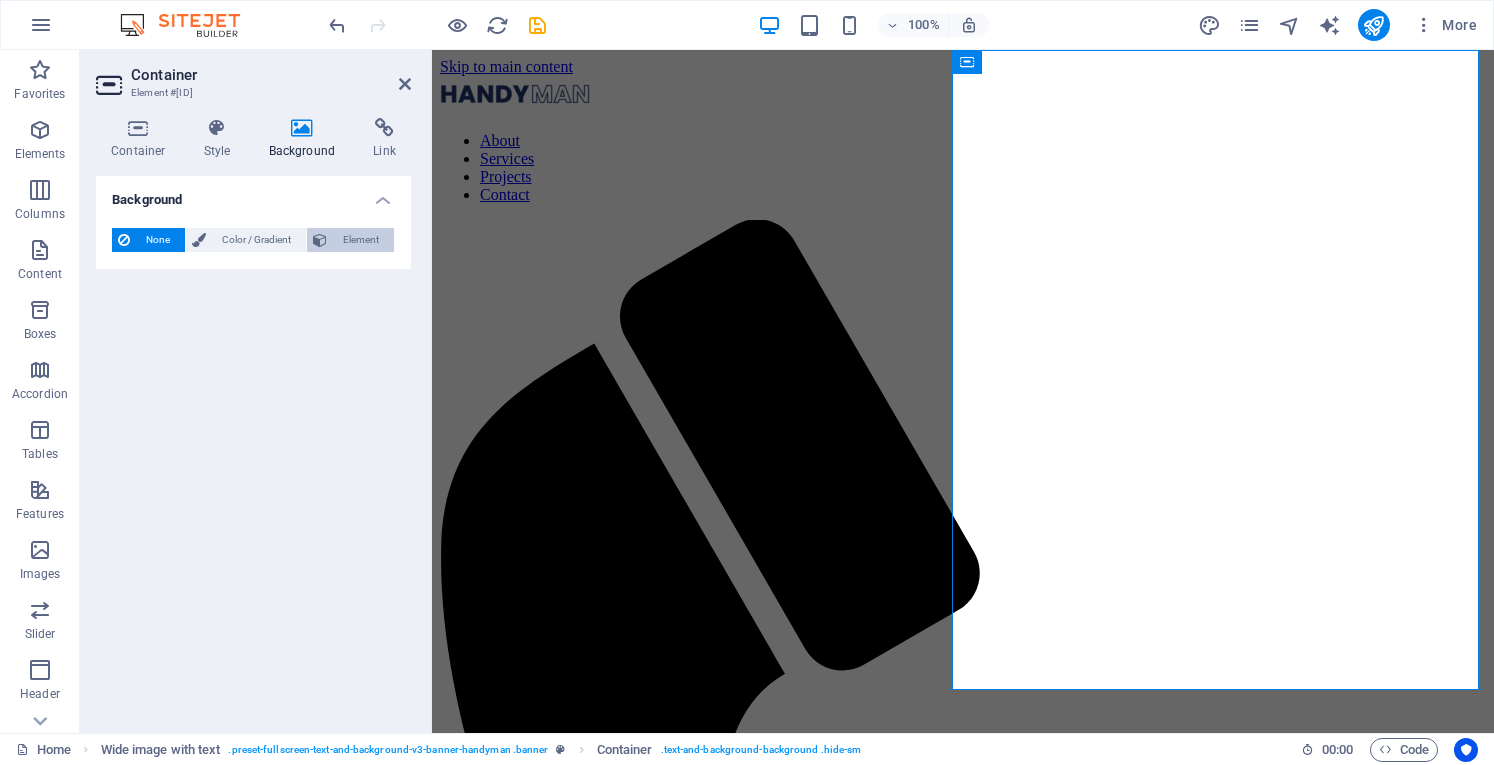 click on "Element" at bounding box center [360, 240] 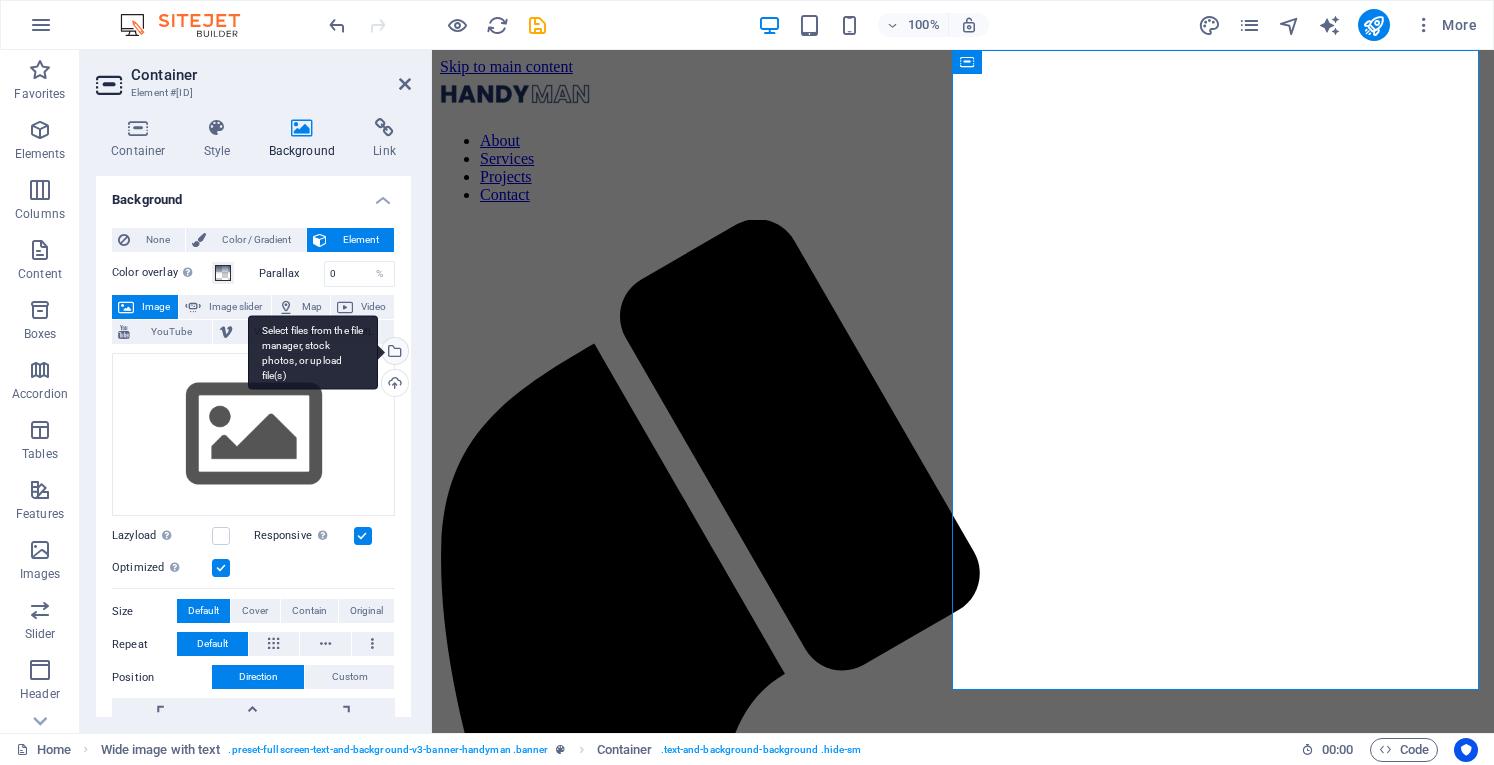 click on "Select files from the file manager, stock photos, or upload file(s)" at bounding box center (393, 353) 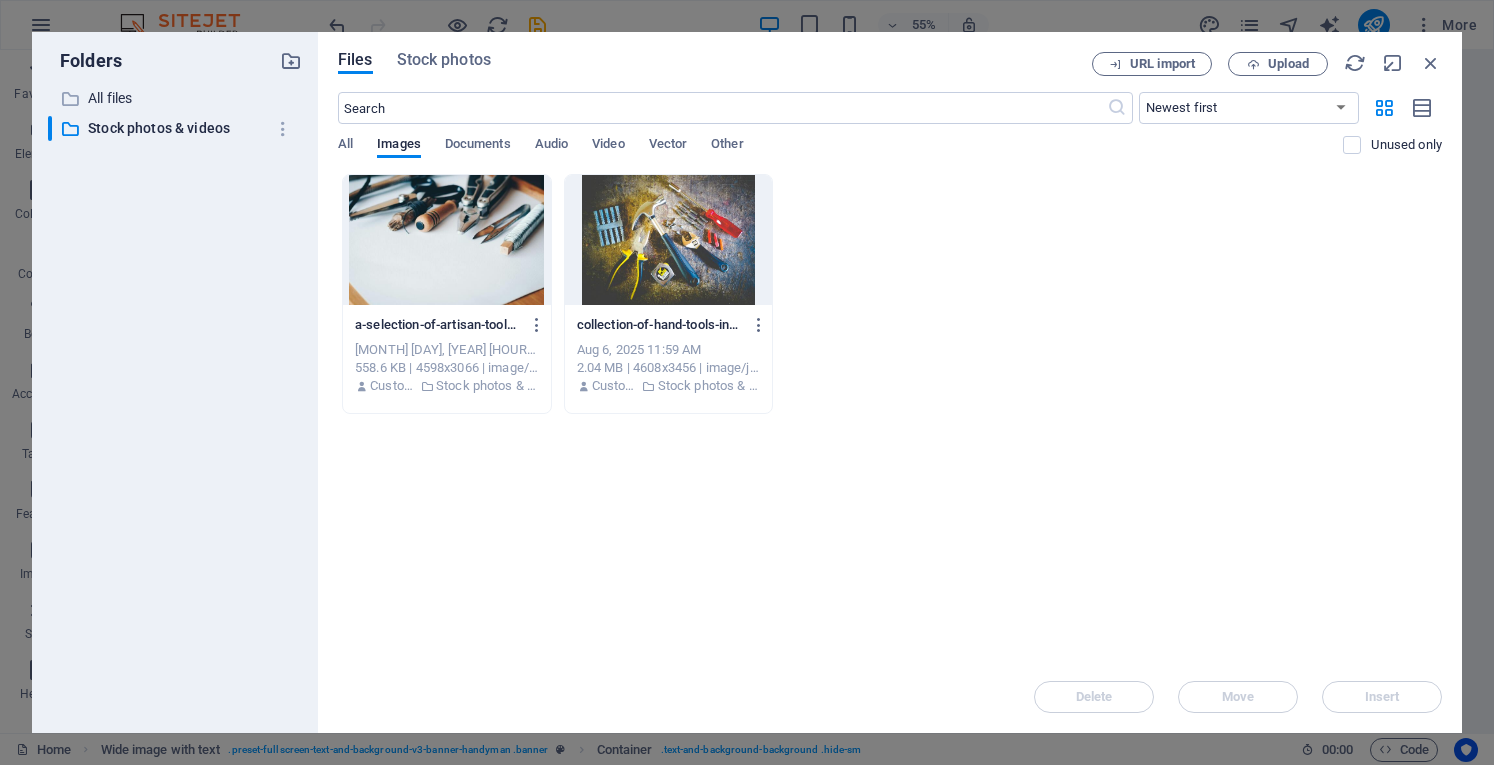 click at bounding box center (447, 240) 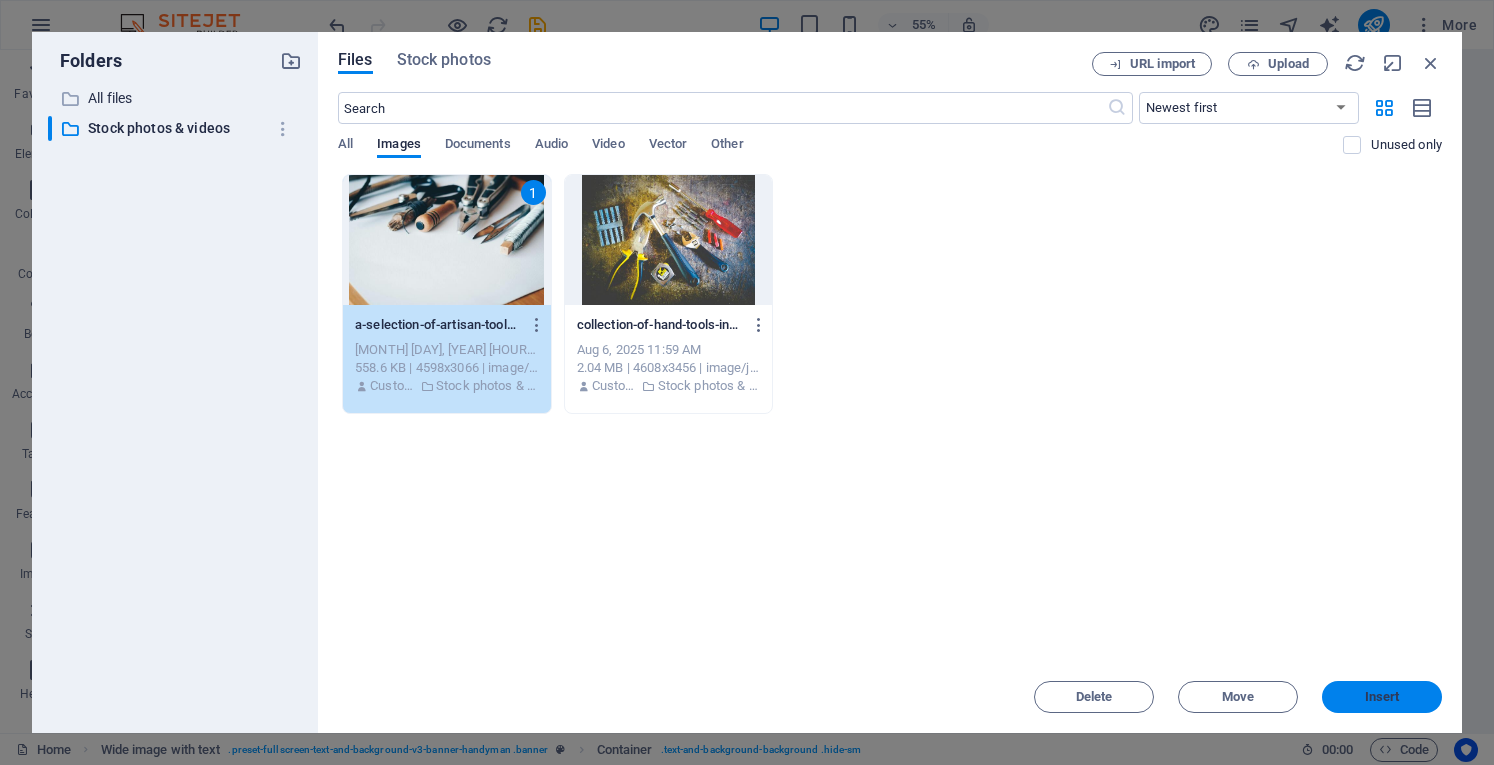 click on "Insert" at bounding box center [1382, 697] 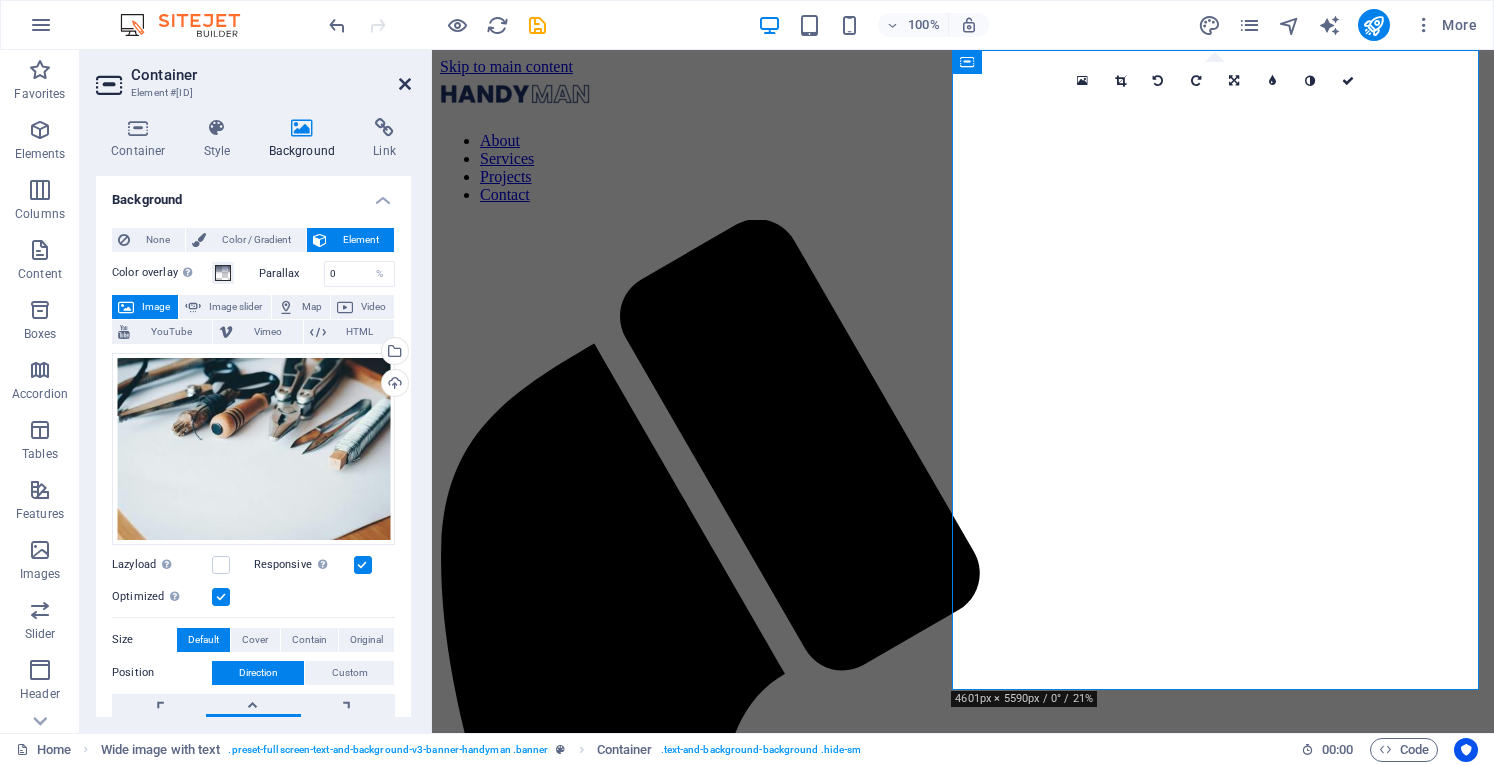 click at bounding box center [405, 84] 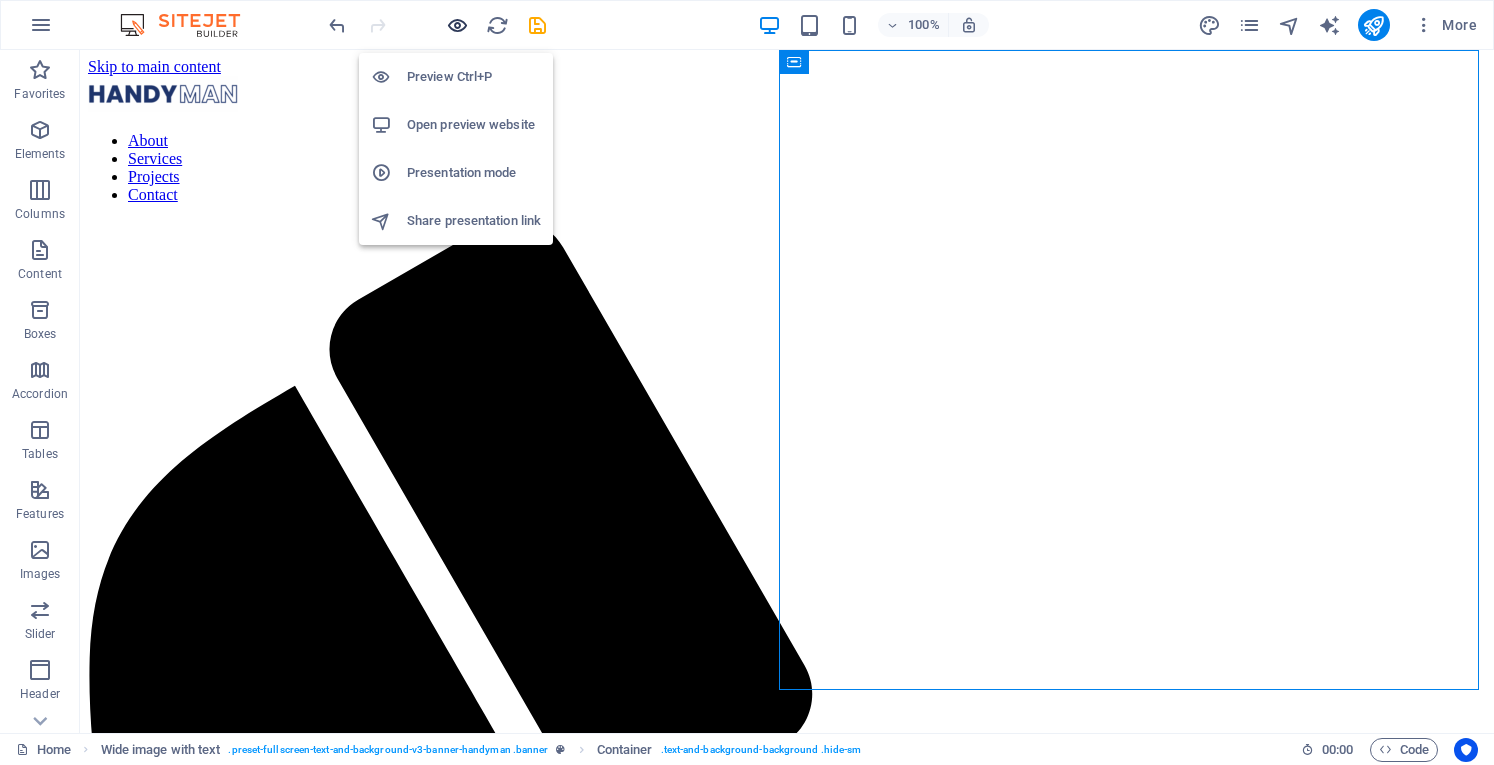 click at bounding box center (457, 25) 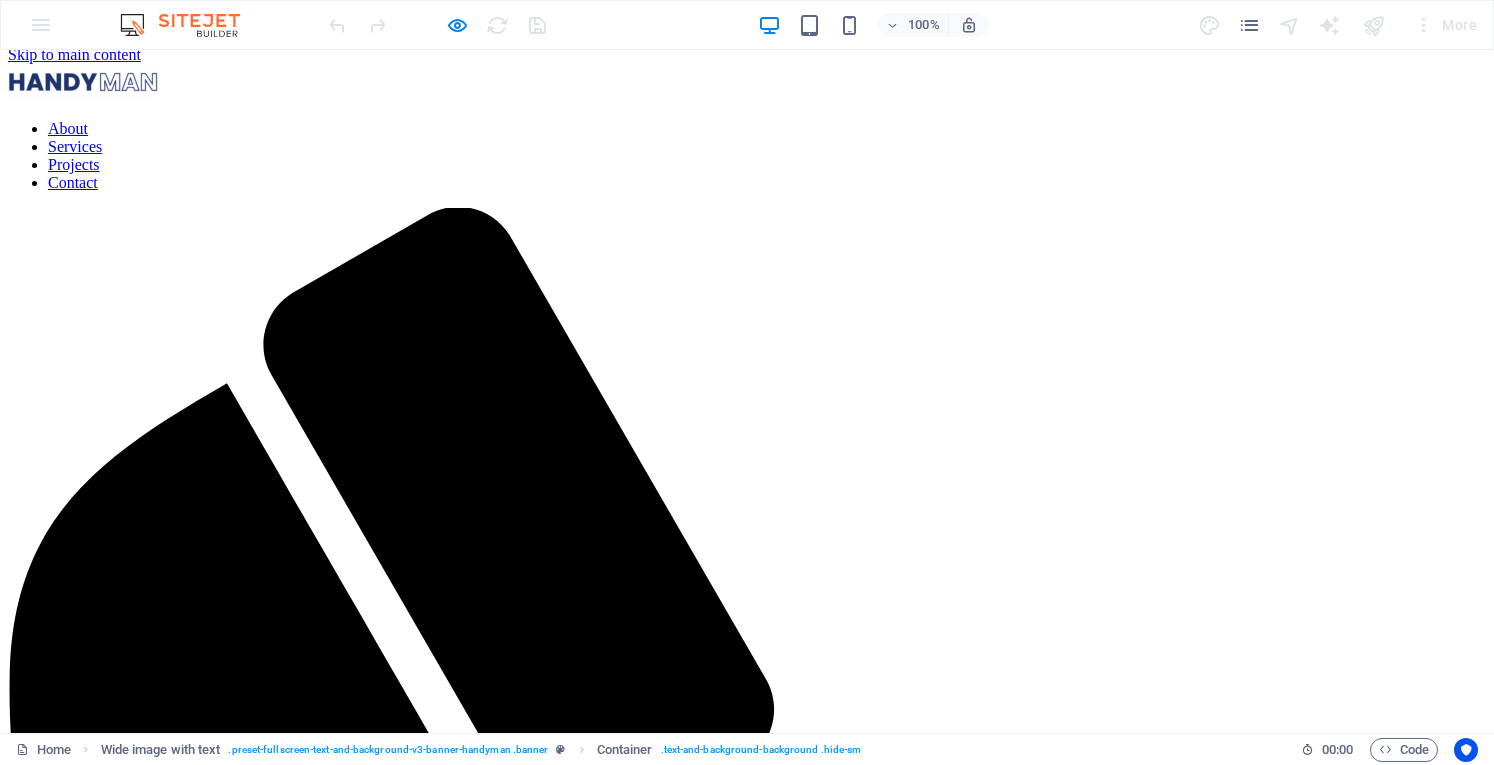 scroll, scrollTop: 0, scrollLeft: 0, axis: both 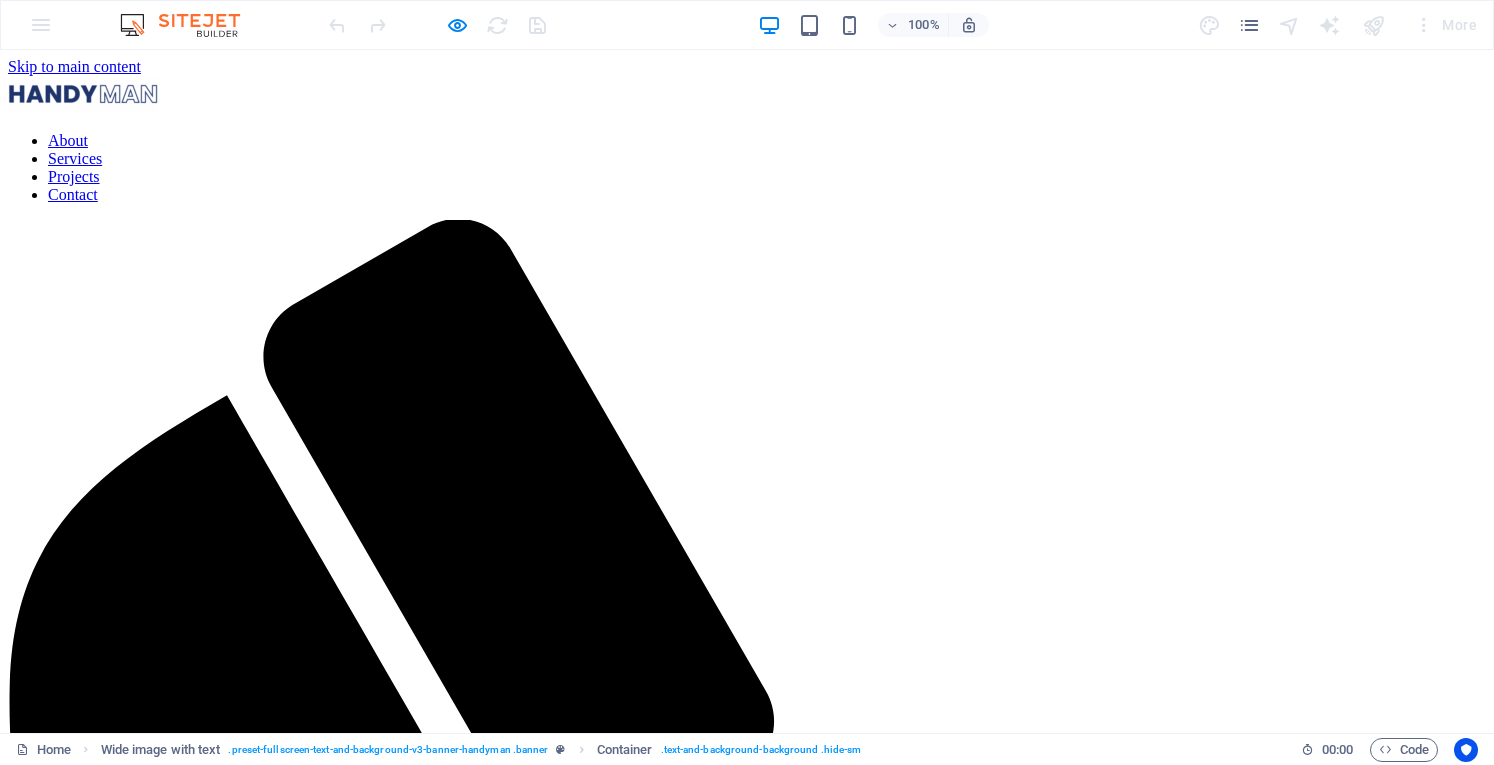 click at bounding box center [83, 94] 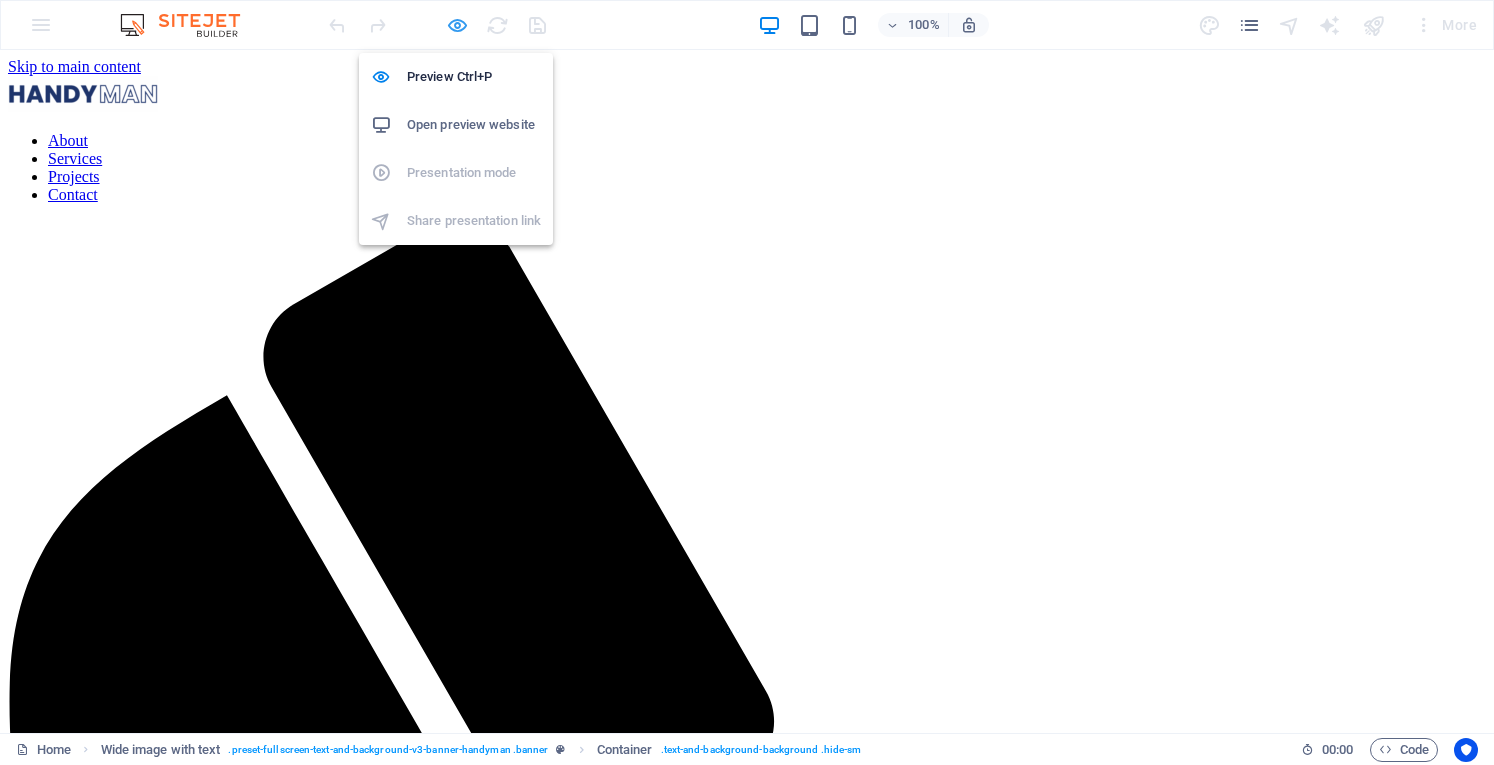 click at bounding box center (457, 25) 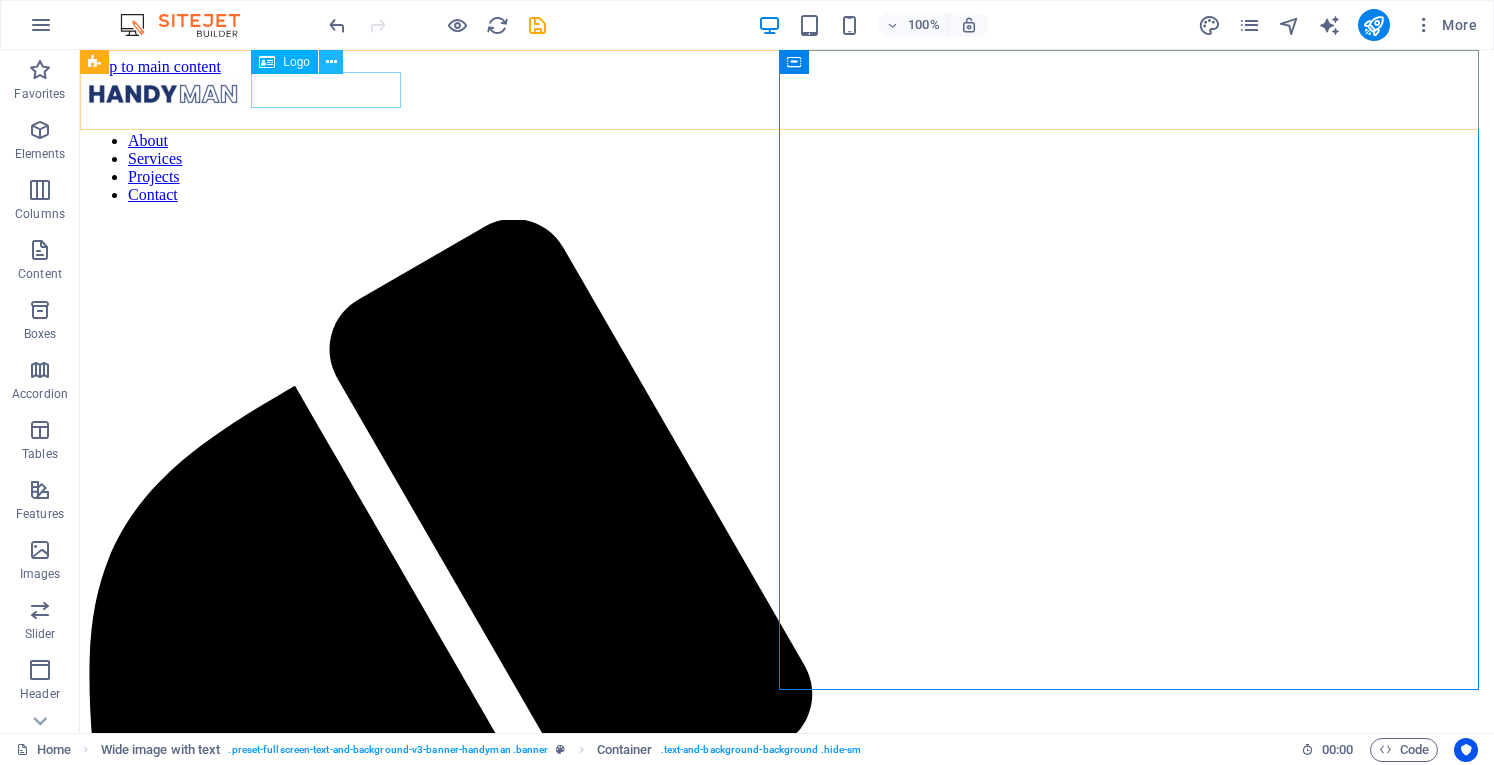 click at bounding box center [331, 62] 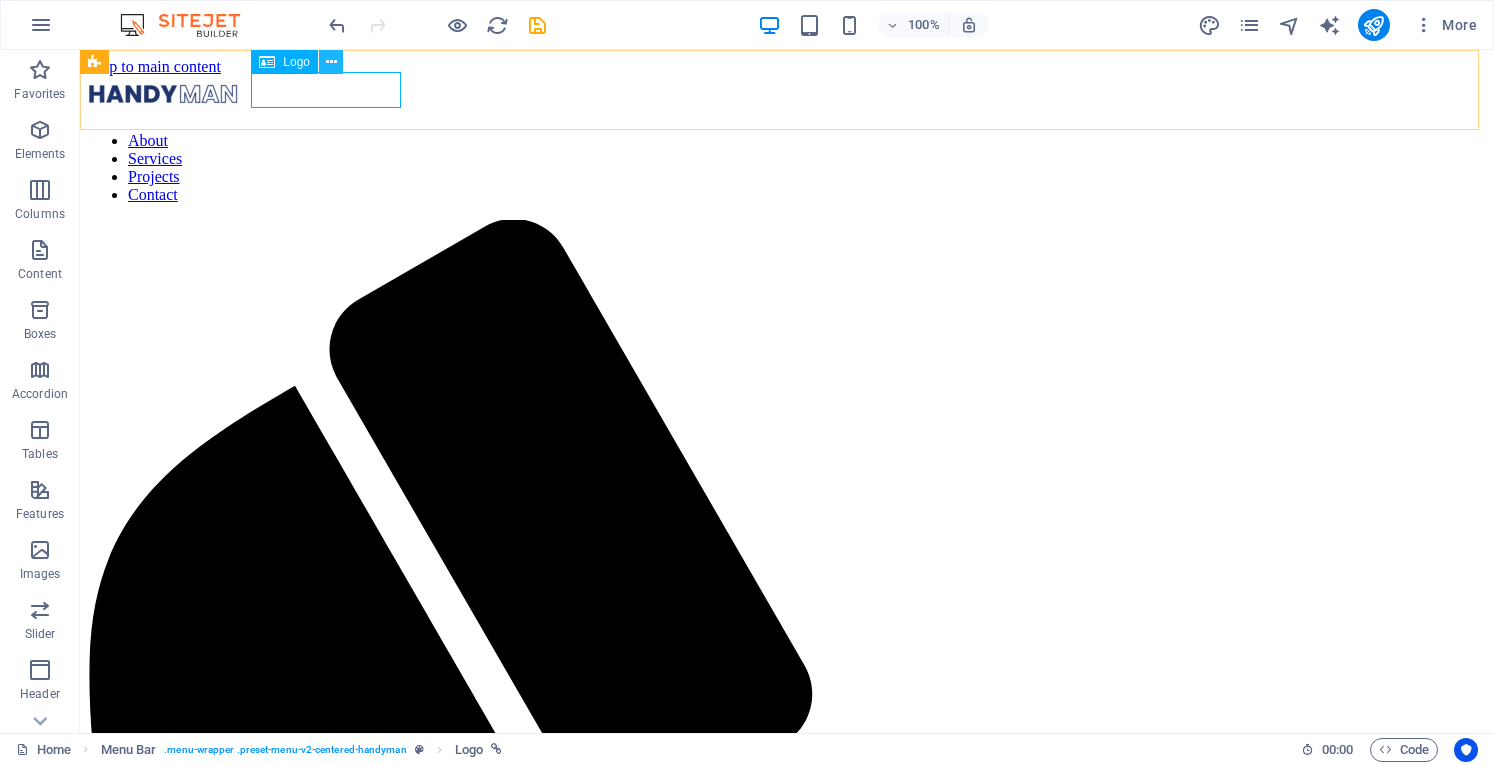 click at bounding box center [331, 62] 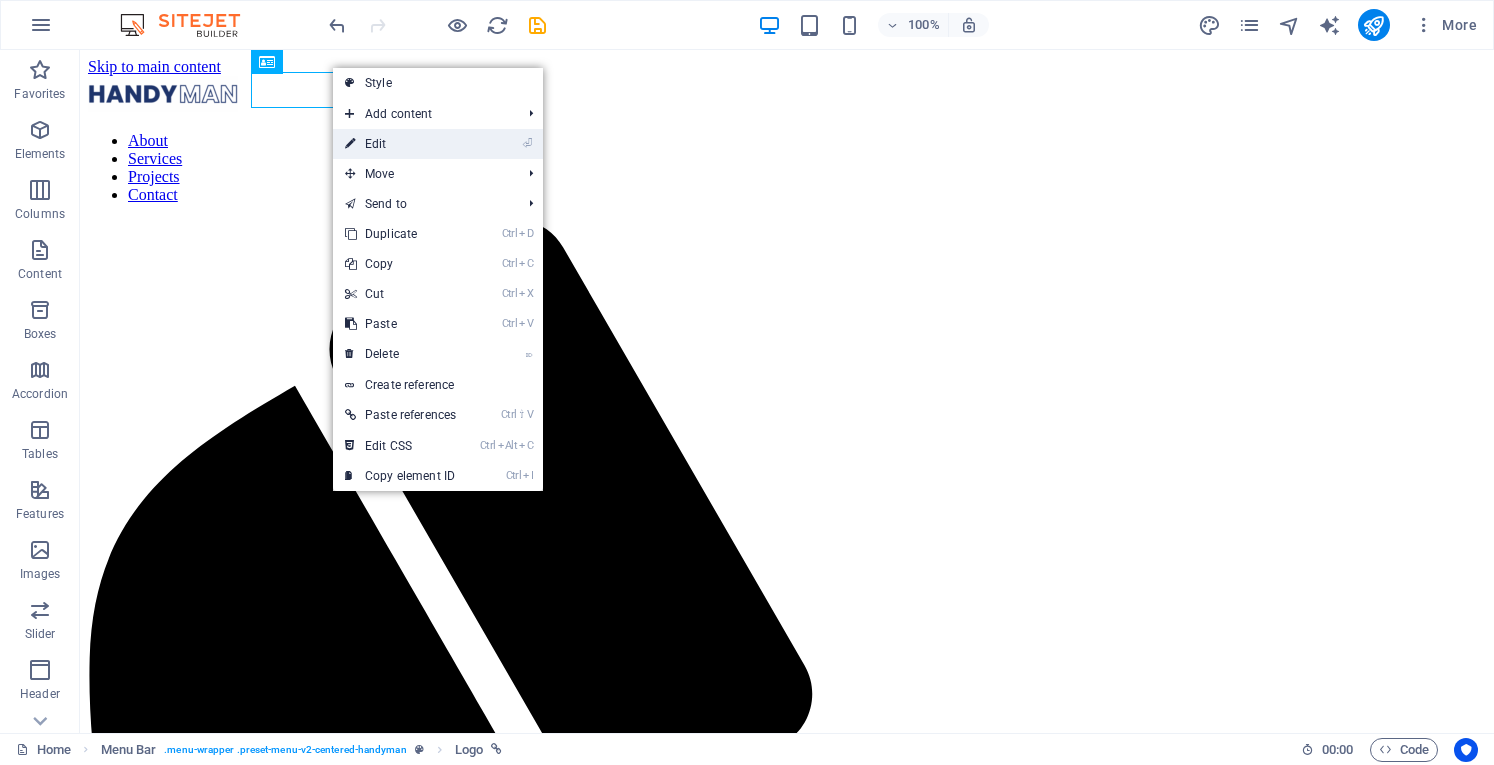 click on "⏎  Edit" at bounding box center [400, 144] 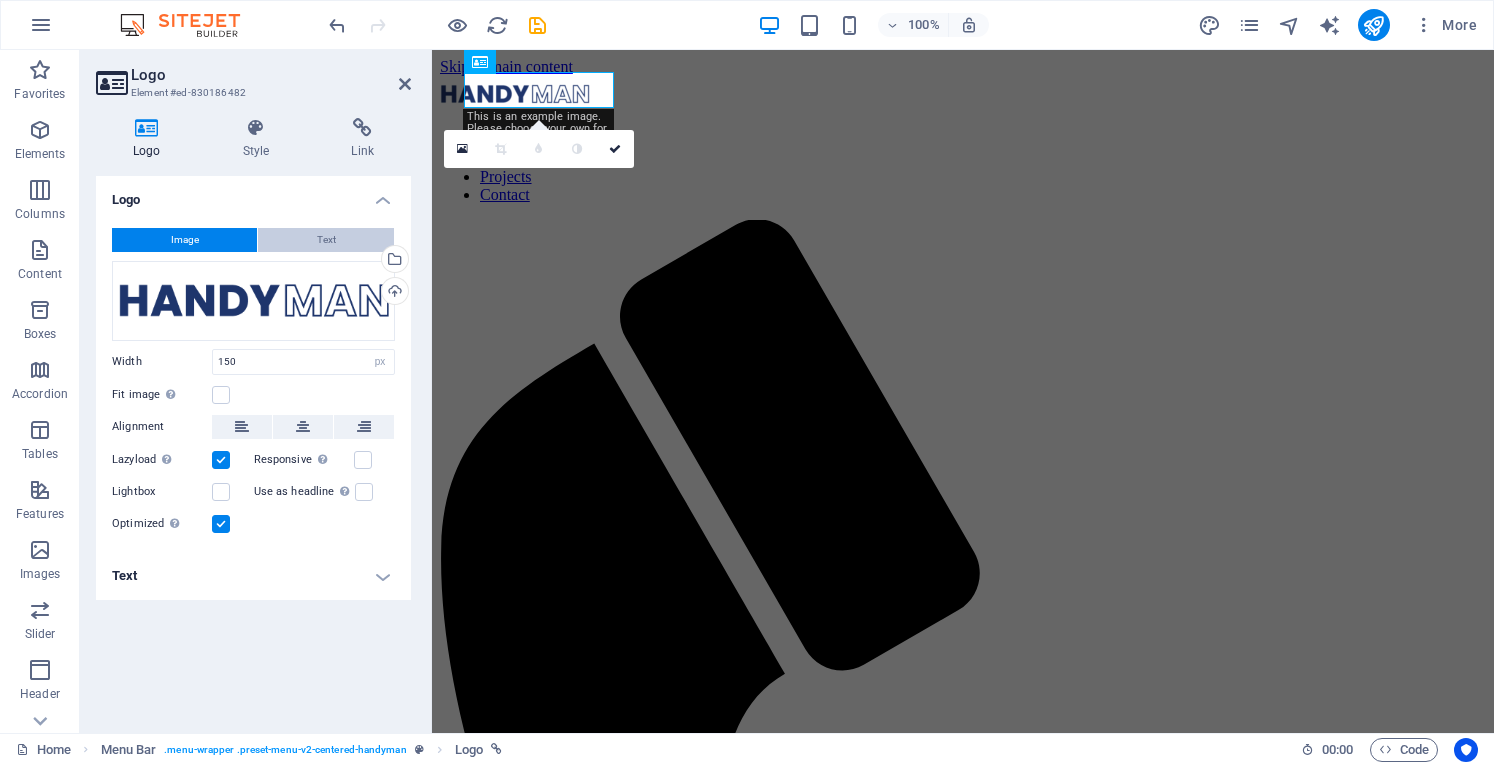 click on "Text" at bounding box center [326, 240] 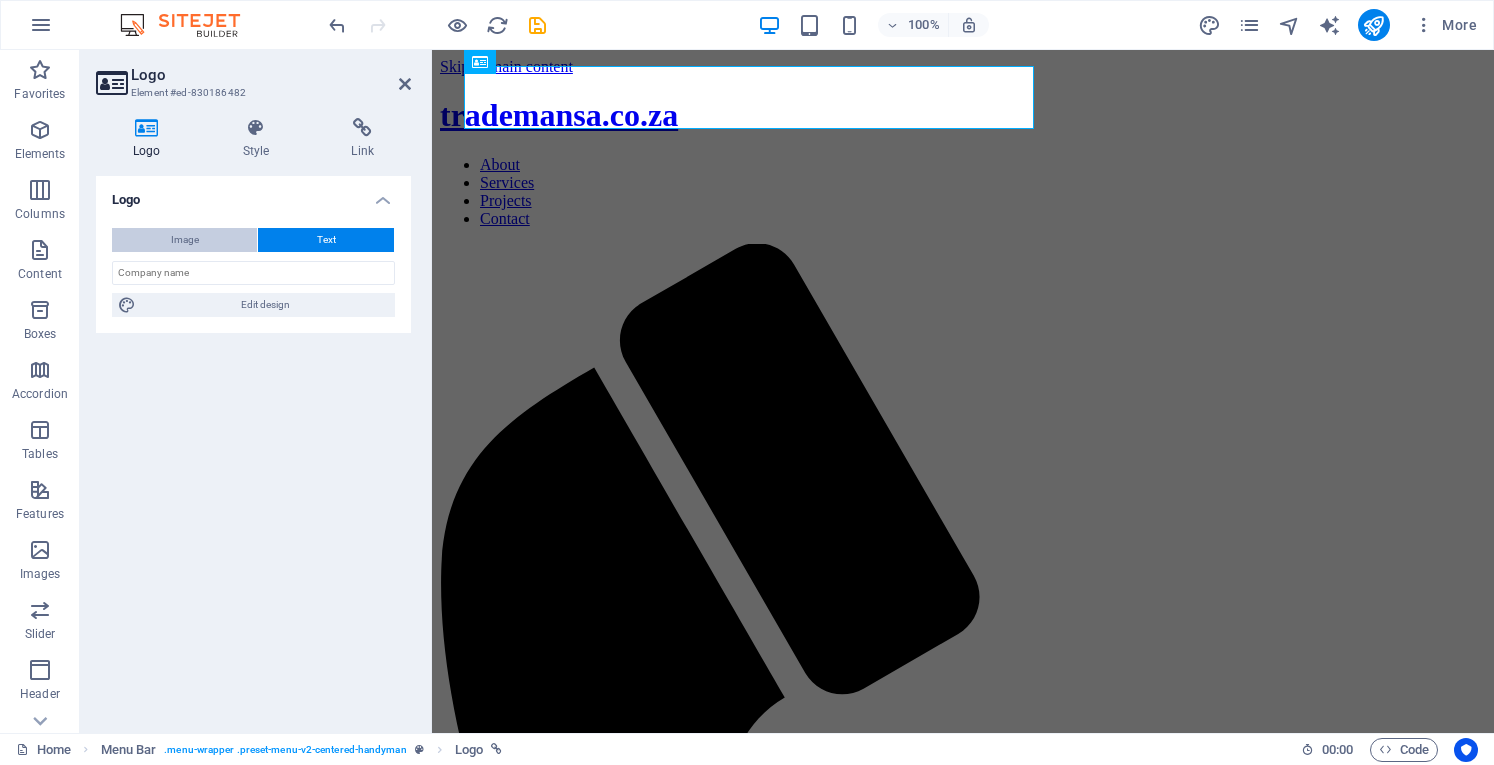click on "Image" at bounding box center [184, 240] 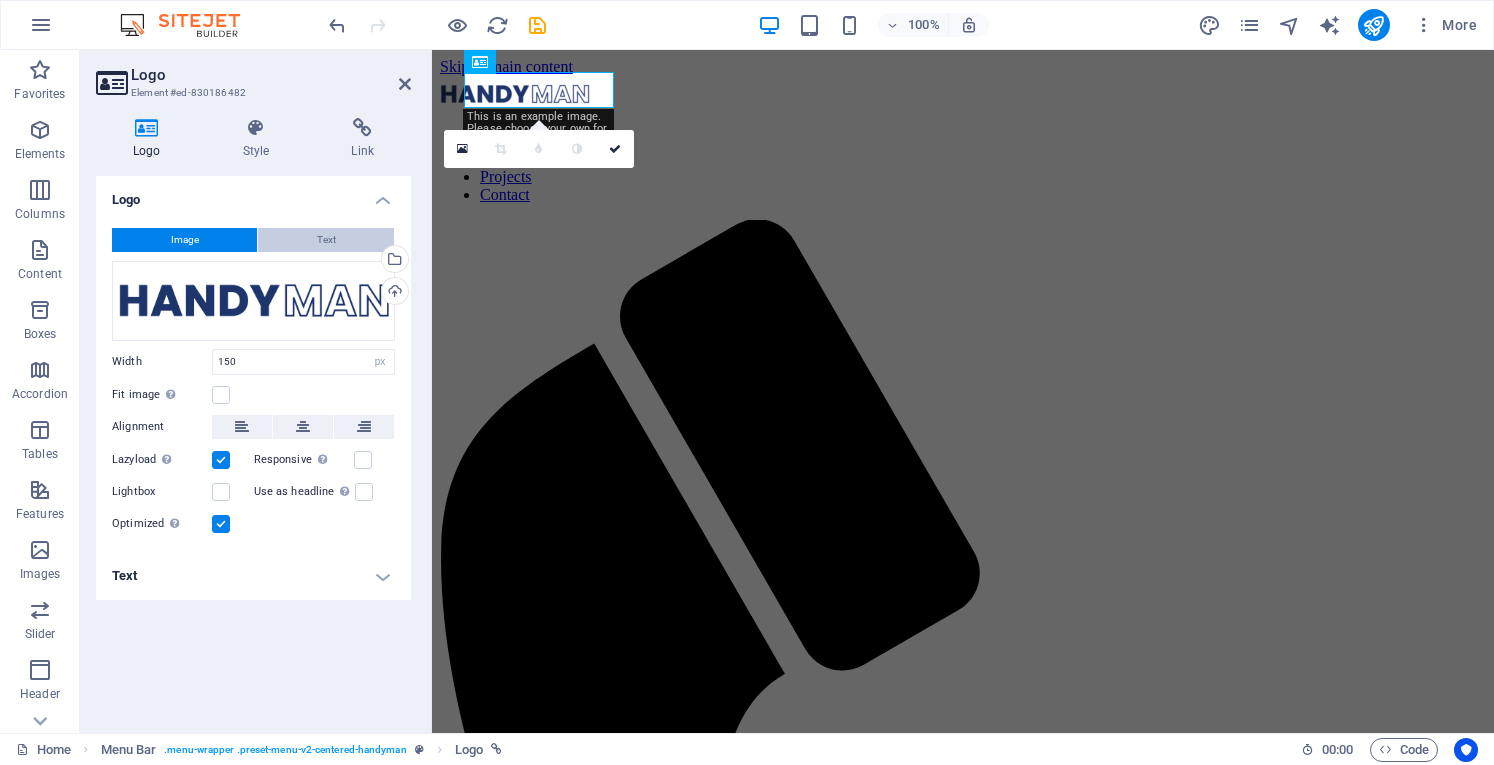 click on "Text" at bounding box center [326, 240] 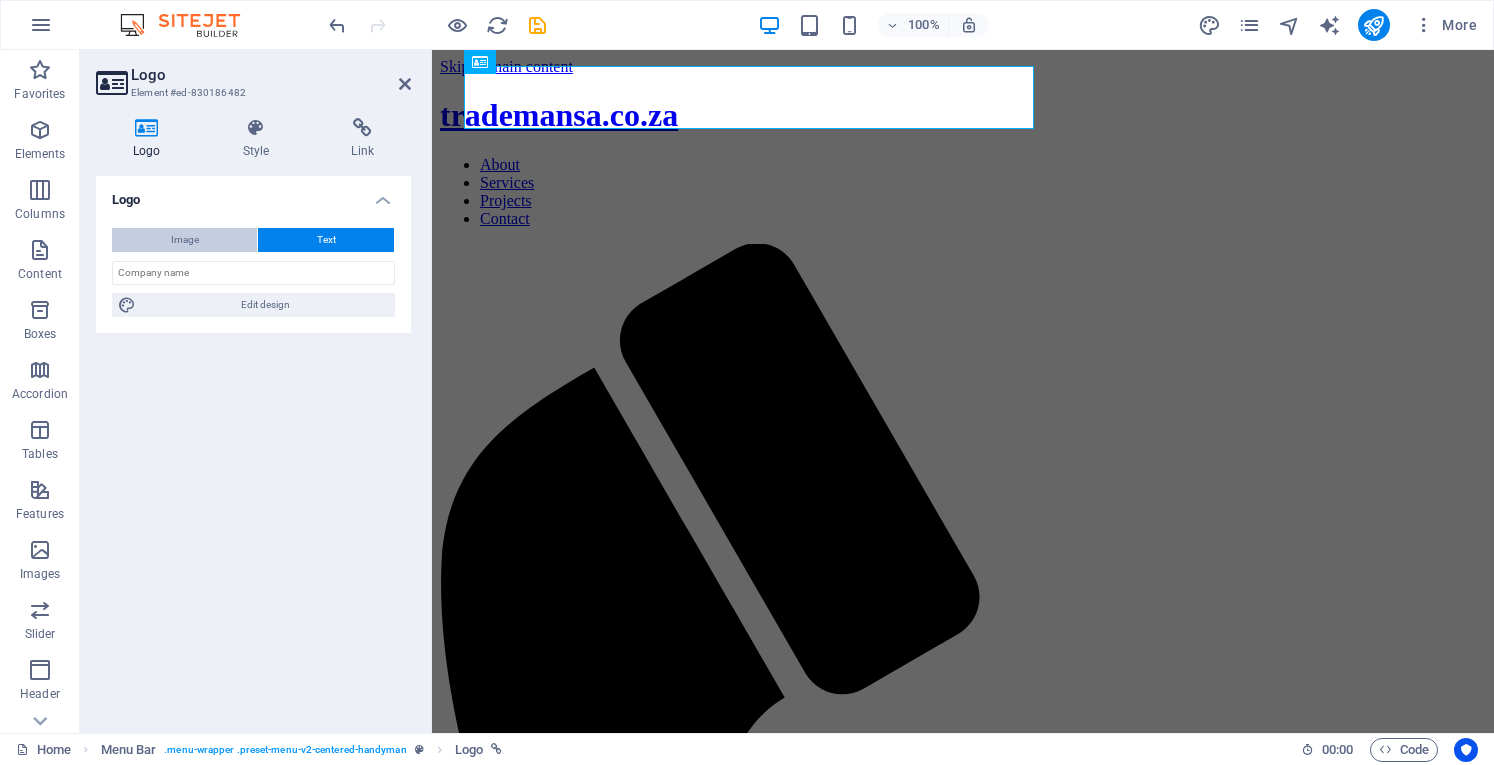 click on "Image" at bounding box center (184, 240) 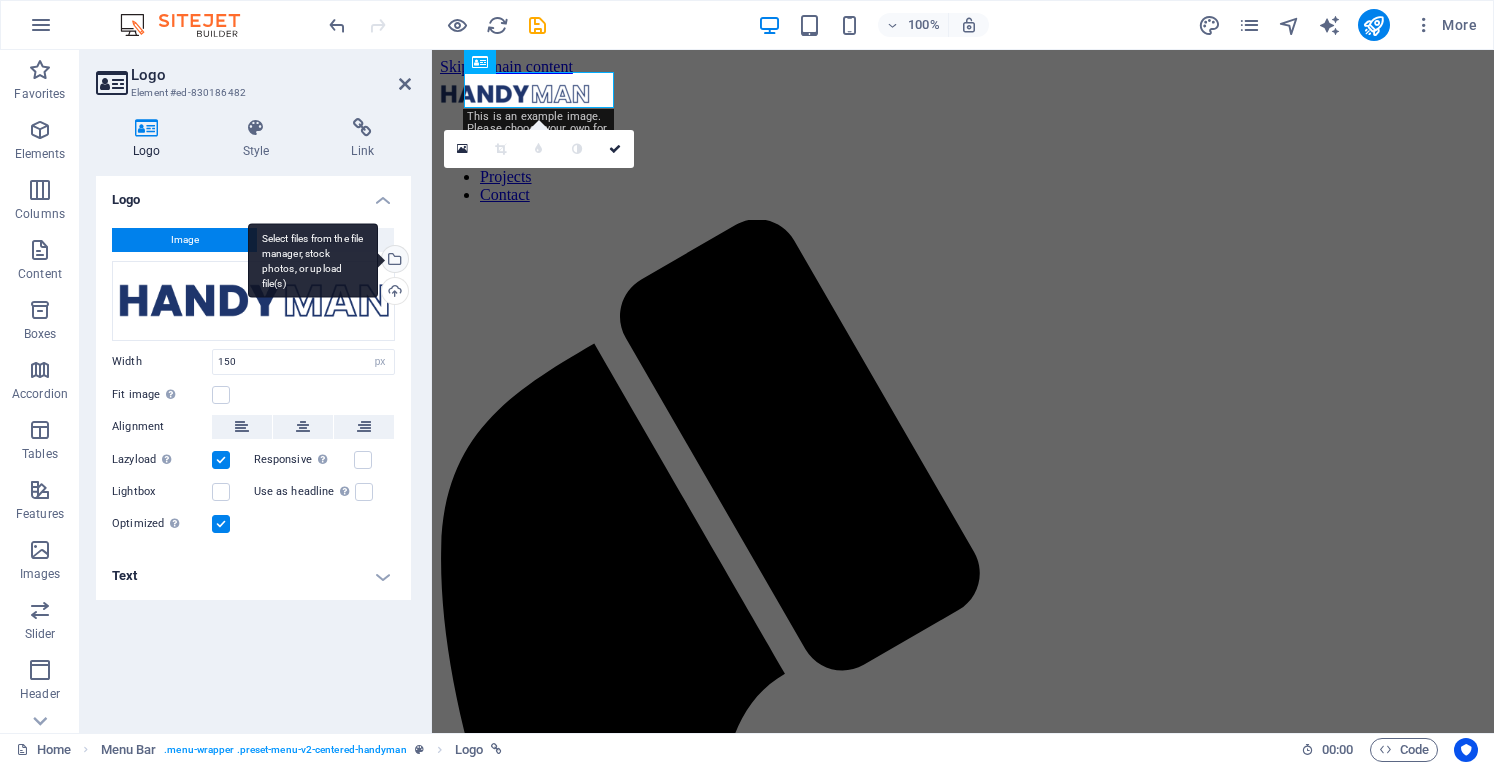 click on "Select files from the file manager, stock photos, or upload file(s)" at bounding box center (313, 260) 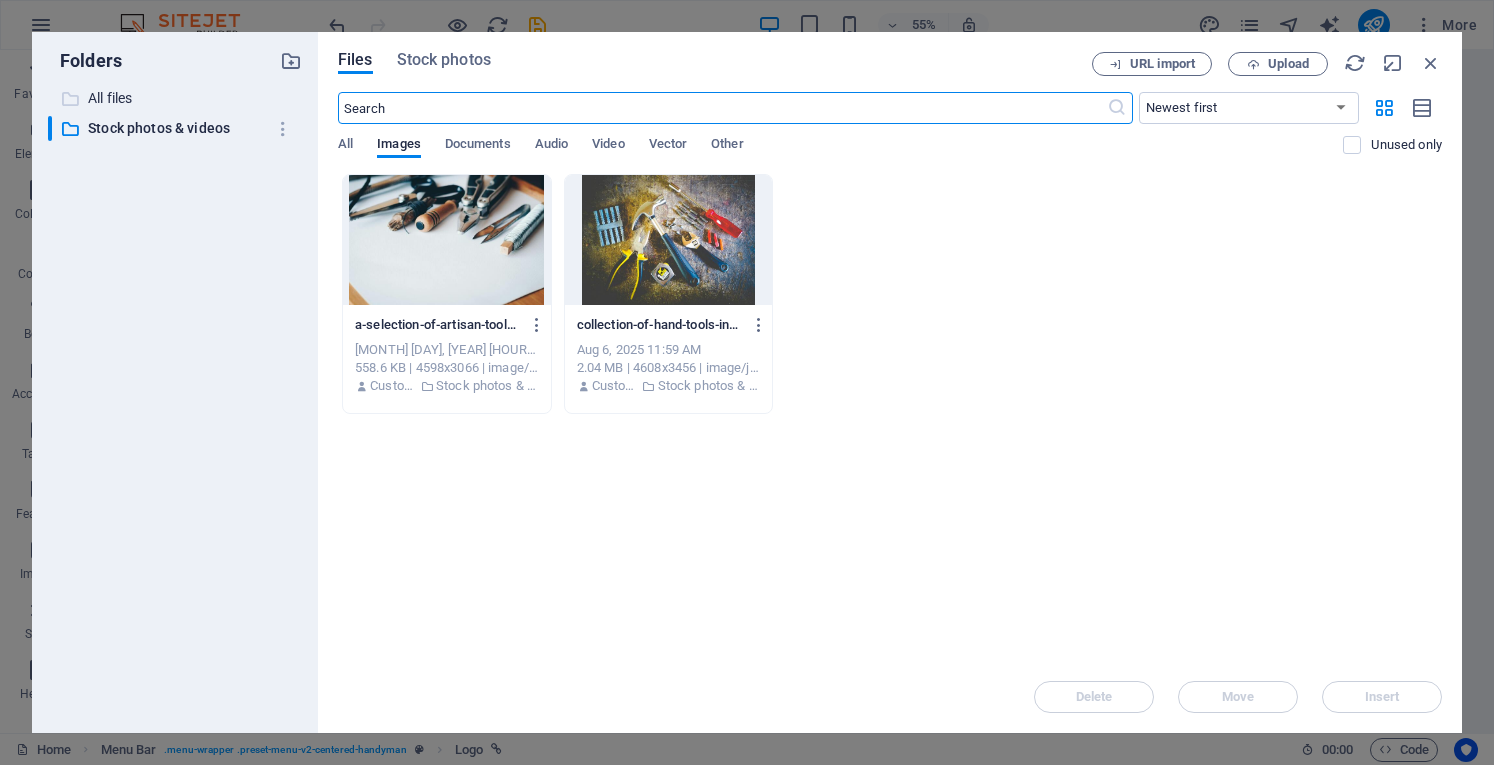 click on "All files" at bounding box center [176, 98] 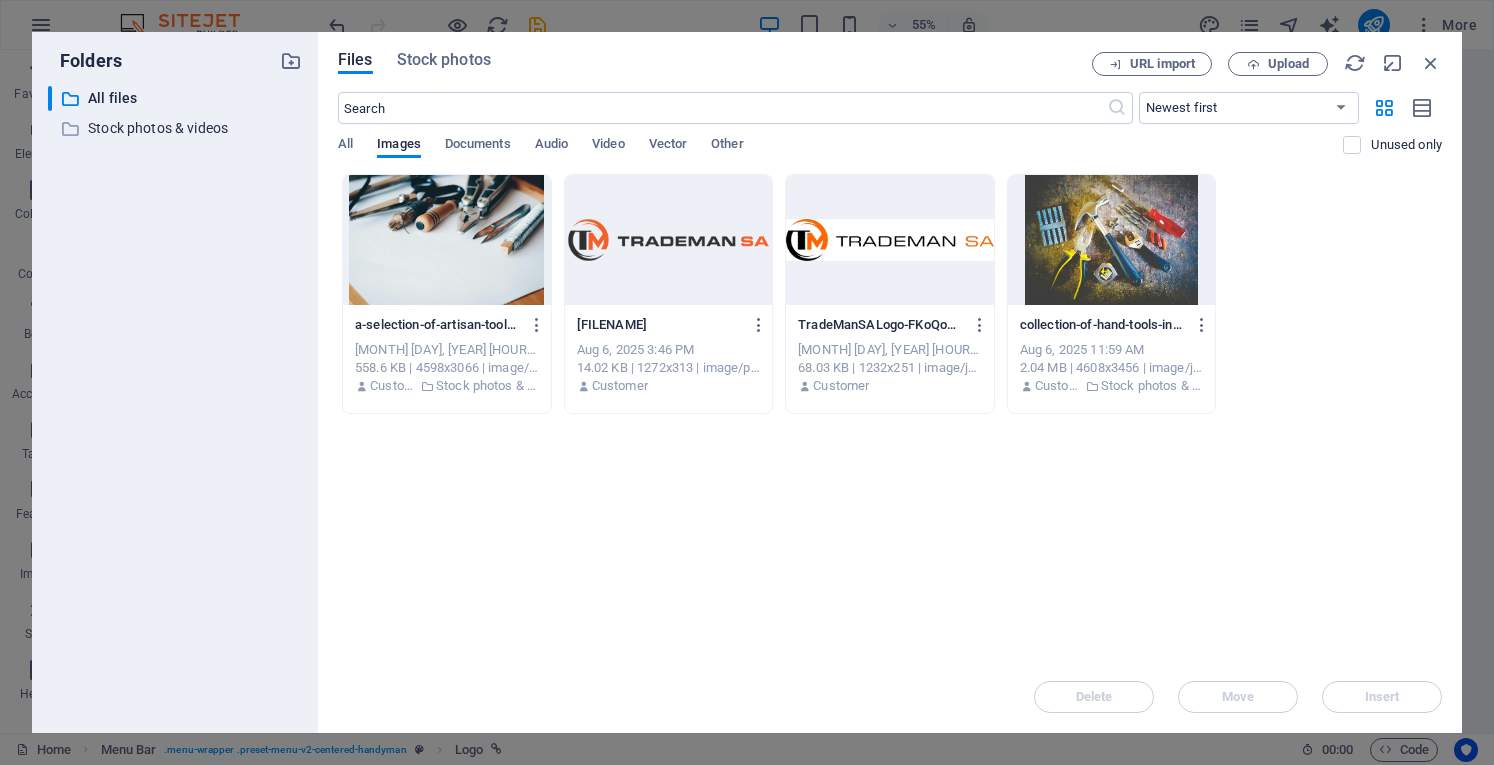 click at bounding box center (669, 240) 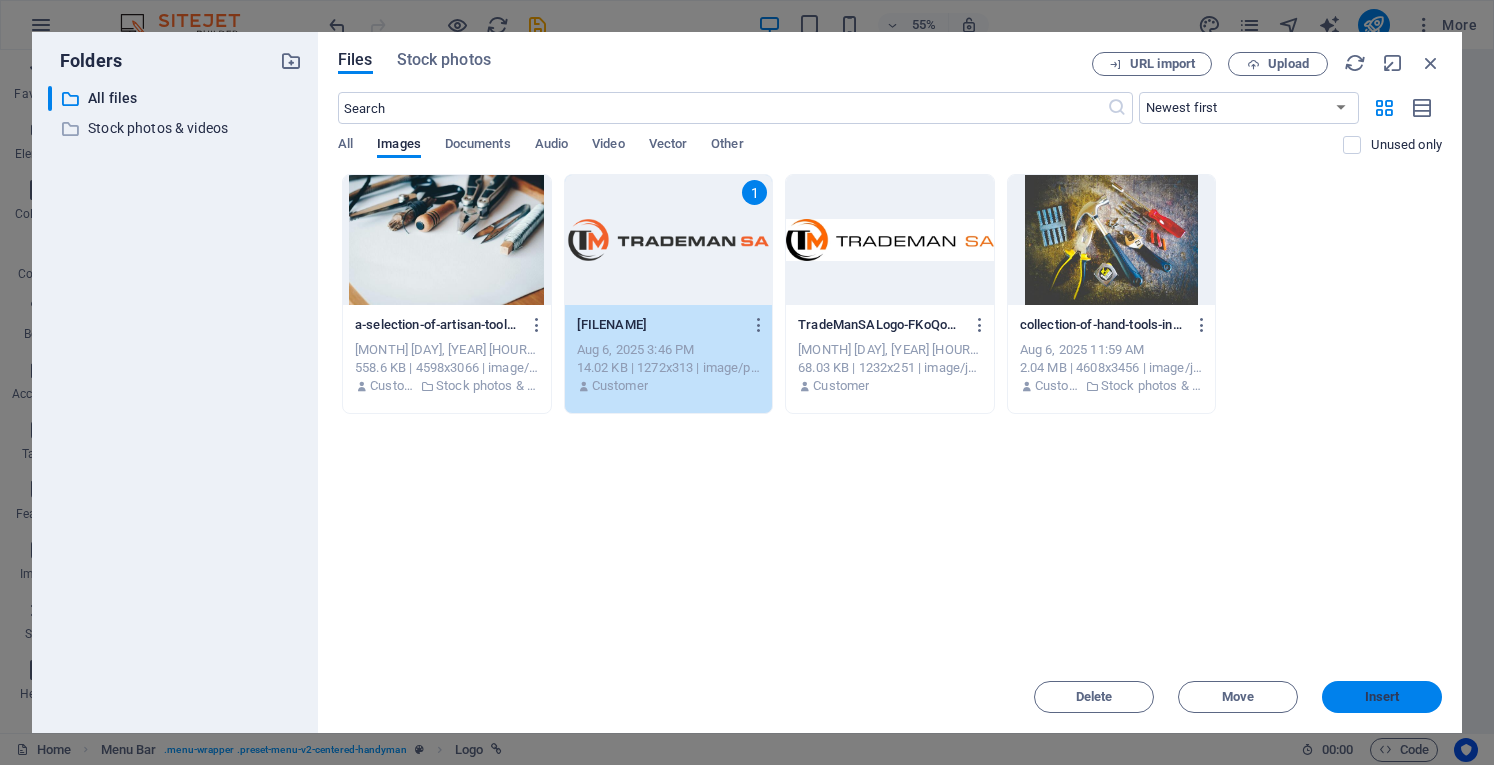 click on "Insert" at bounding box center [1382, 697] 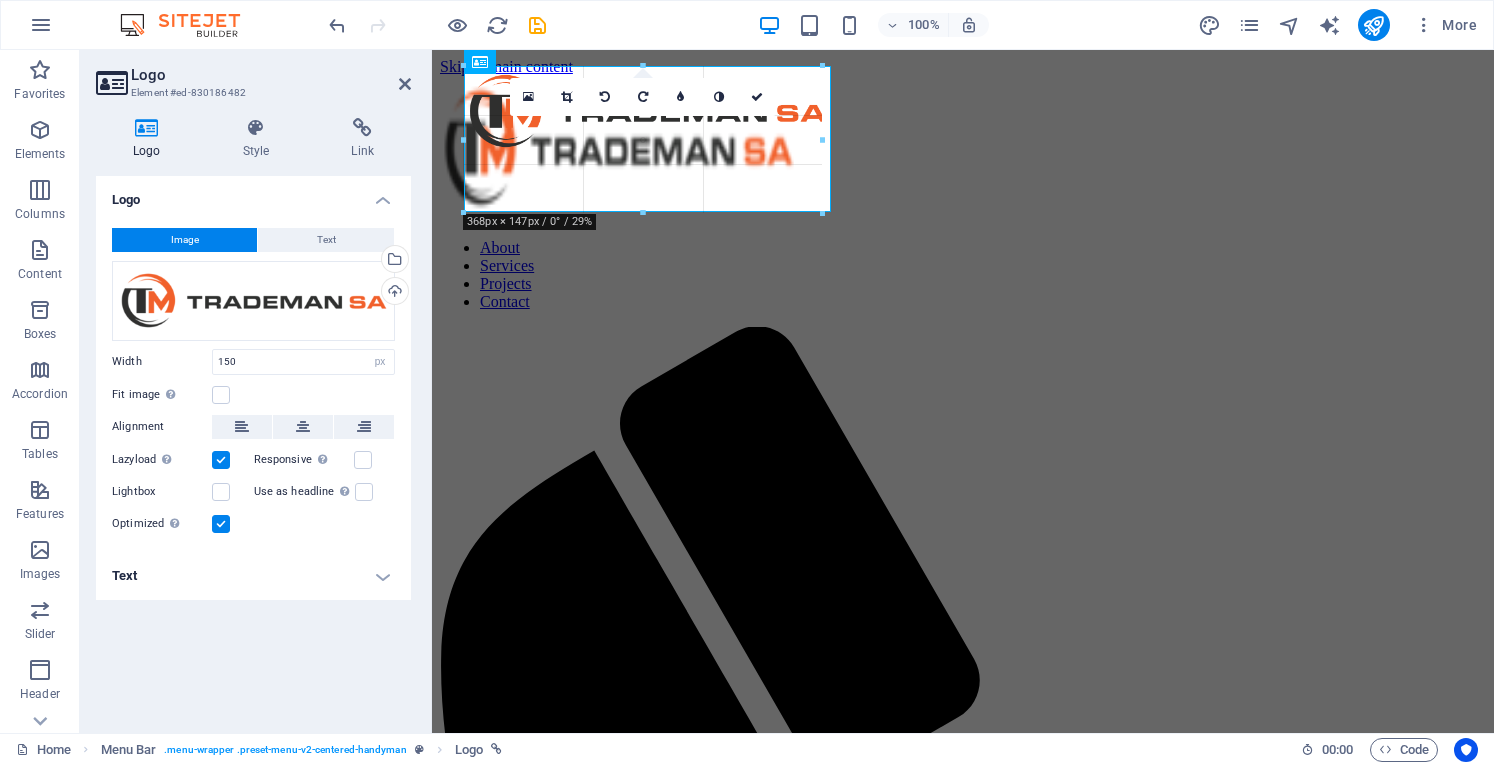 drag, startPoint x: 614, startPoint y: 108, endPoint x: 818, endPoint y: 214, distance: 229.89563 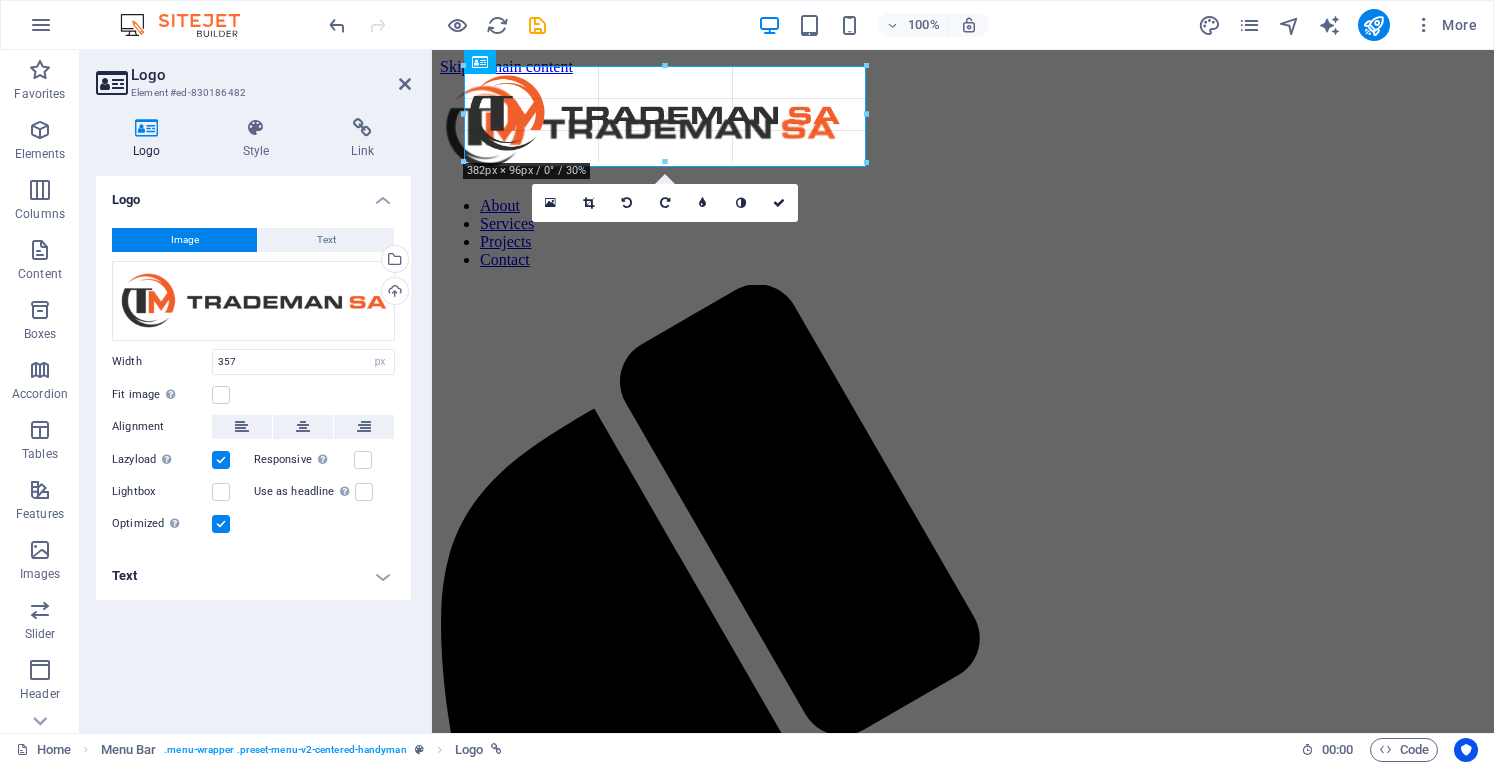 drag, startPoint x: 823, startPoint y: 155, endPoint x: 845, endPoint y: 168, distance: 25.553865 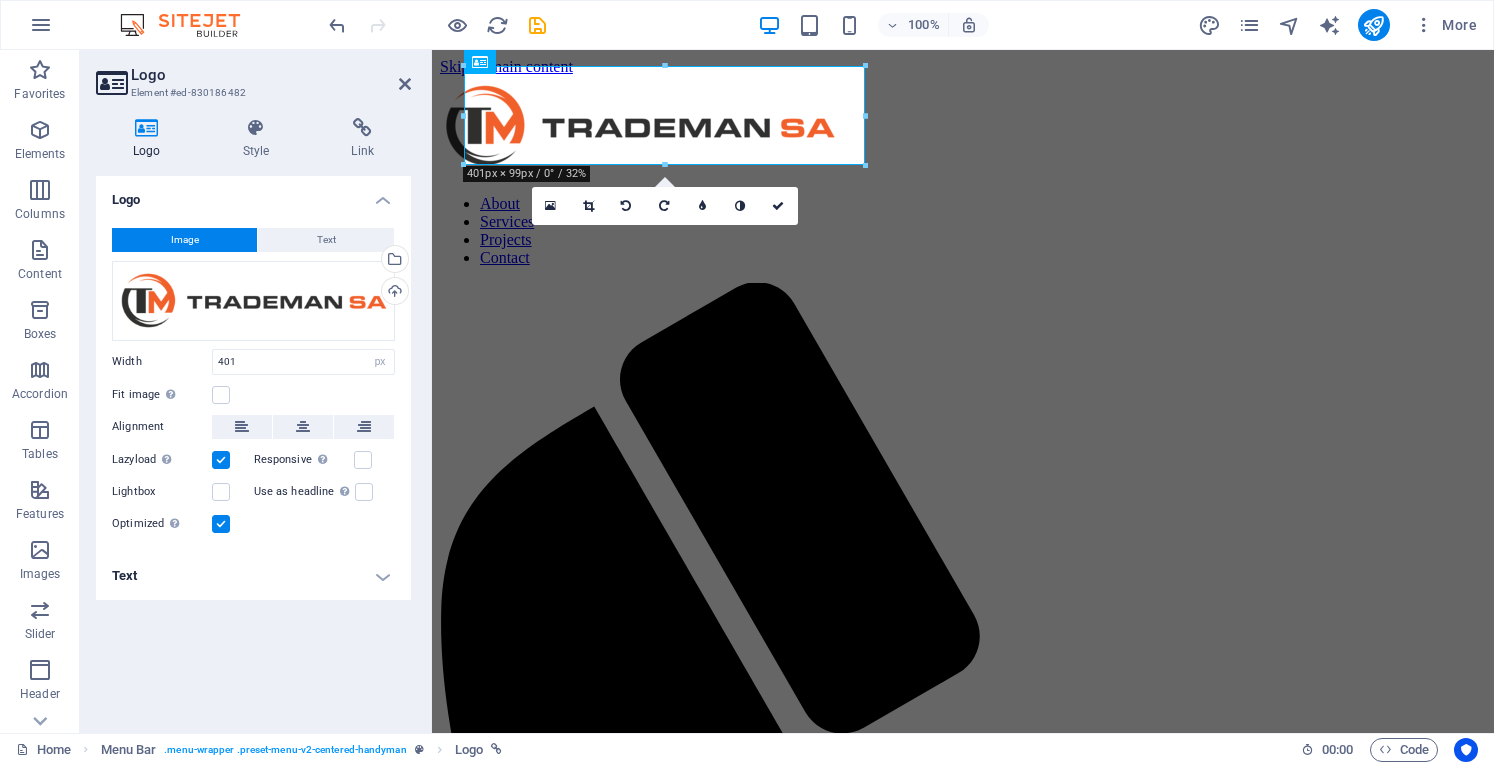 click at bounding box center (221, 460) 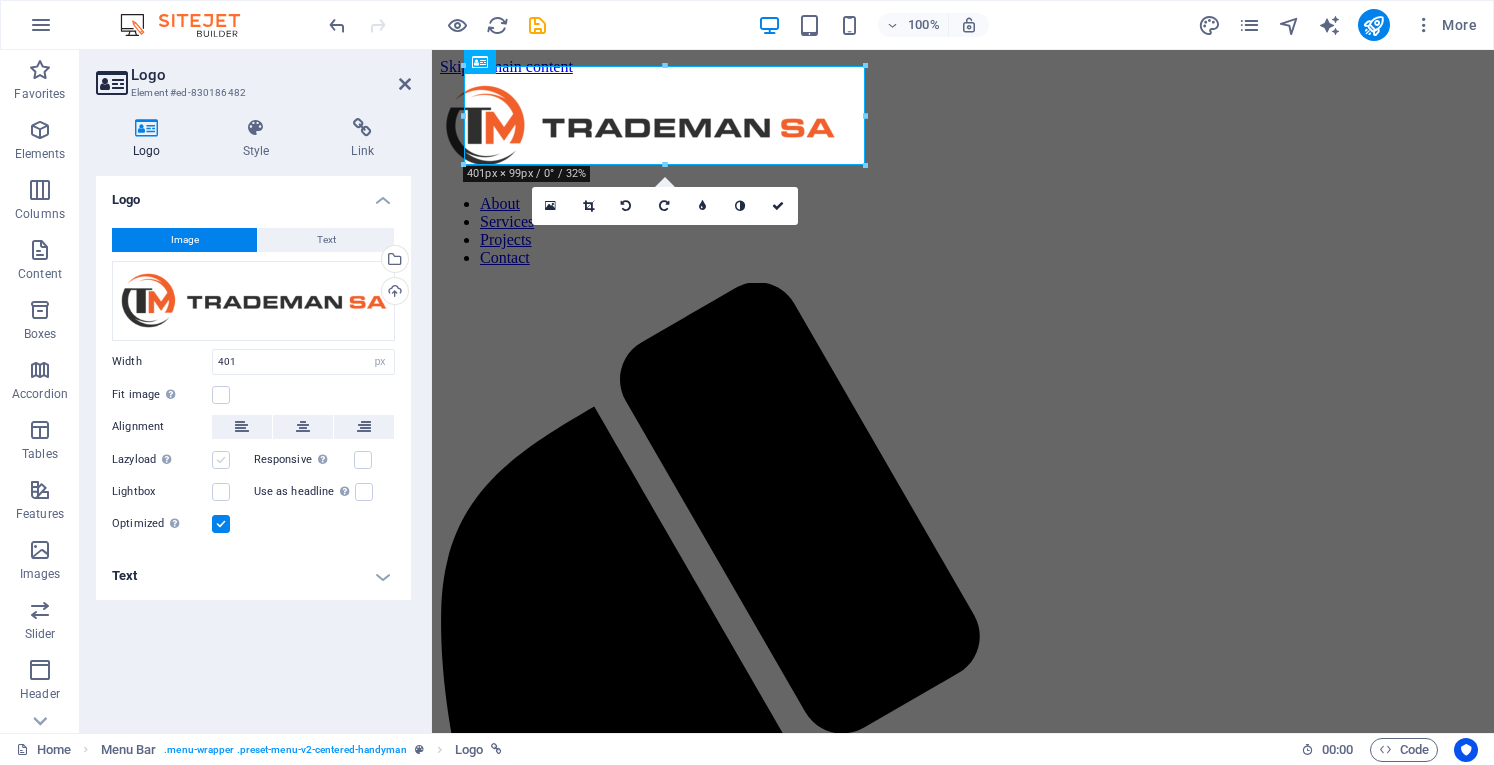 click at bounding box center (221, 460) 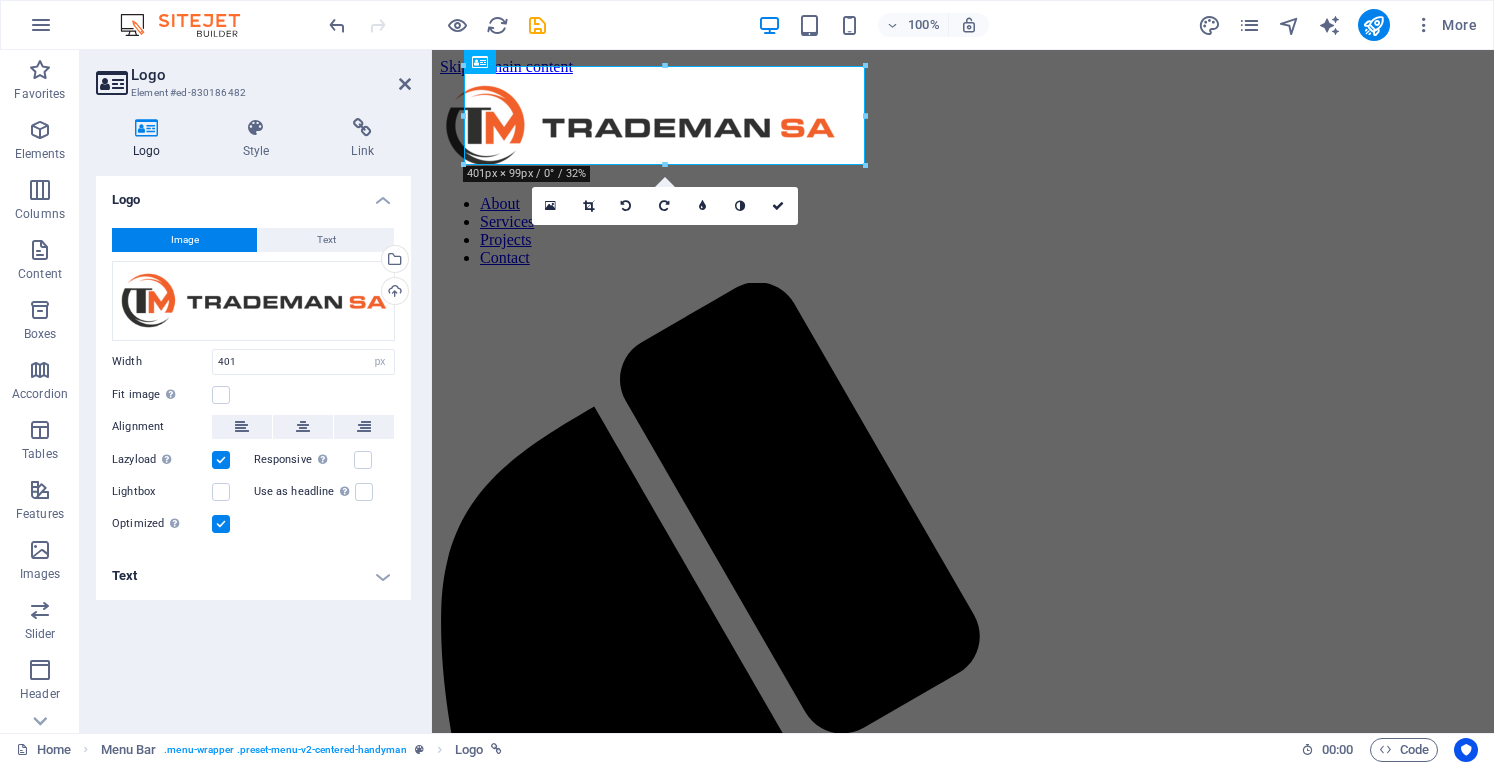 click on "Text" at bounding box center [253, 576] 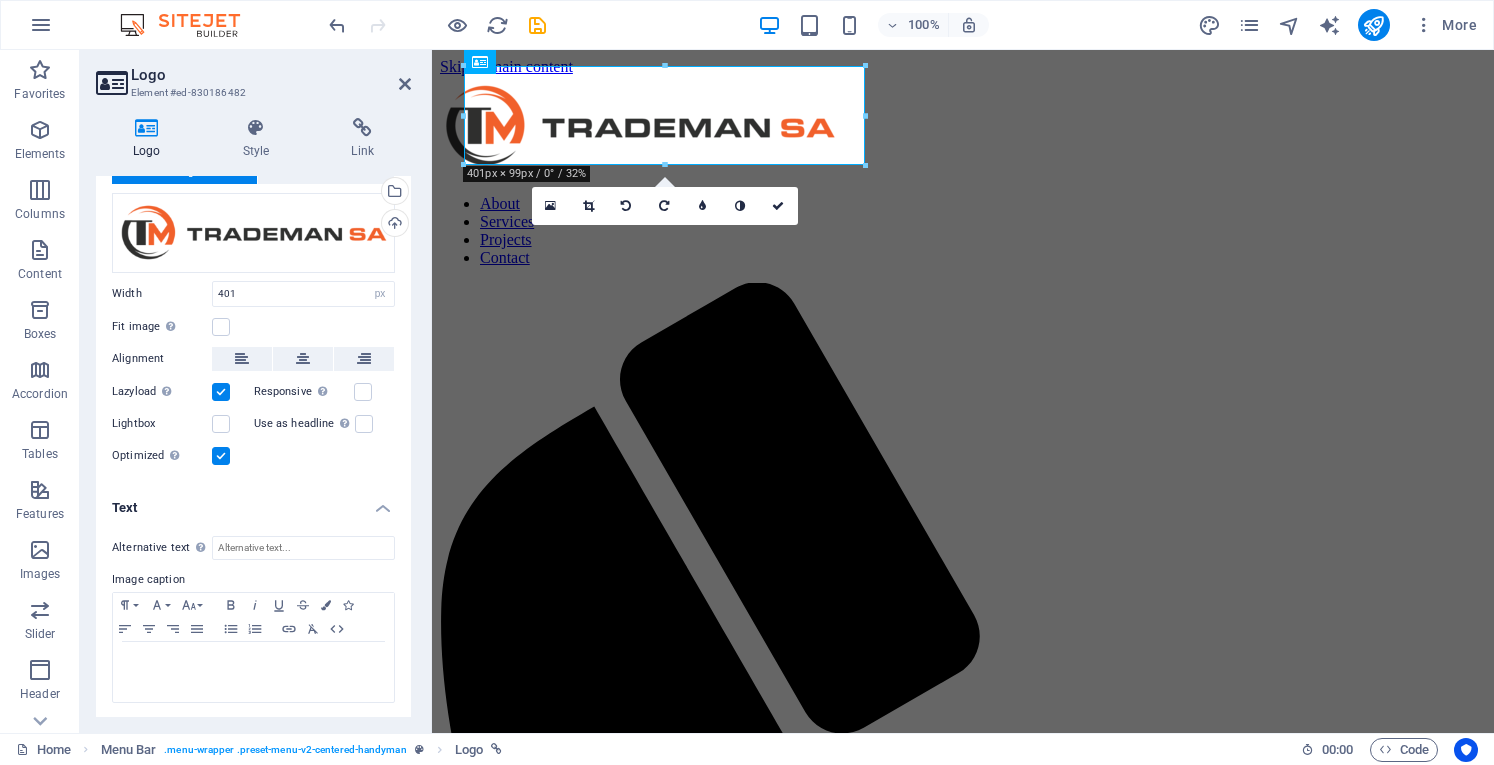 scroll, scrollTop: 0, scrollLeft: 0, axis: both 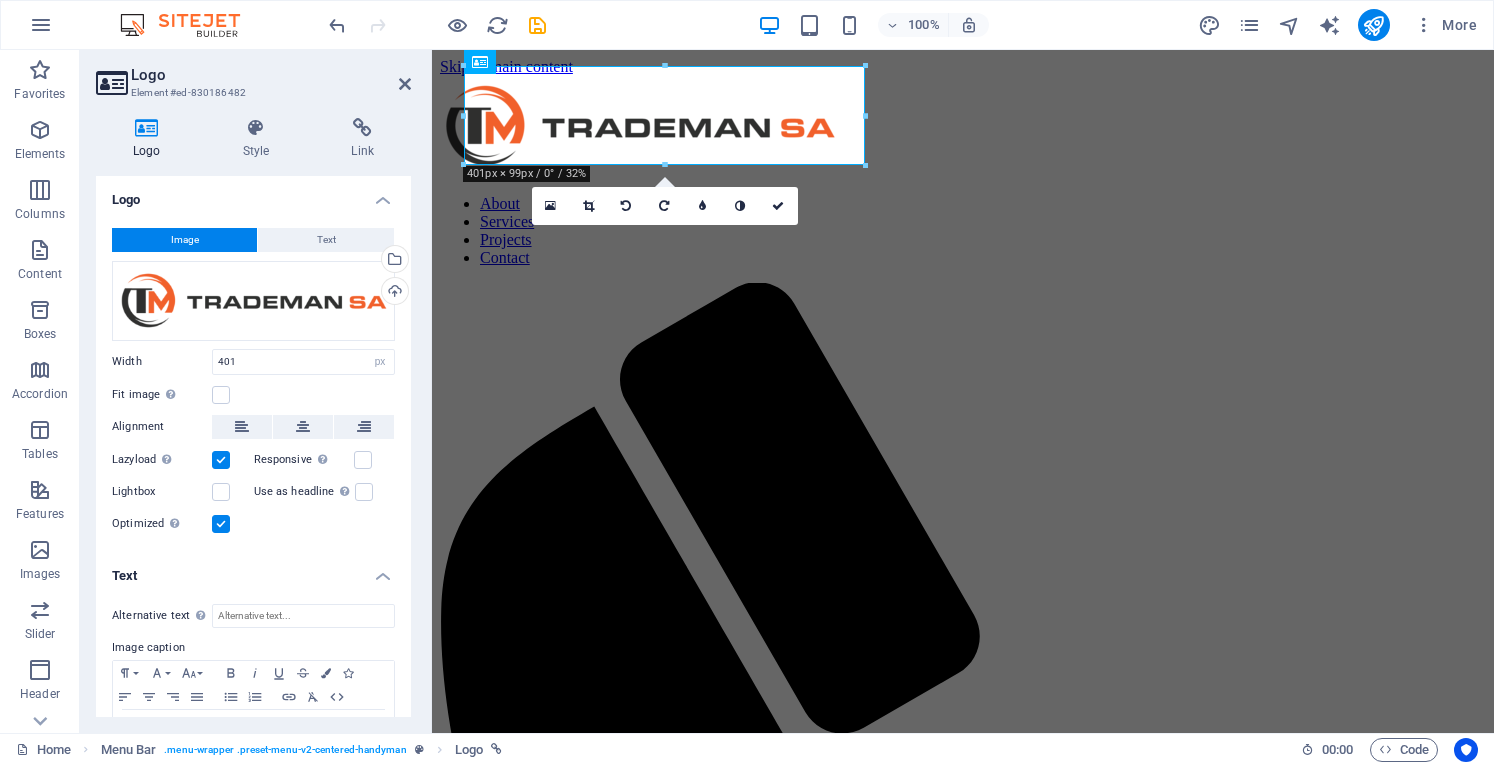 click on "Logo Element #ed-830186482 Logo Style Link Logo Image Text Drag files here, click to choose files or select files from Files or our free stock photos & videos Select files from the file manager, stock photos, or upload file(s) Upload Width 150 Default auto px rem % em vh vw Fit image Automatically fit image to a fixed width and height Height Default auto px Alignment Lazyload Loading images after the page loads improves page speed. Responsive Automatically load retina image and smartphone optimized sizes. Lightbox Use as headline The image will be wrapped in an H1 headline tag. Useful for giving alternative text the weight of an H1 headline, e.g. for the logo. Leave unchecked if uncertain. Optimized Images are compressed to improve page speed. Position Direction Custom X offset 50 px rem % vh vw Y offset 50 px rem % vh vw Edit design Text Float No float Image left Image right Determine how text should behave around the image. Text Alternative text Image caption Paragraph Format Normal Heading 1 Heading 2 Code" at bounding box center [256, 391] 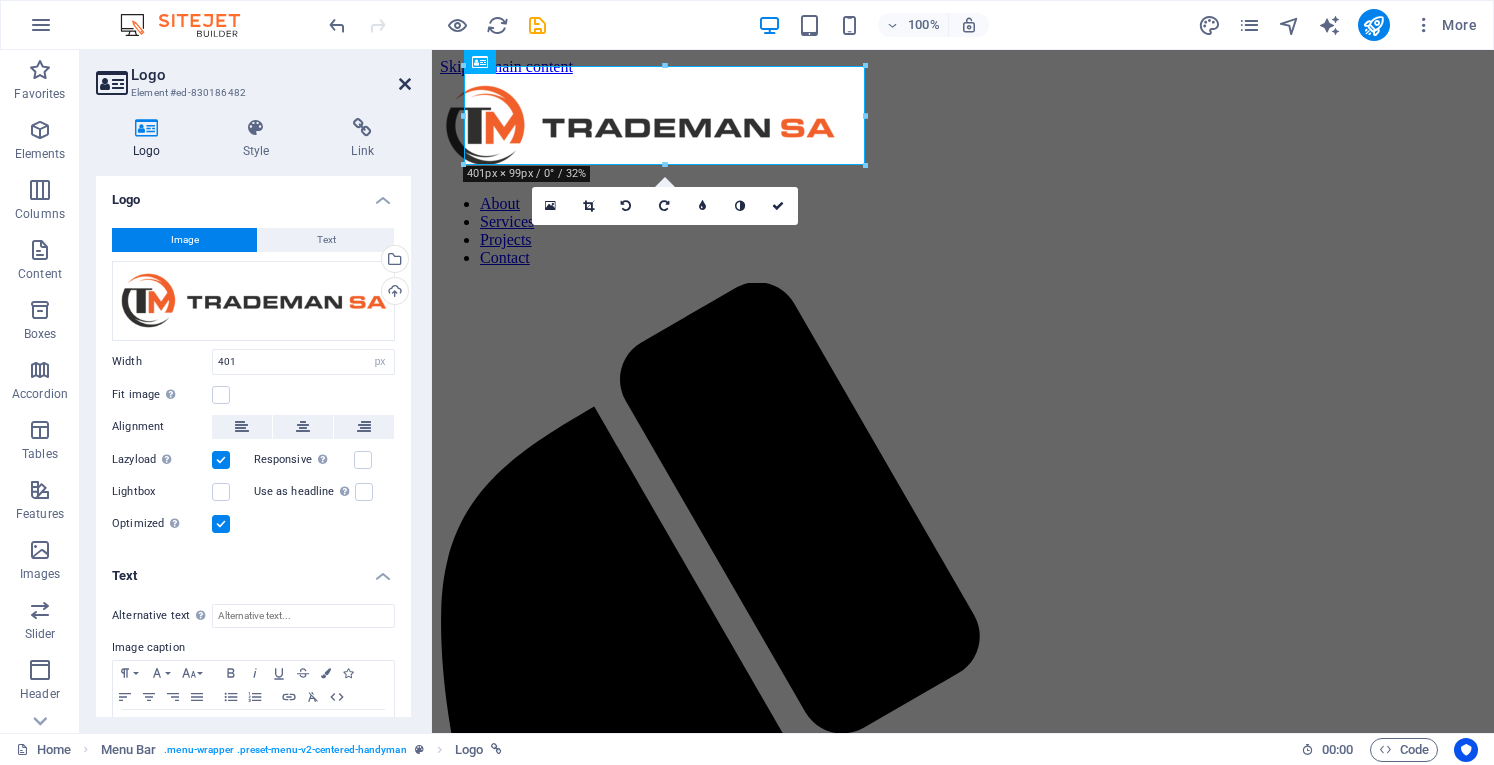 click at bounding box center (405, 84) 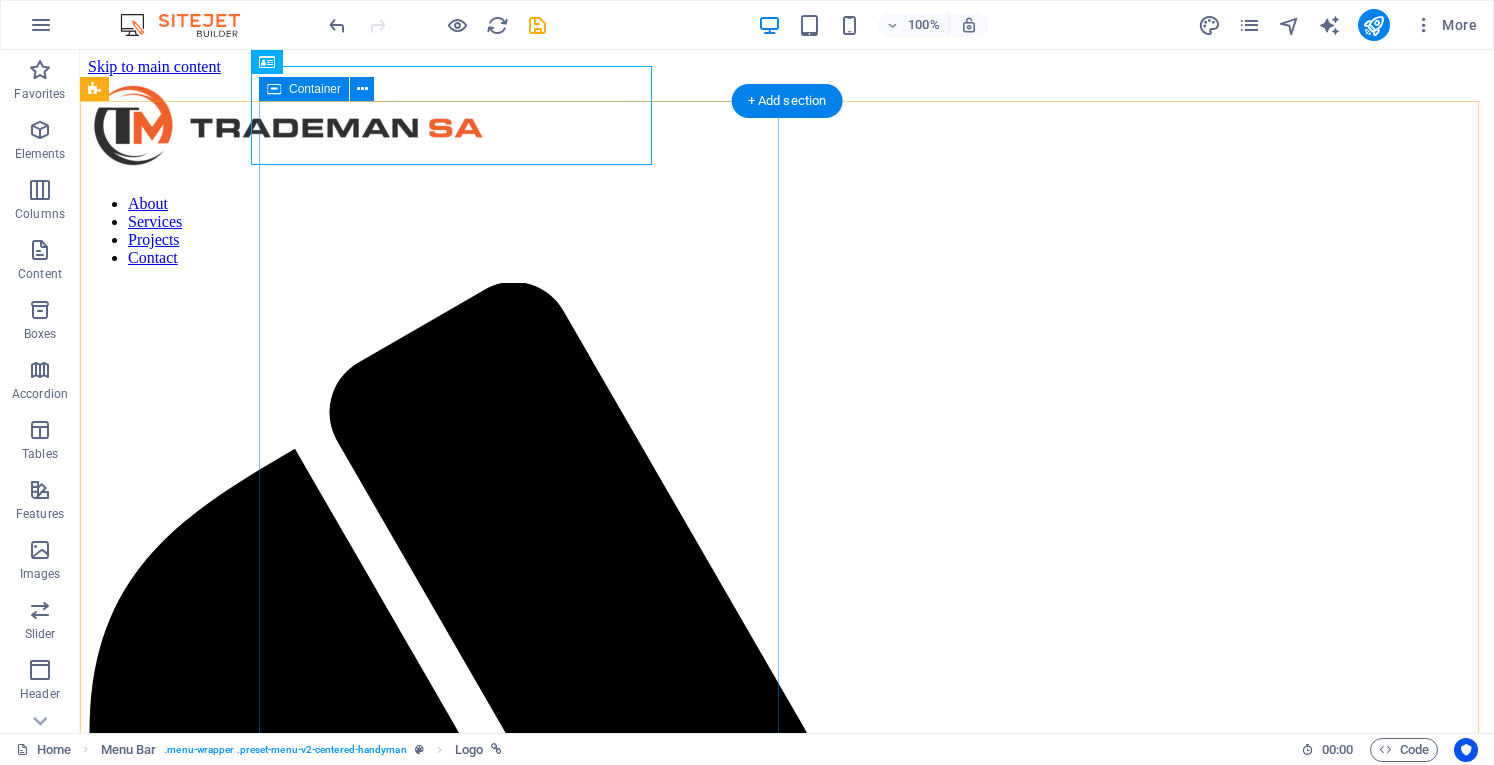 click on "The Best Service It is a long established fact that a reader will be distracted by the readable content of a page when looking at its layout. Contact us" at bounding box center [787, 2210] 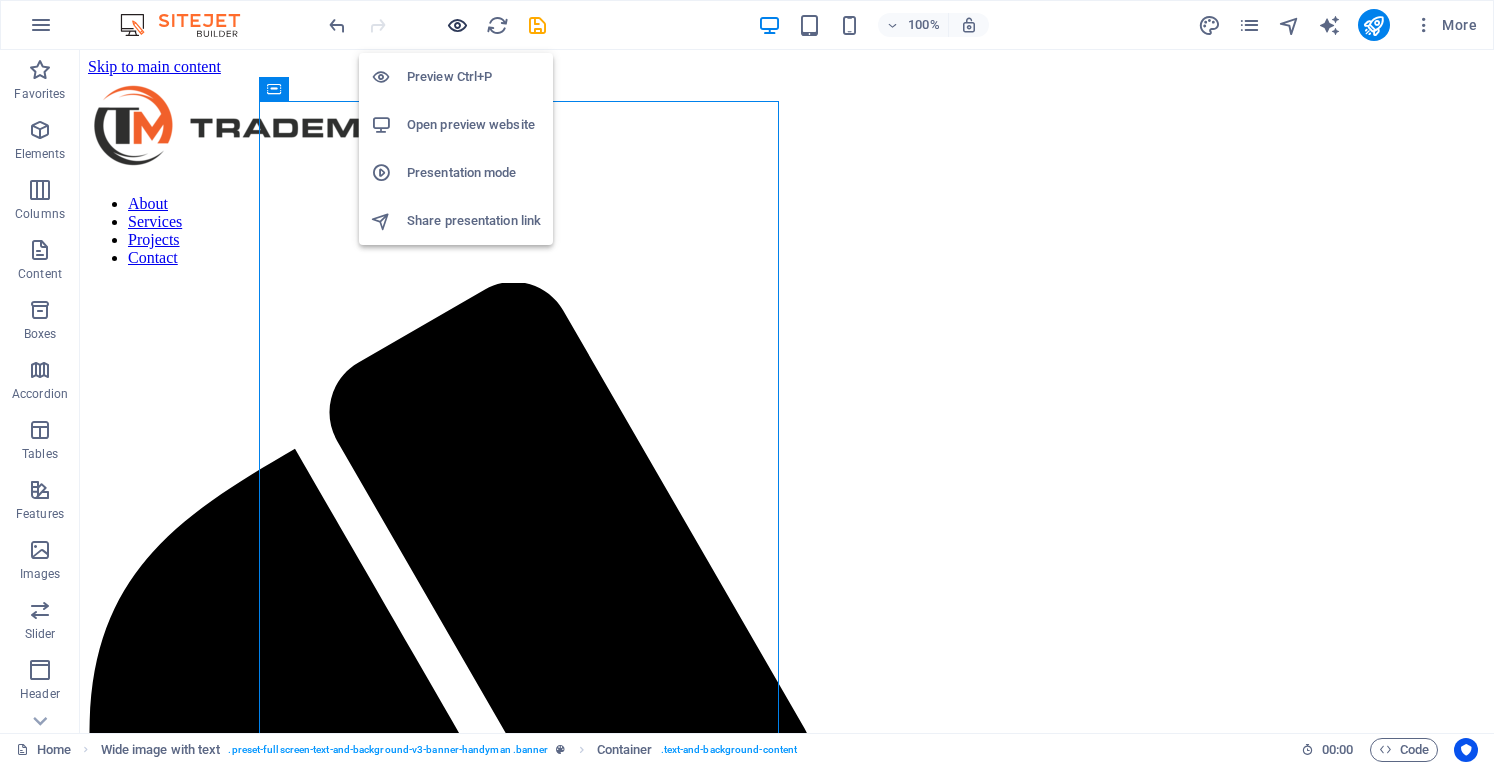click at bounding box center (457, 25) 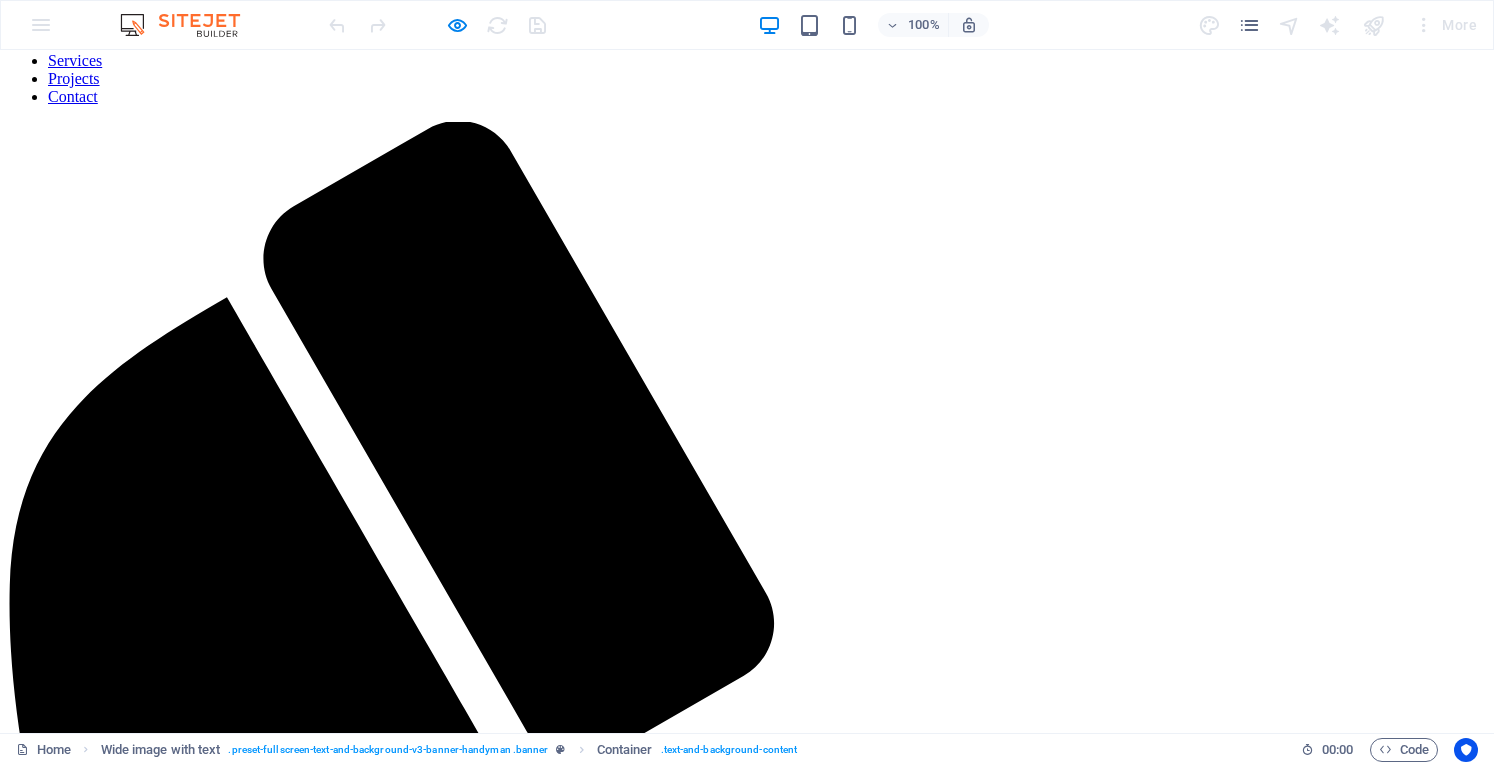 scroll, scrollTop: 0, scrollLeft: 0, axis: both 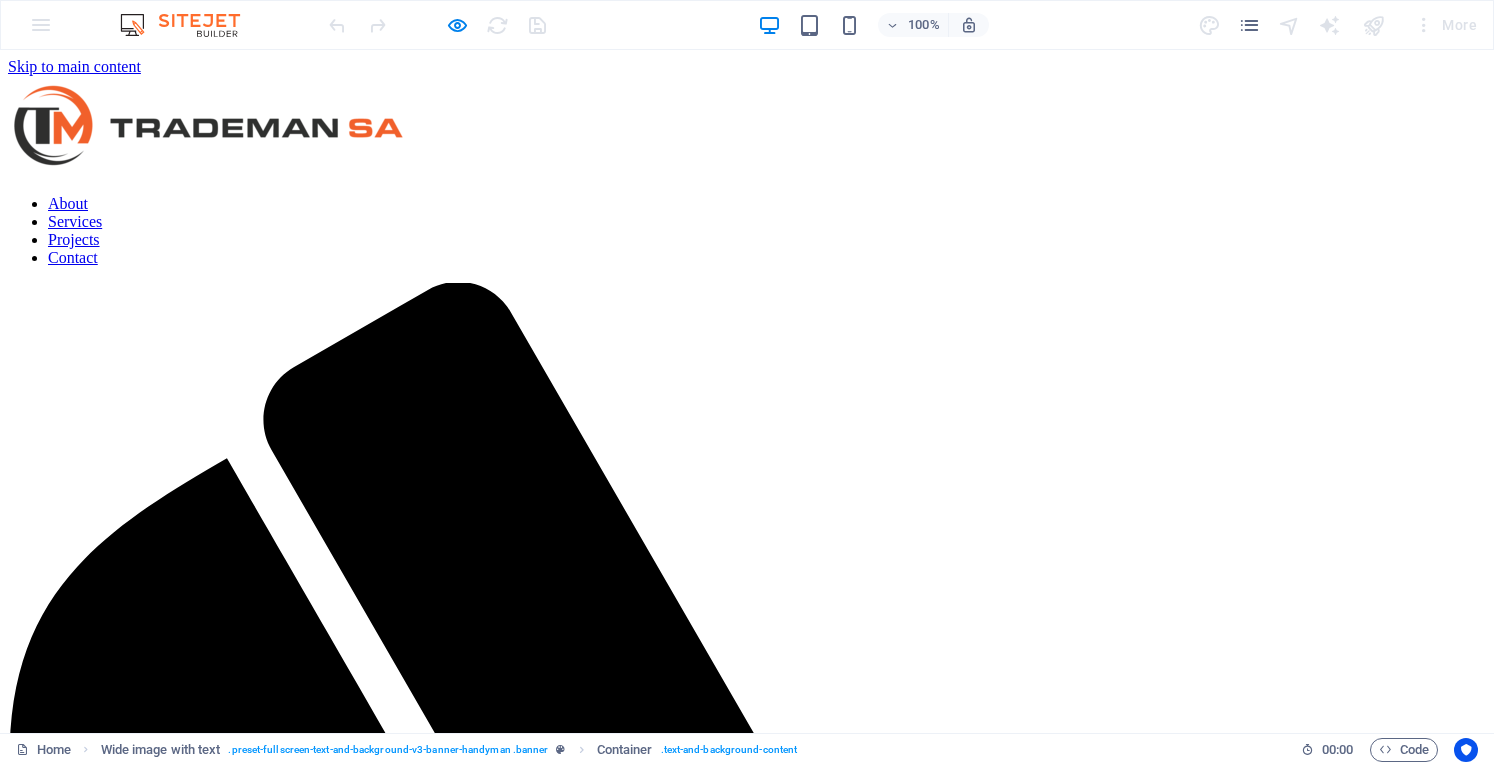 click at bounding box center (208, 125) 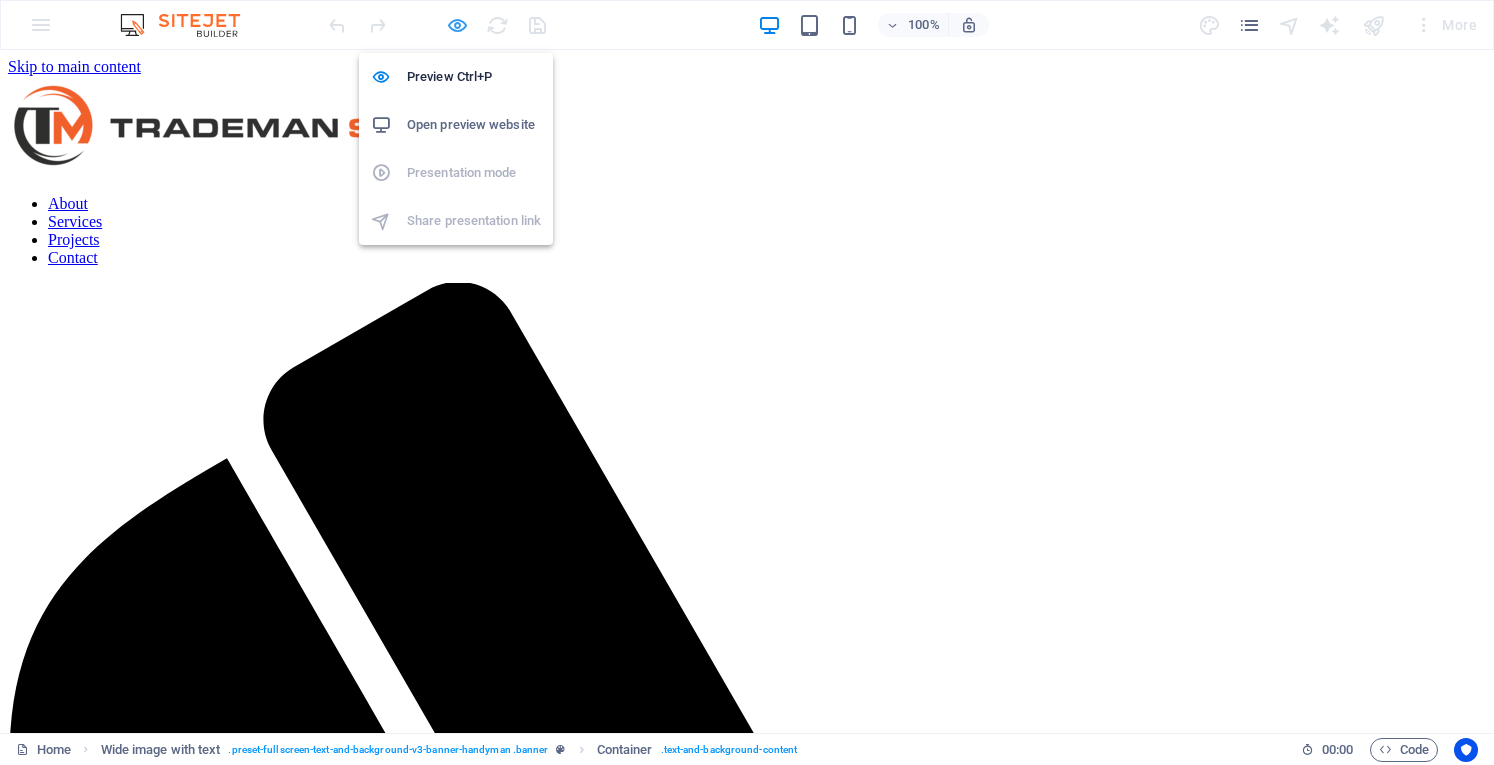 click at bounding box center [457, 25] 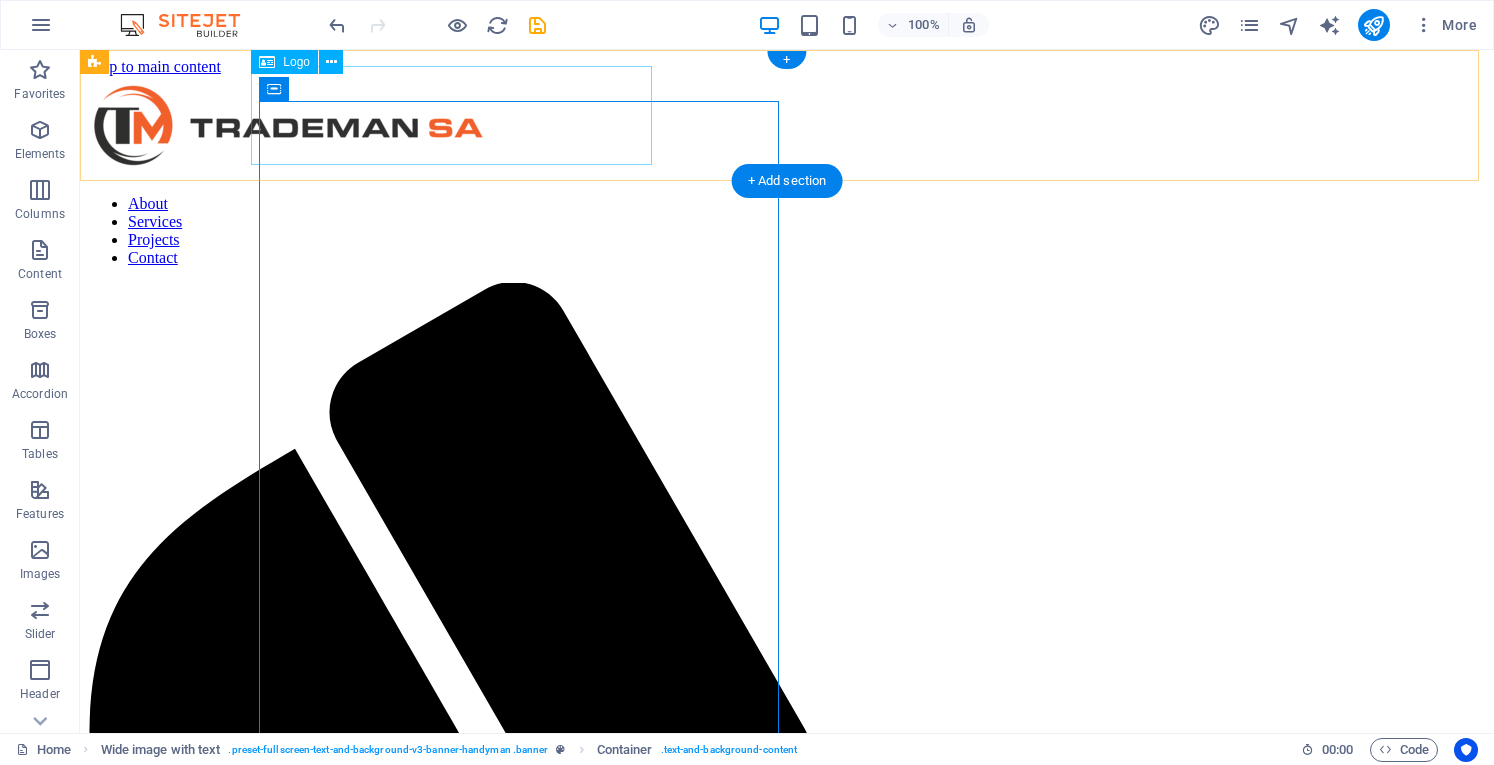 type 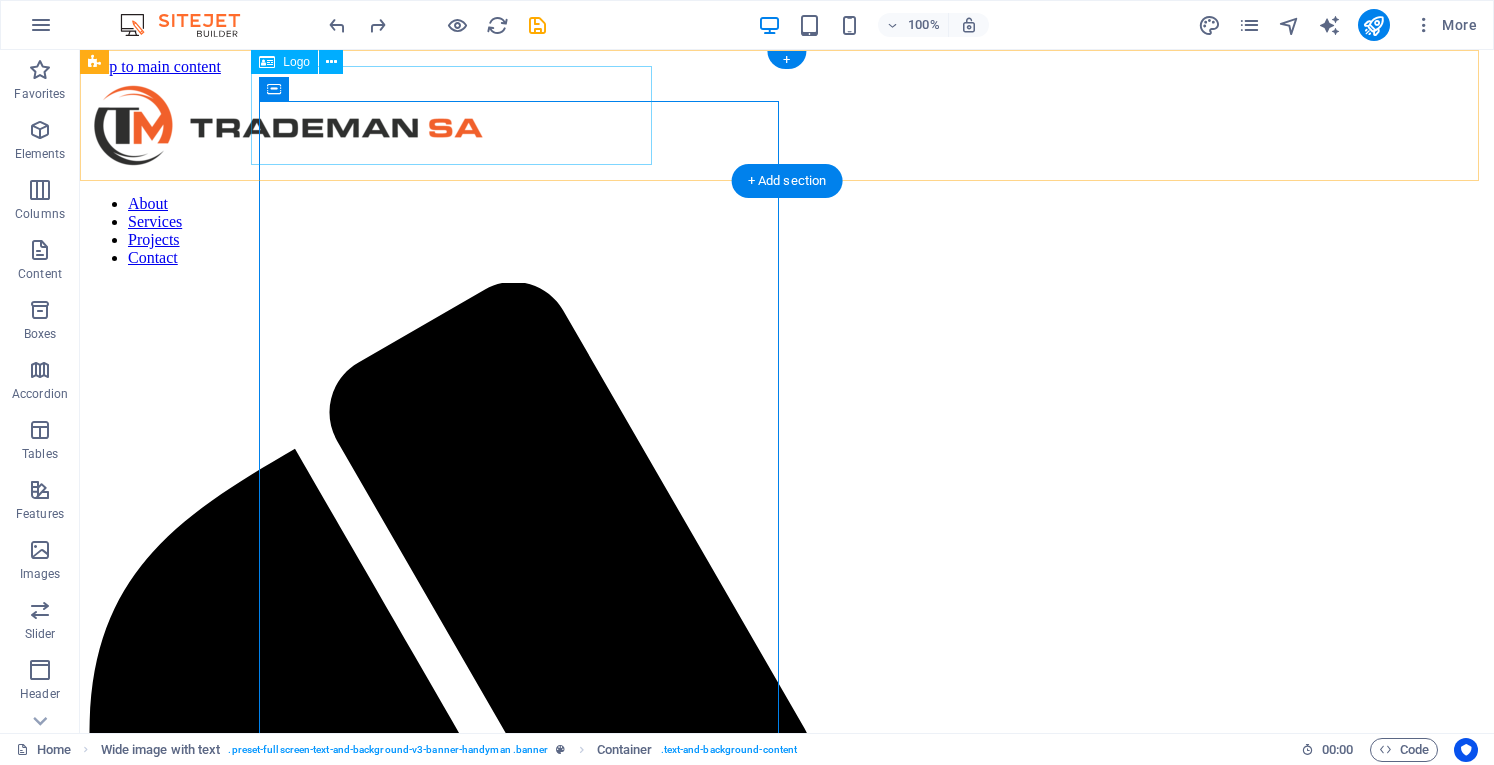 click at bounding box center [787, 127] 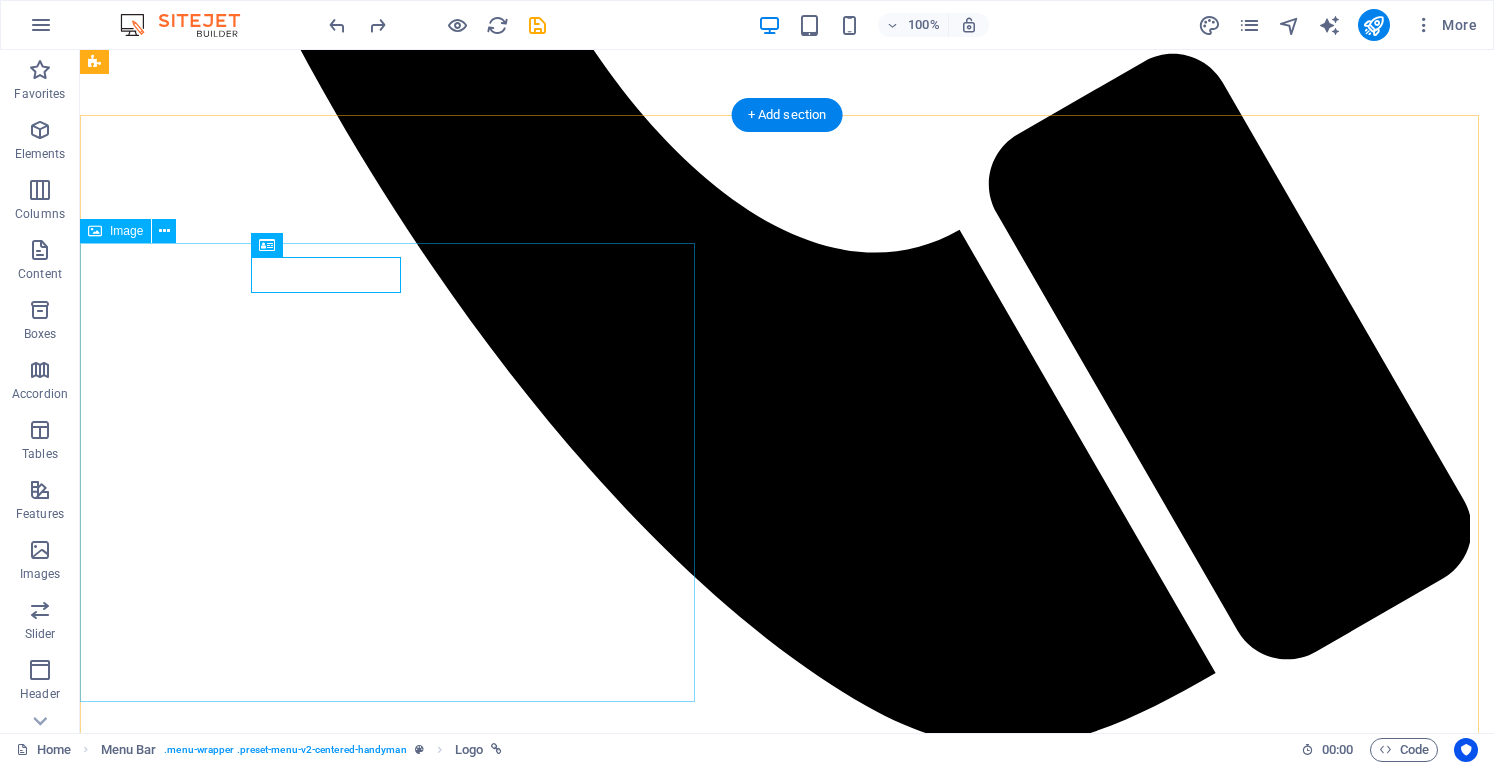 scroll, scrollTop: 1200, scrollLeft: 0, axis: vertical 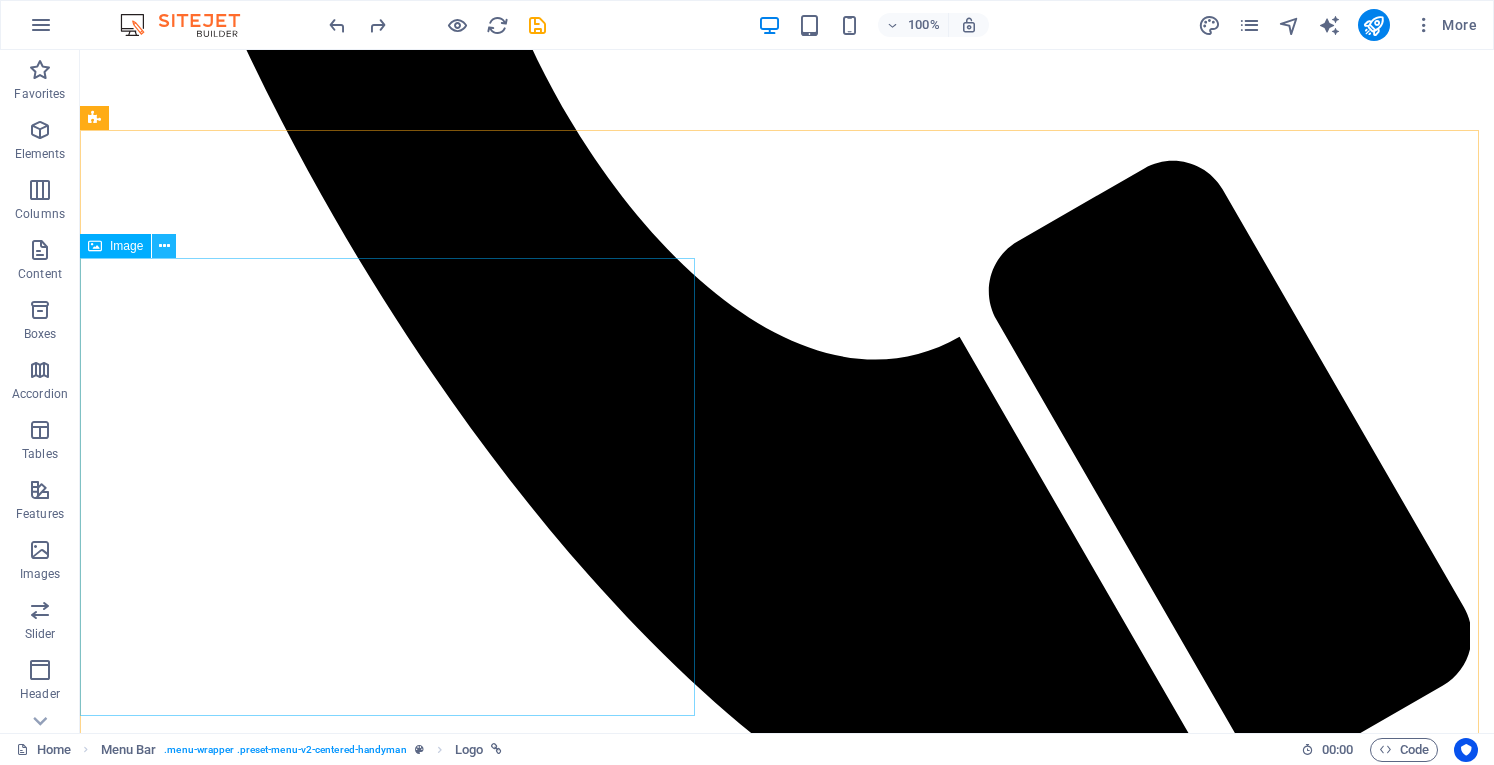 click at bounding box center [164, 246] 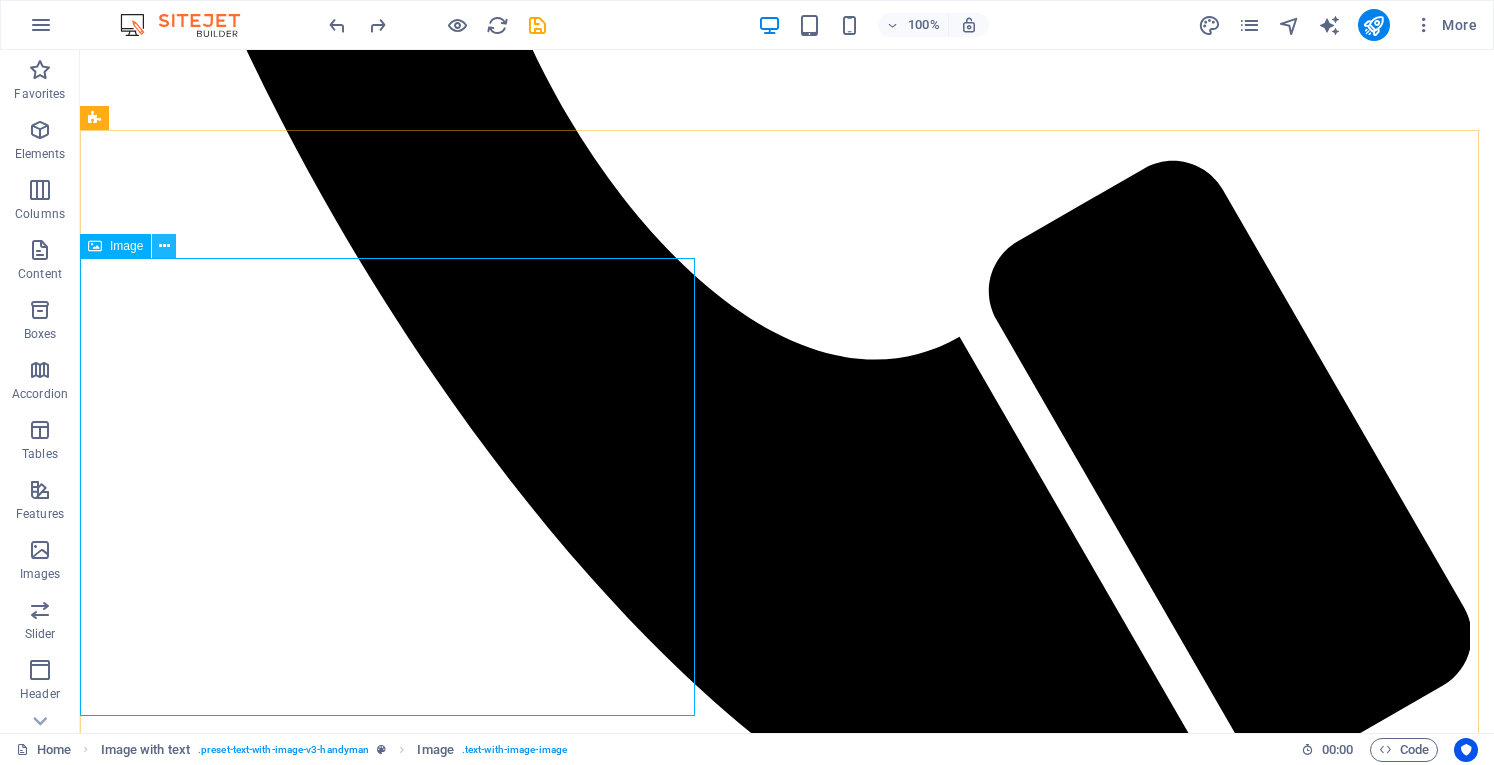 click at bounding box center [164, 246] 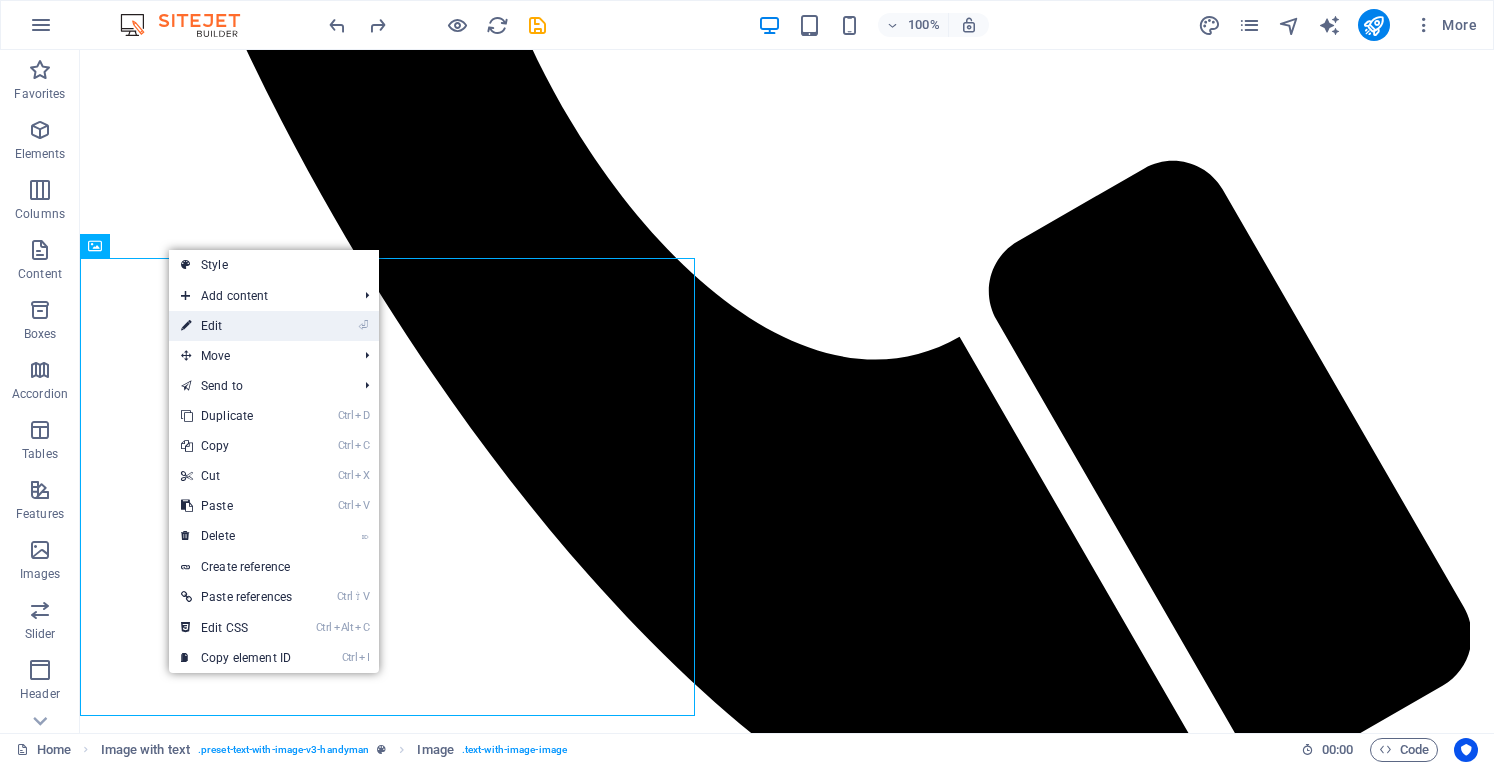 click on "⏎  Edit" at bounding box center [236, 326] 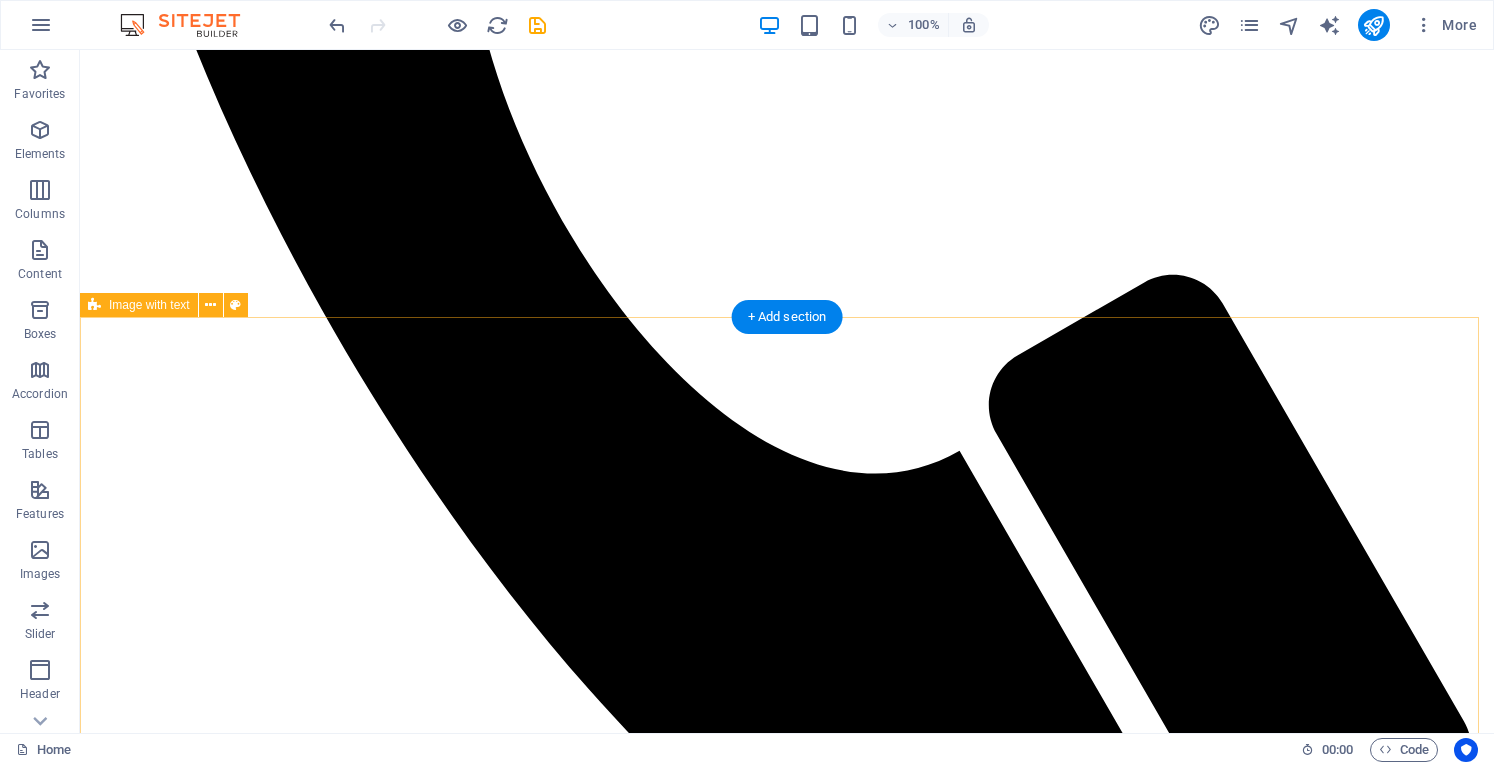 scroll, scrollTop: 1100, scrollLeft: 0, axis: vertical 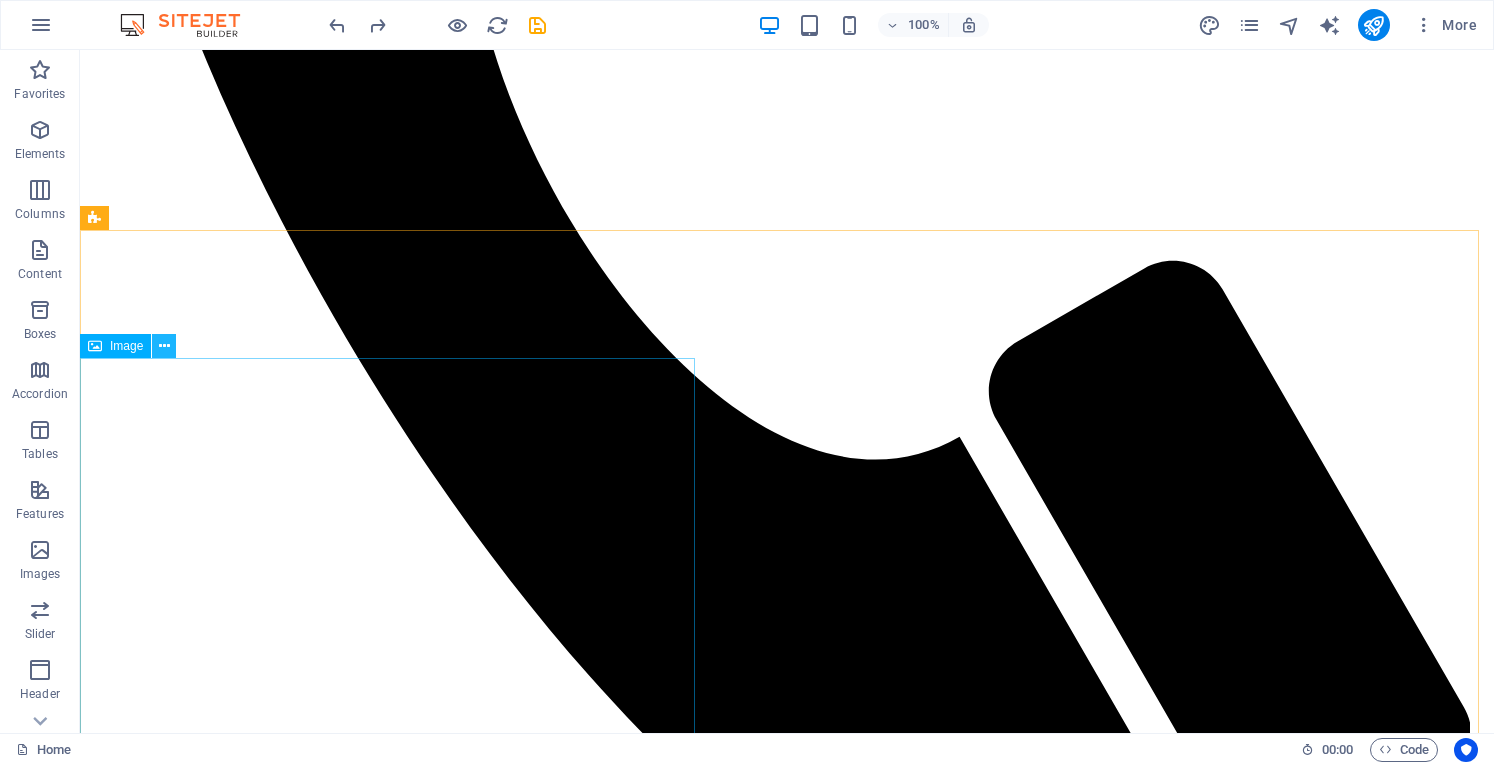 click at bounding box center [164, 346] 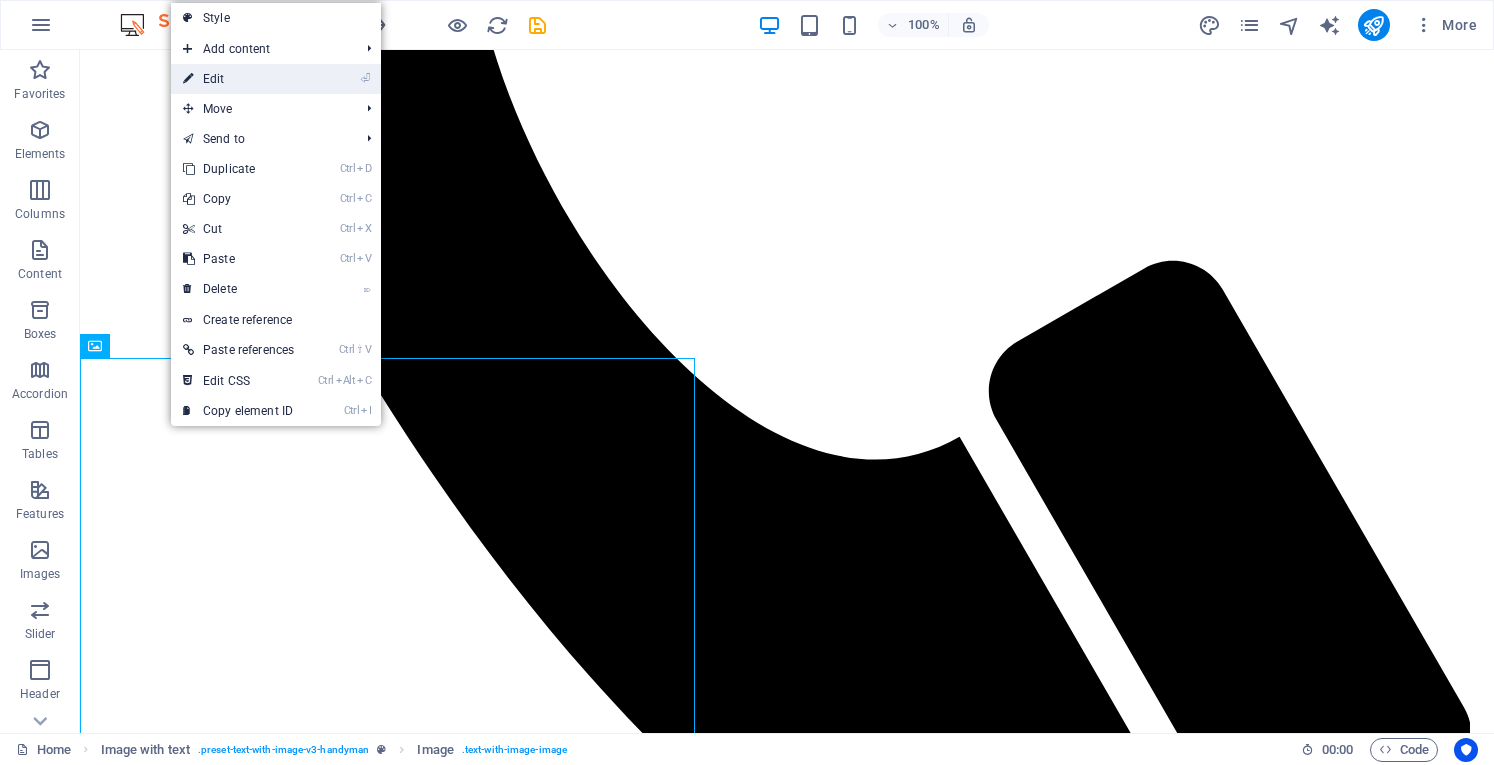 click on "⏎  Edit" at bounding box center (238, 79) 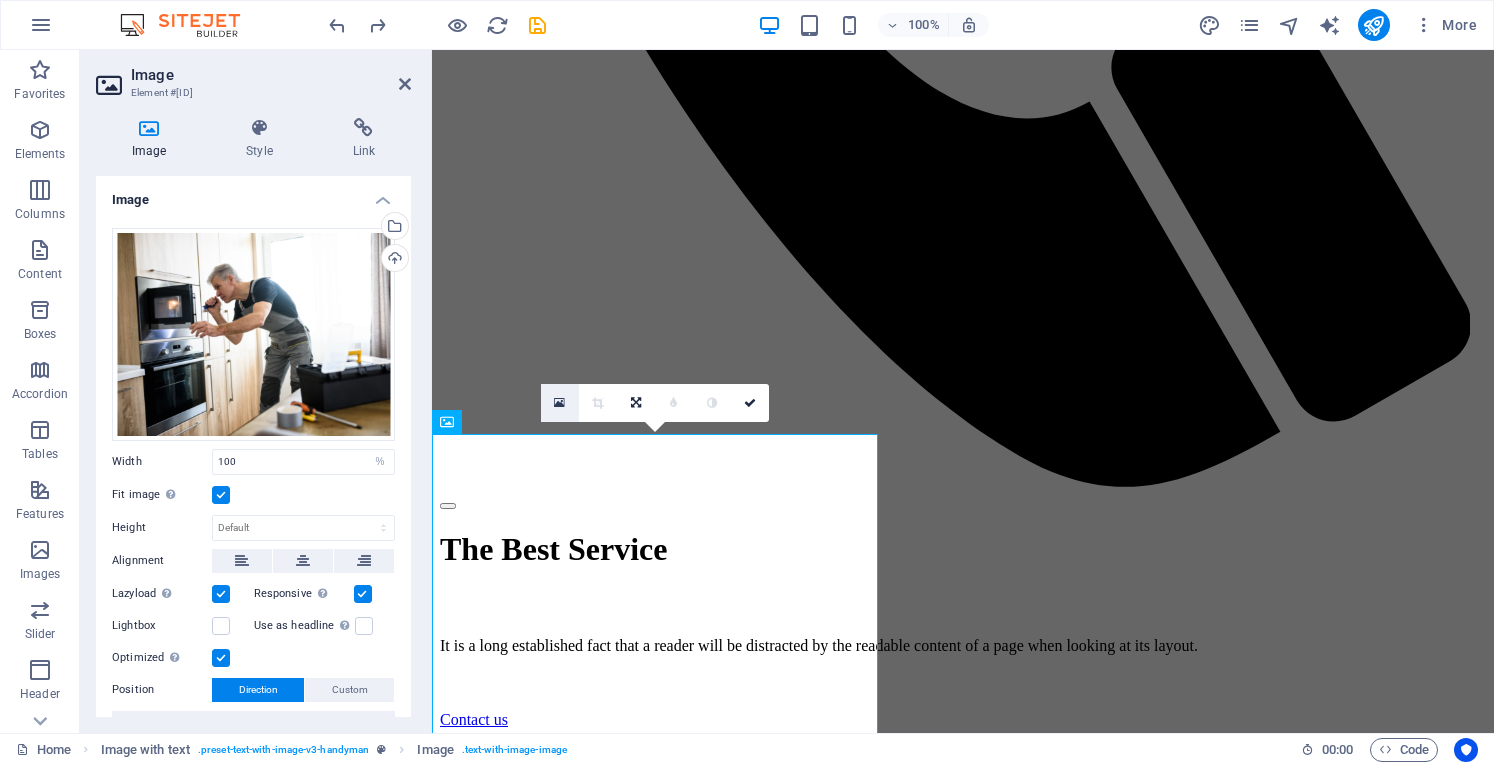 click at bounding box center [559, 403] 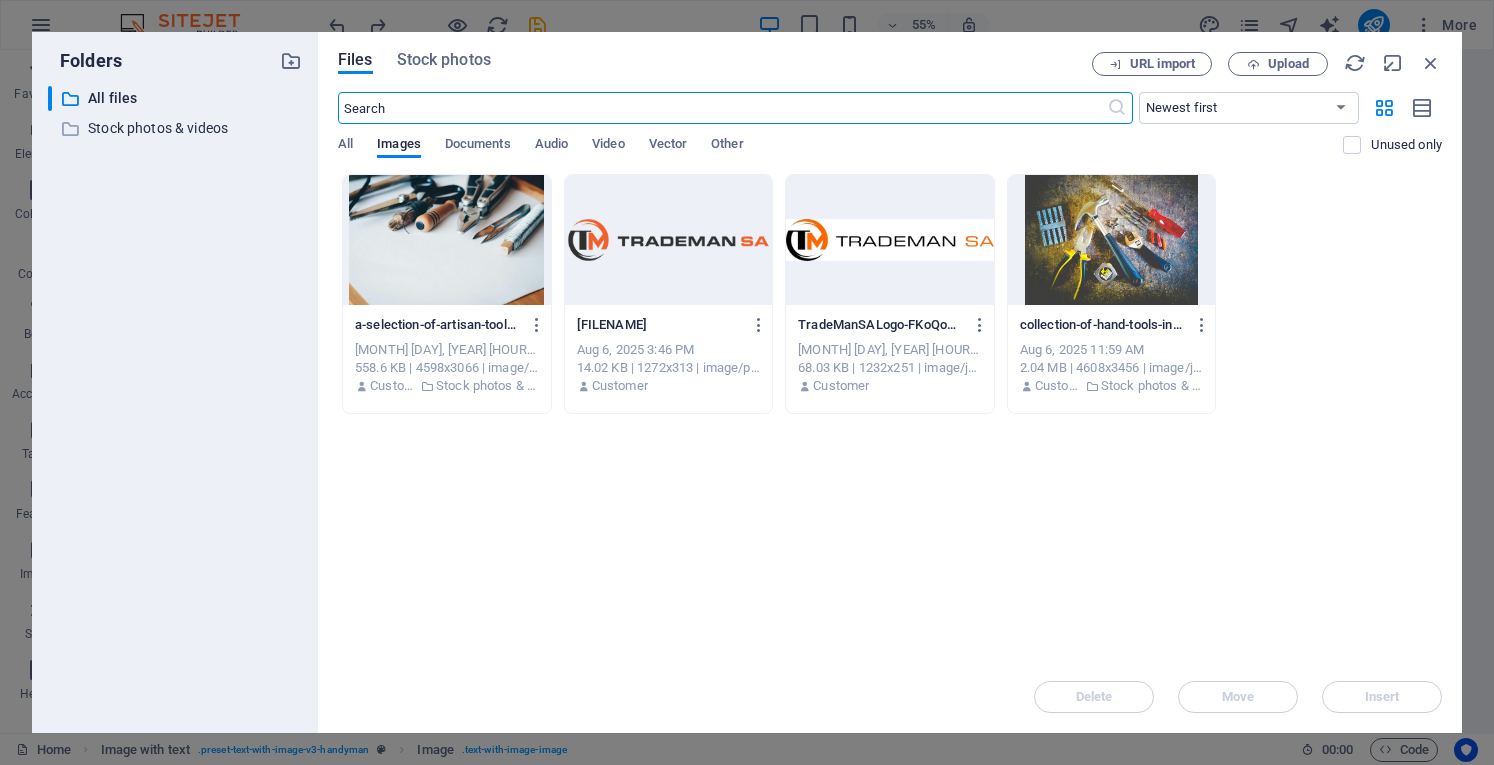 click at bounding box center (1112, 240) 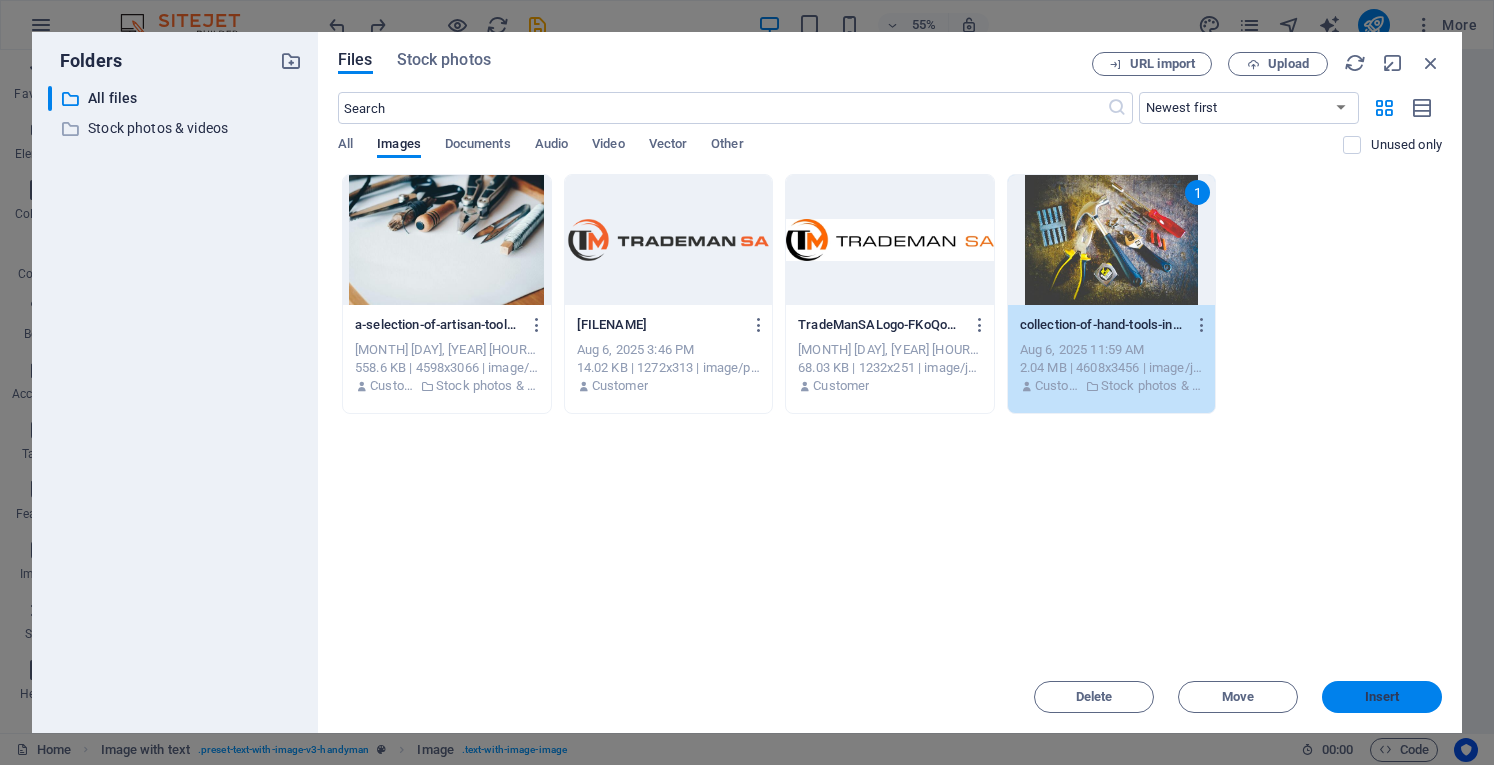 click on "Insert" at bounding box center (1382, 697) 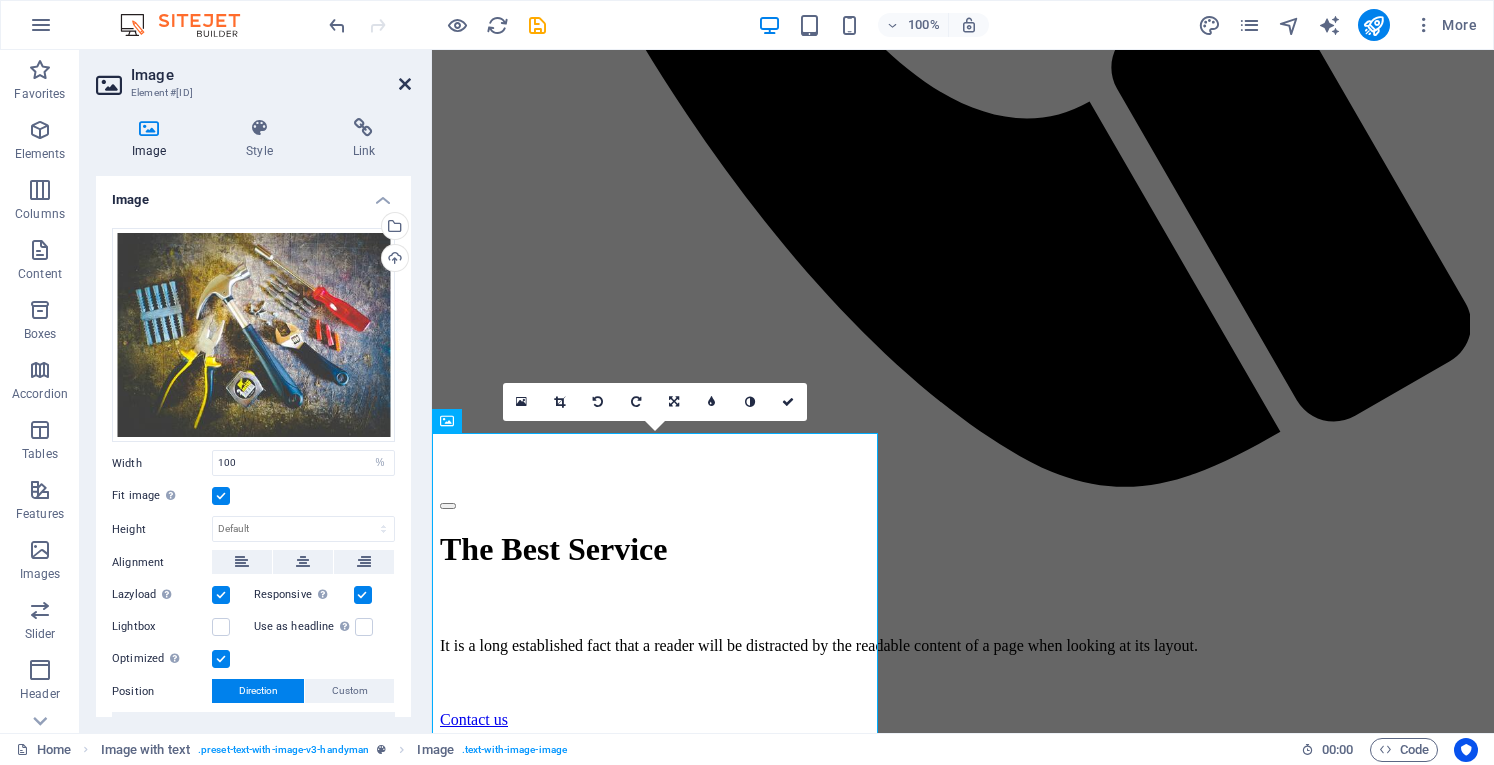 click at bounding box center (405, 84) 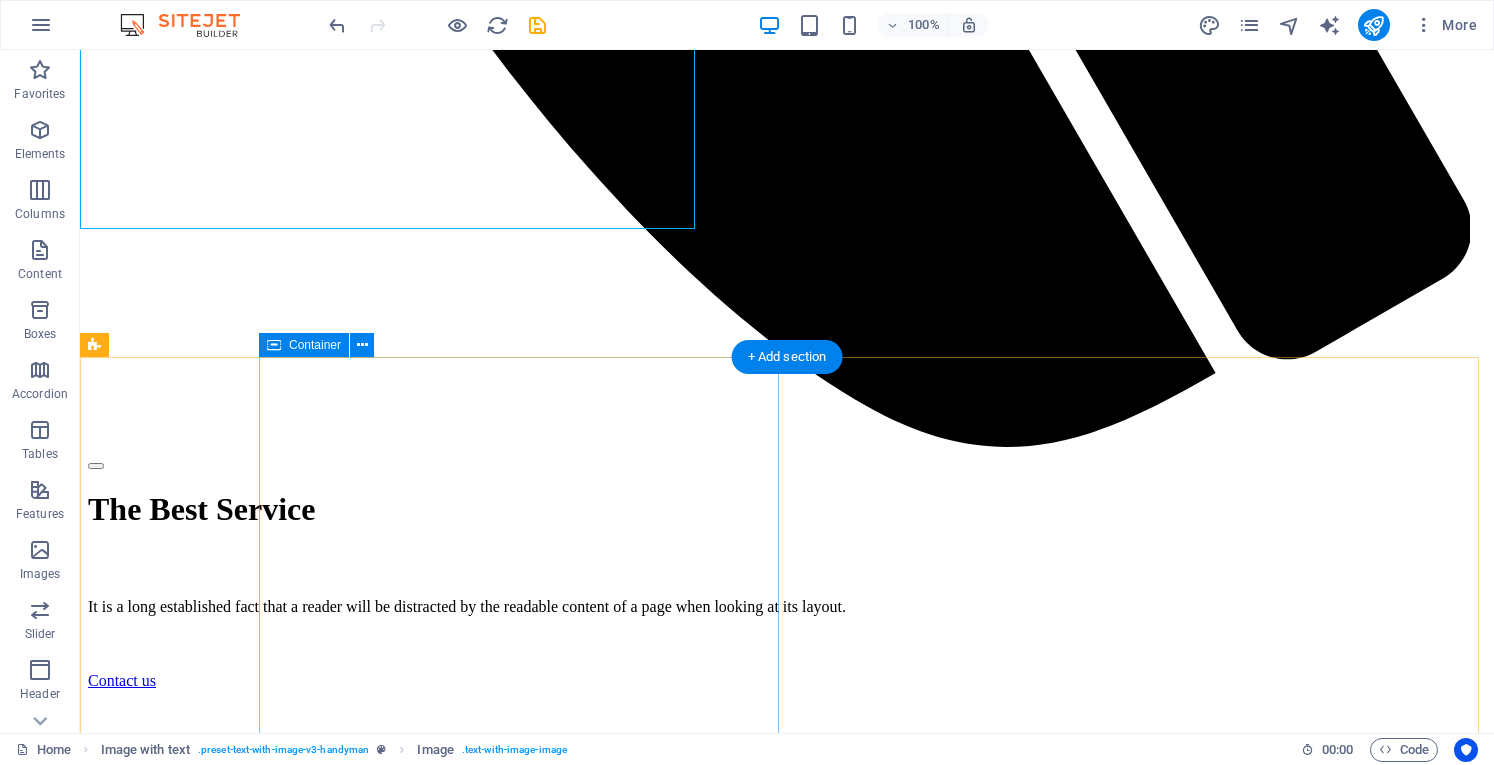 scroll, scrollTop: 1700, scrollLeft: 0, axis: vertical 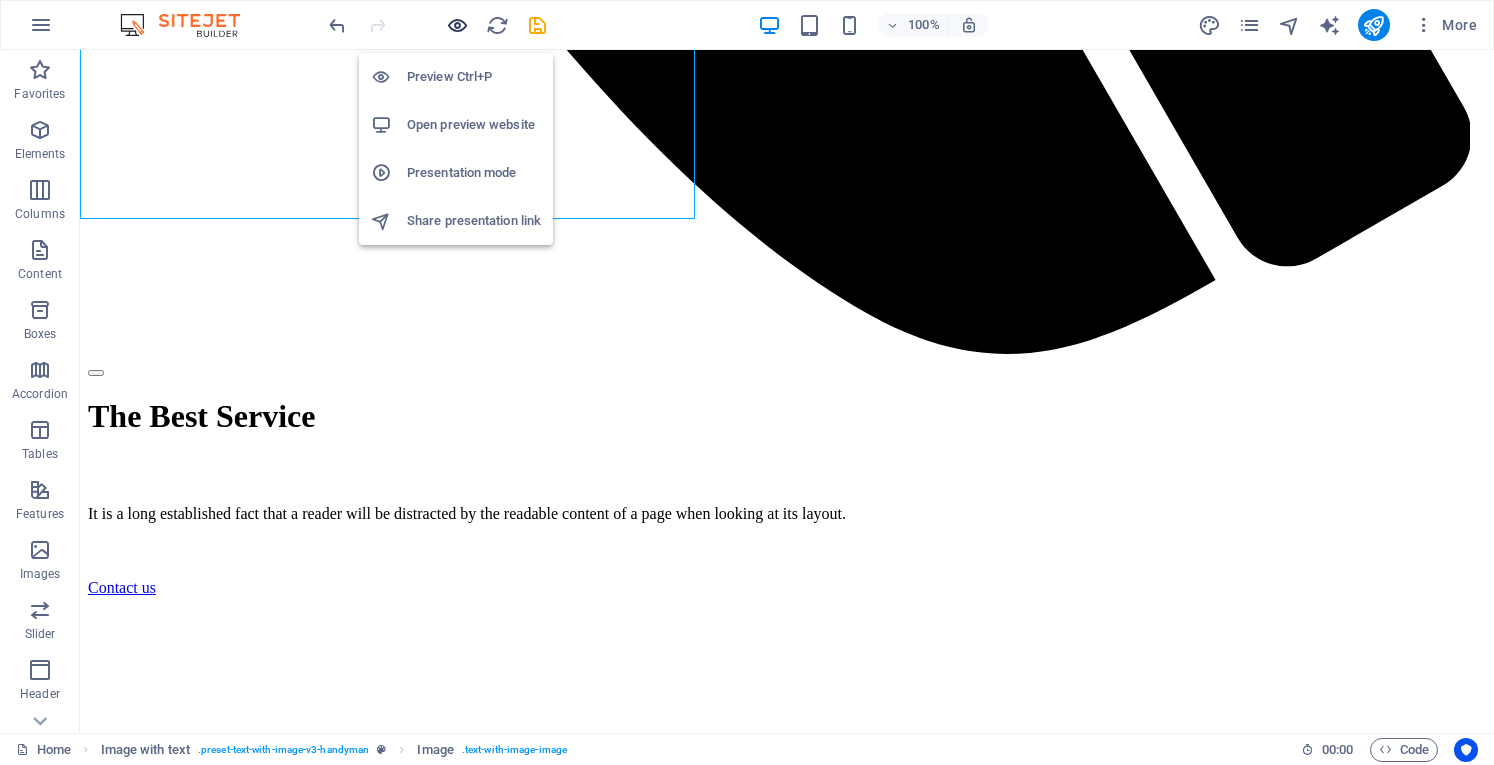 click at bounding box center (457, 25) 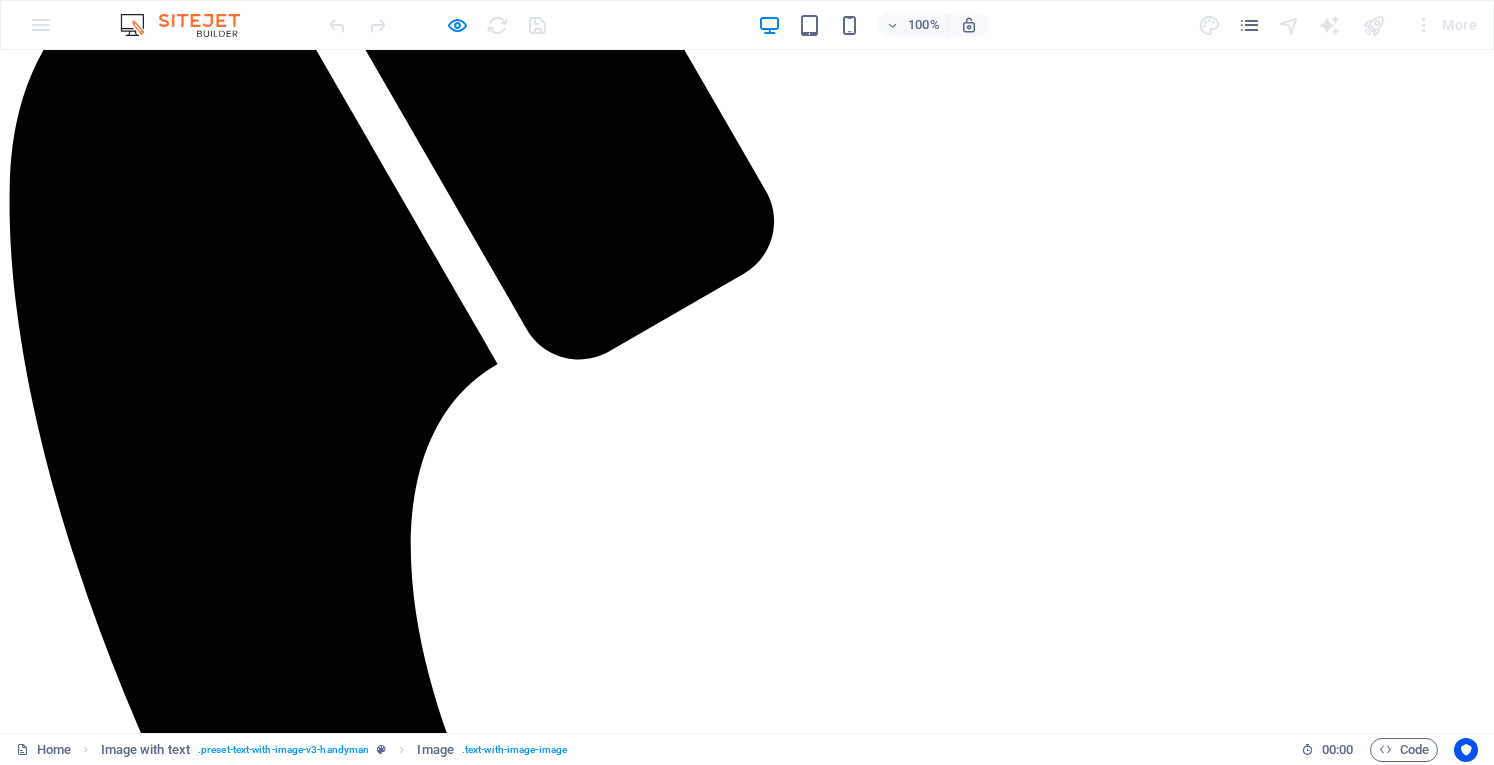 scroll, scrollTop: 0, scrollLeft: 0, axis: both 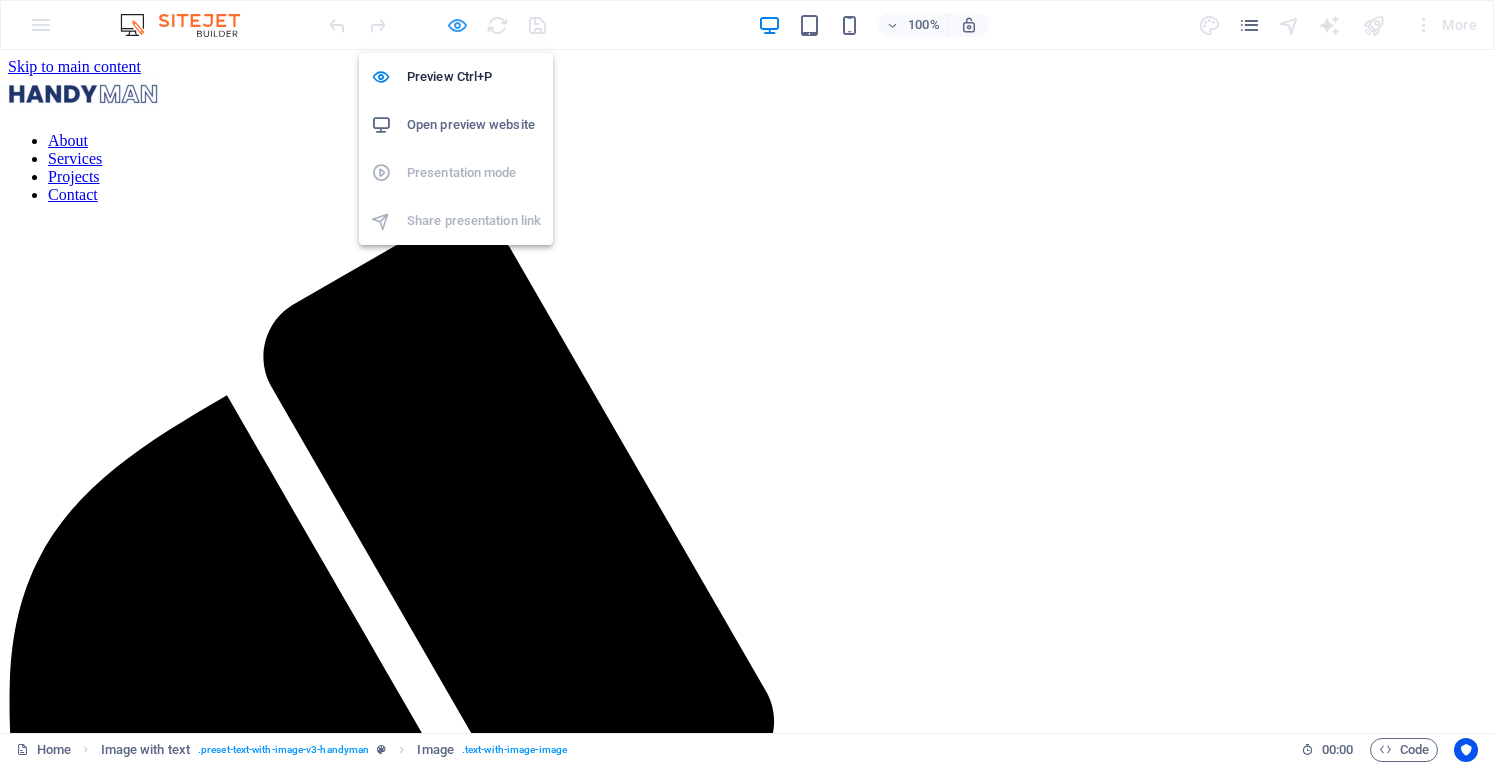 click at bounding box center (457, 25) 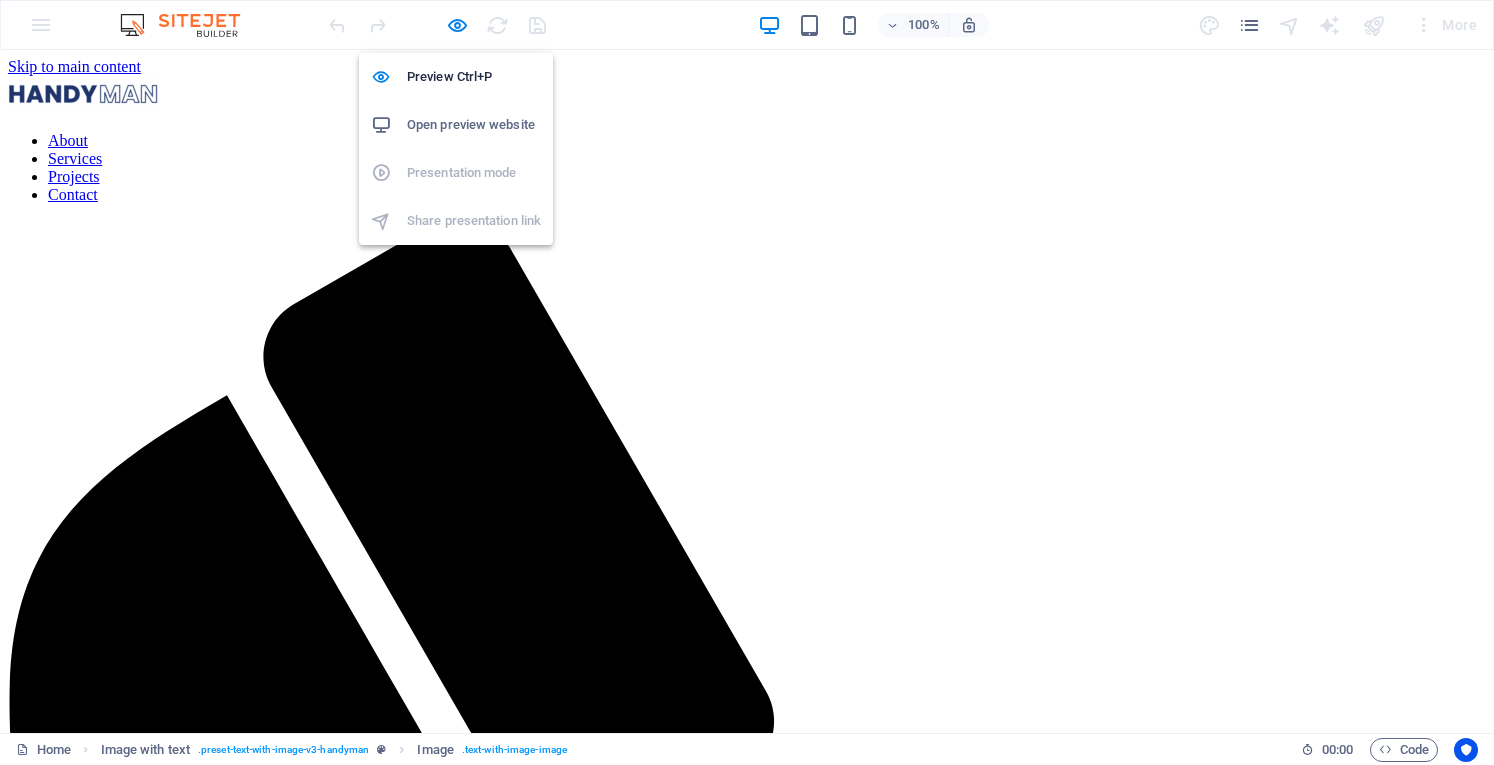 scroll, scrollTop: 1297, scrollLeft: 0, axis: vertical 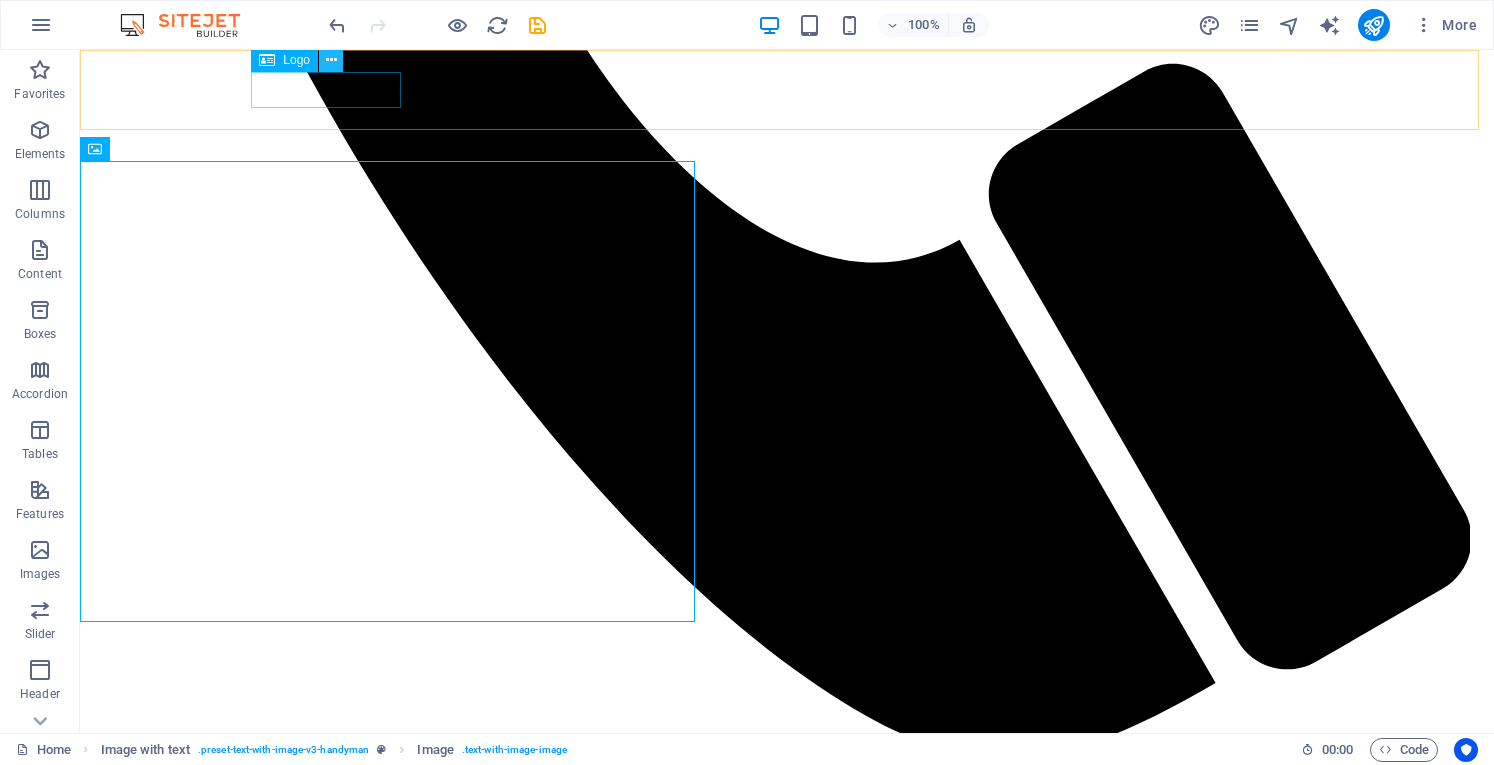 click at bounding box center [331, 60] 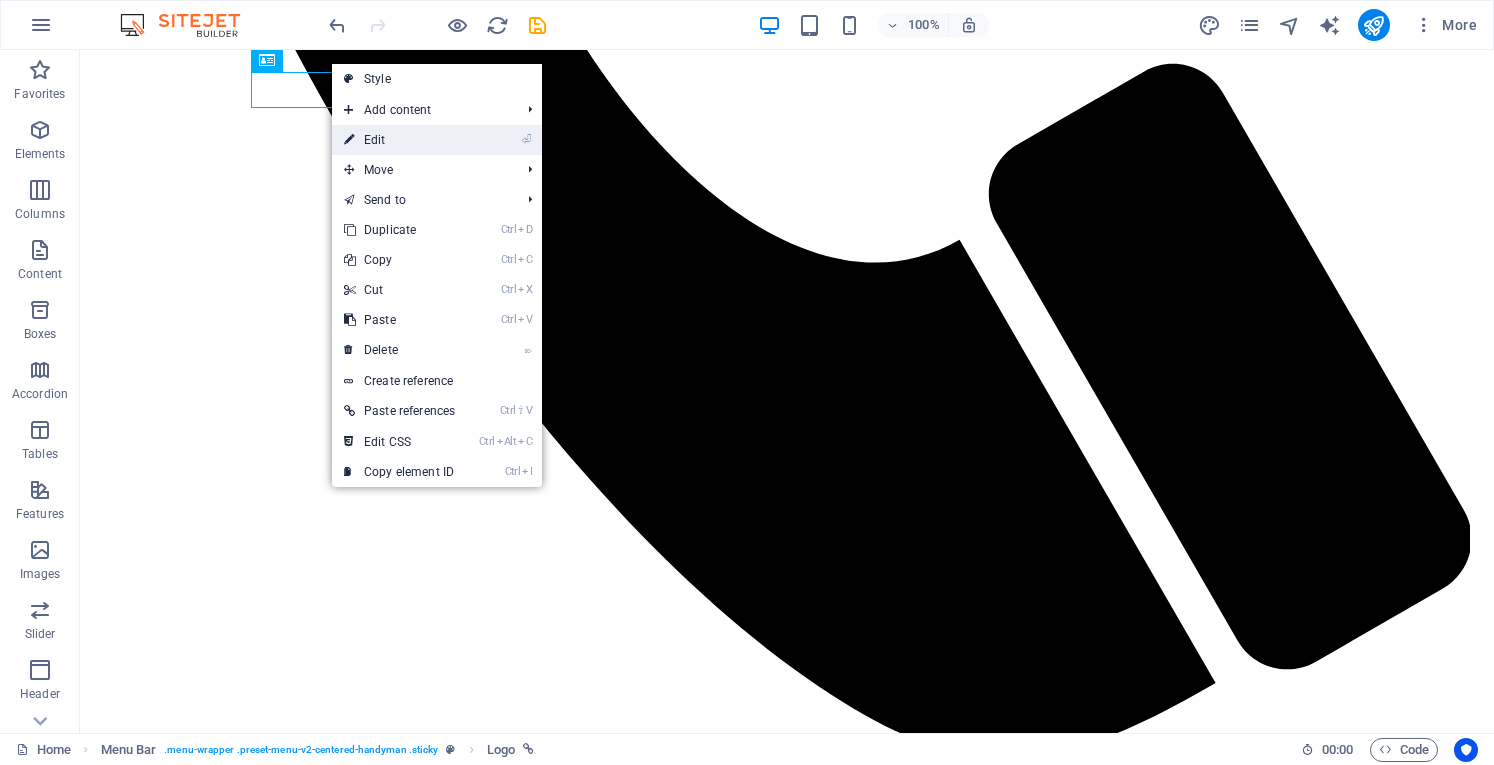 click on "⏎  Edit" at bounding box center [399, 140] 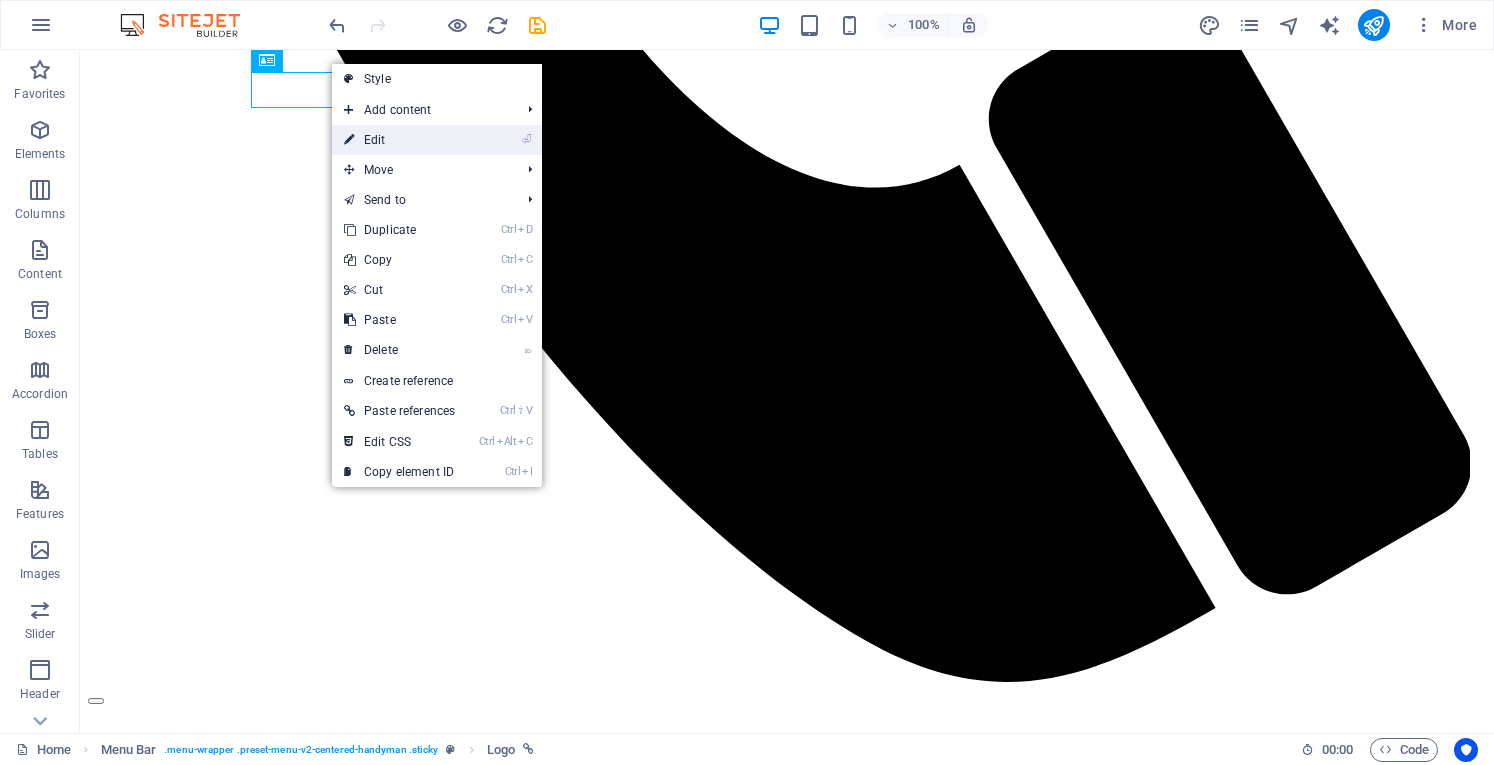 select on "px" 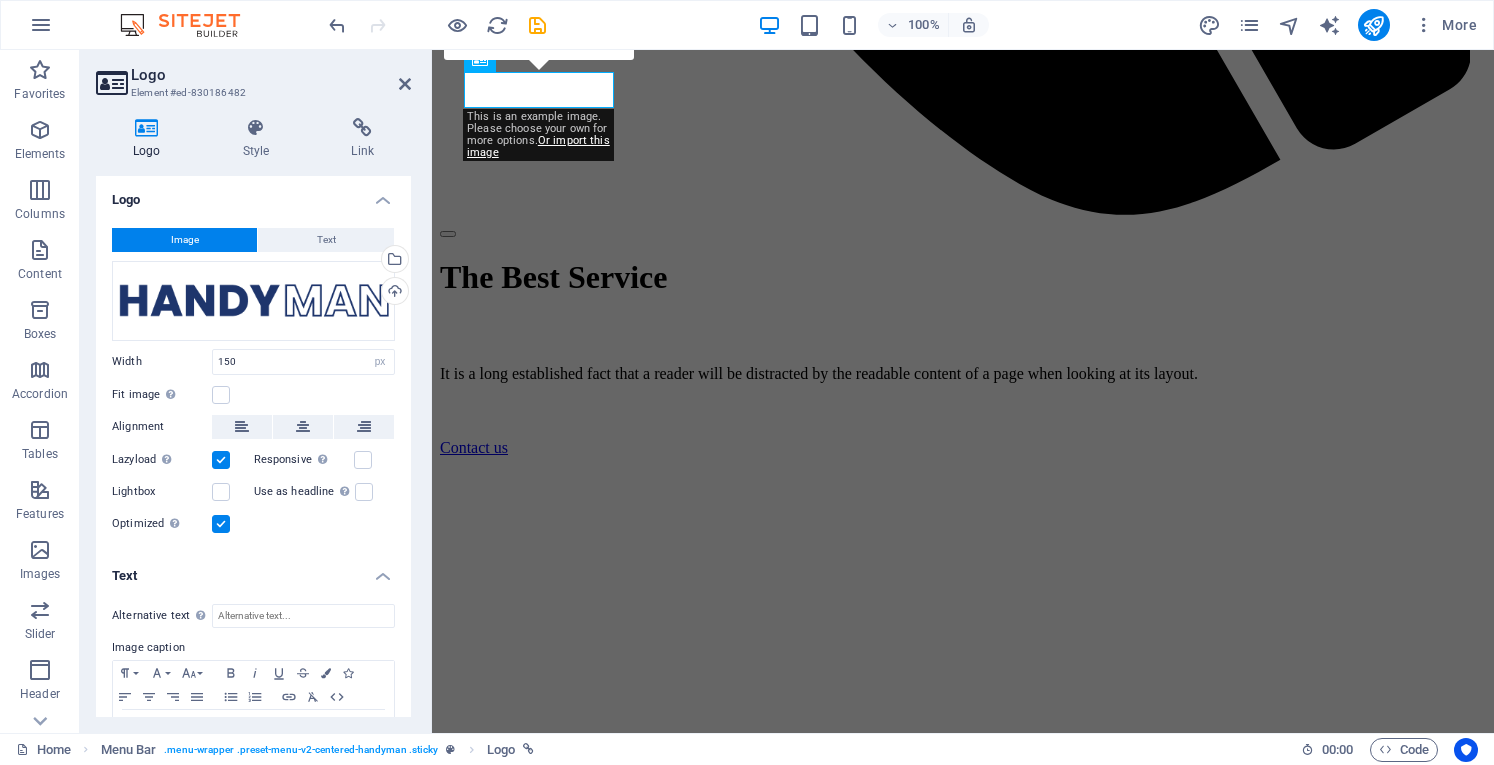 click on "0" at bounding box center [539, 41] 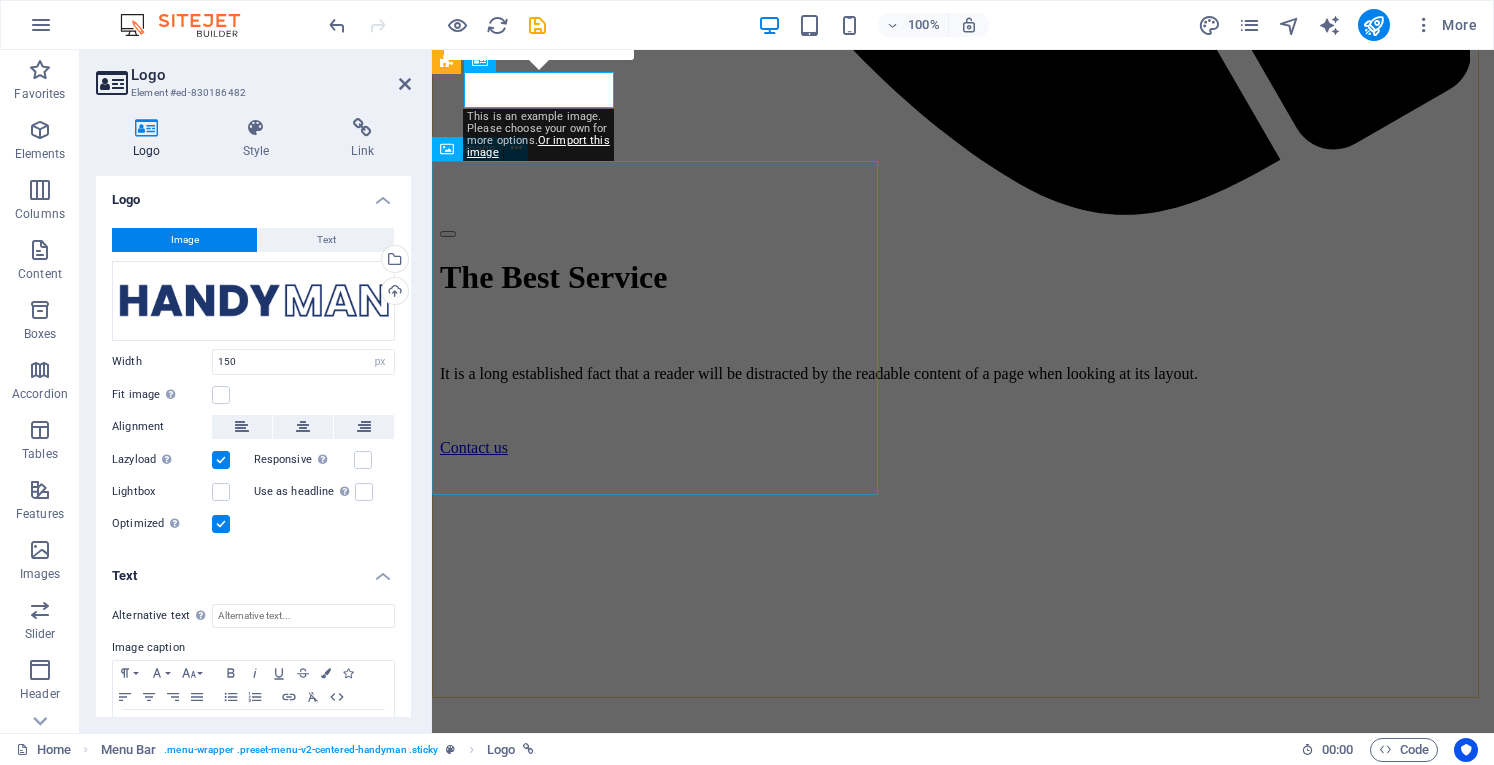 click on "Image" at bounding box center (467, 149) 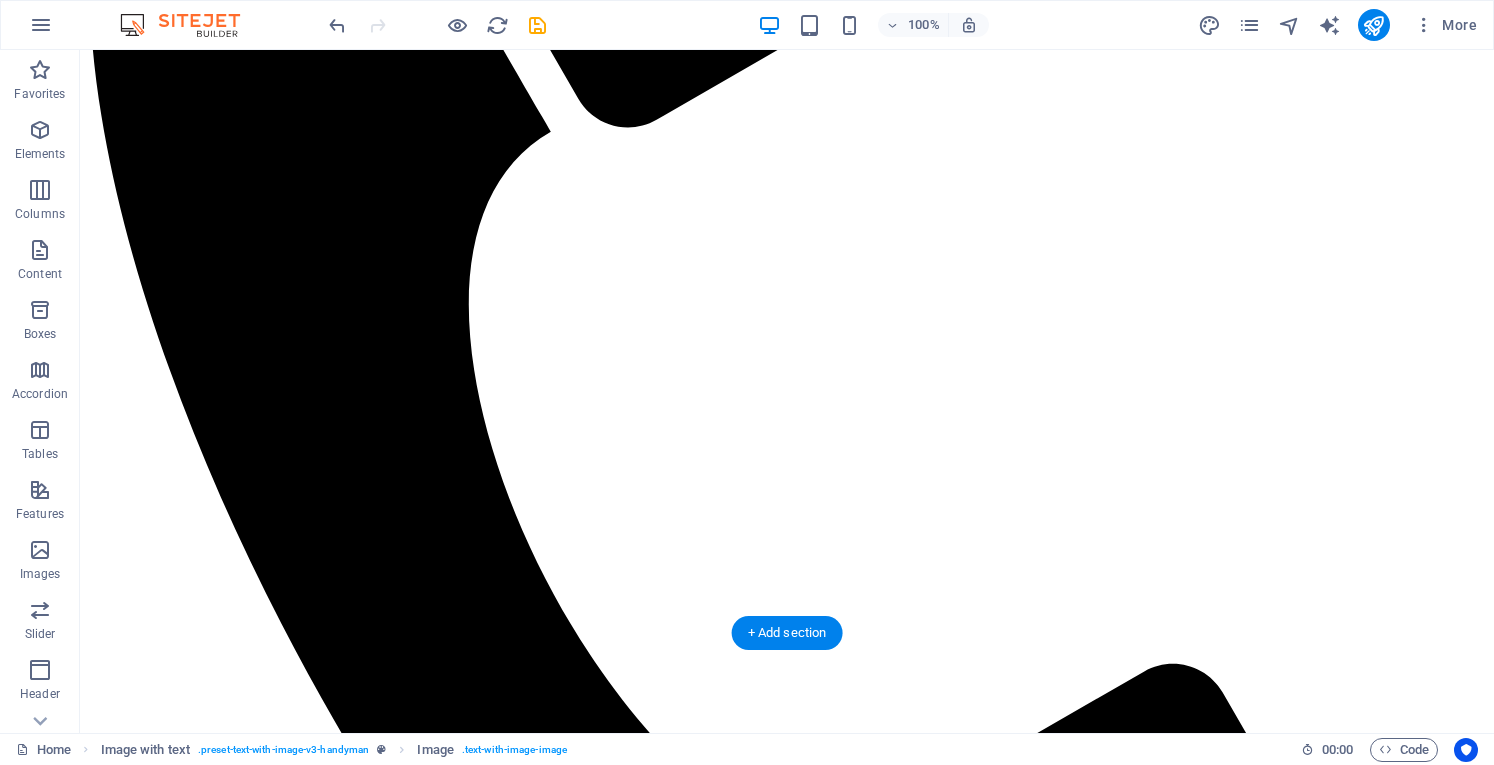 scroll, scrollTop: 0, scrollLeft: 0, axis: both 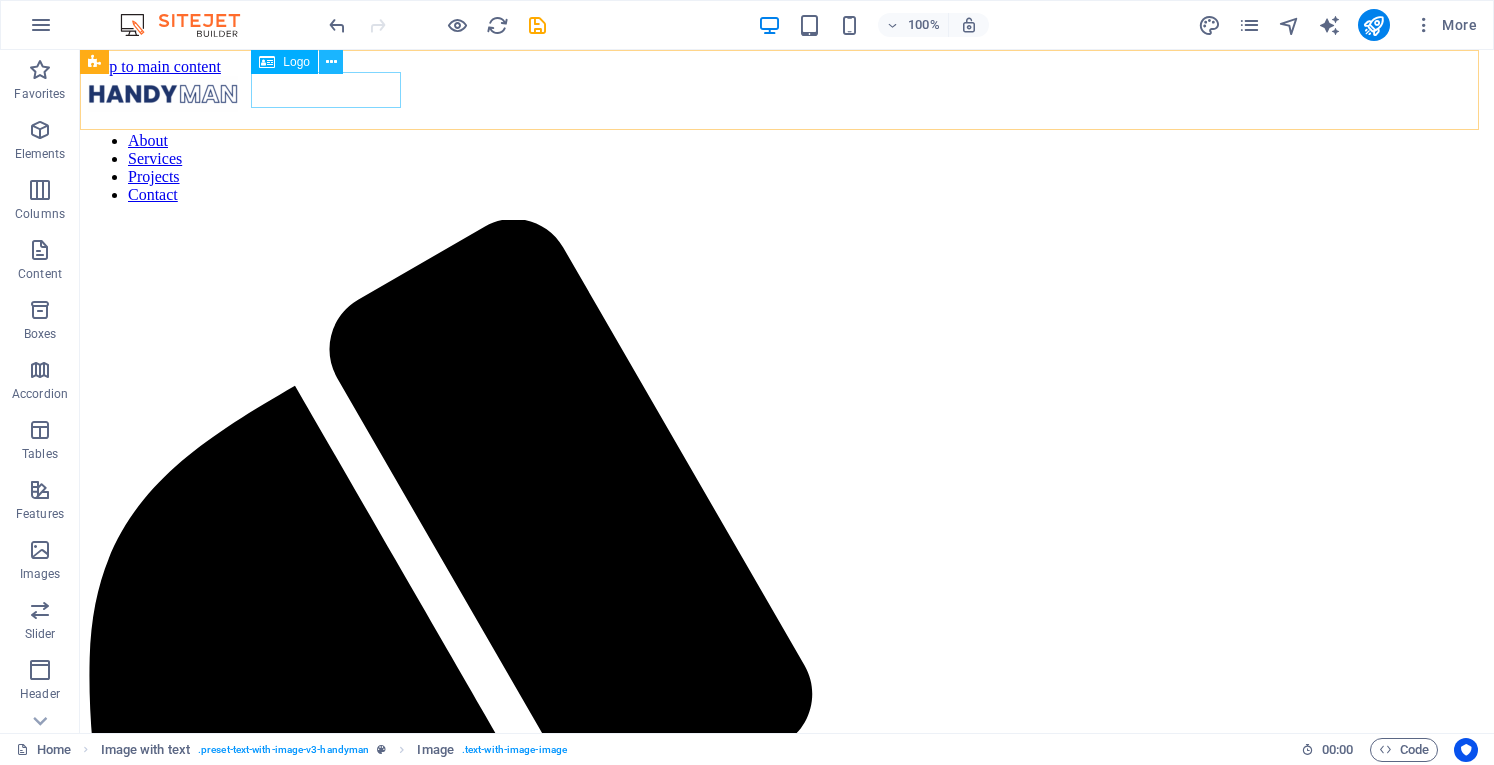 click at bounding box center [331, 62] 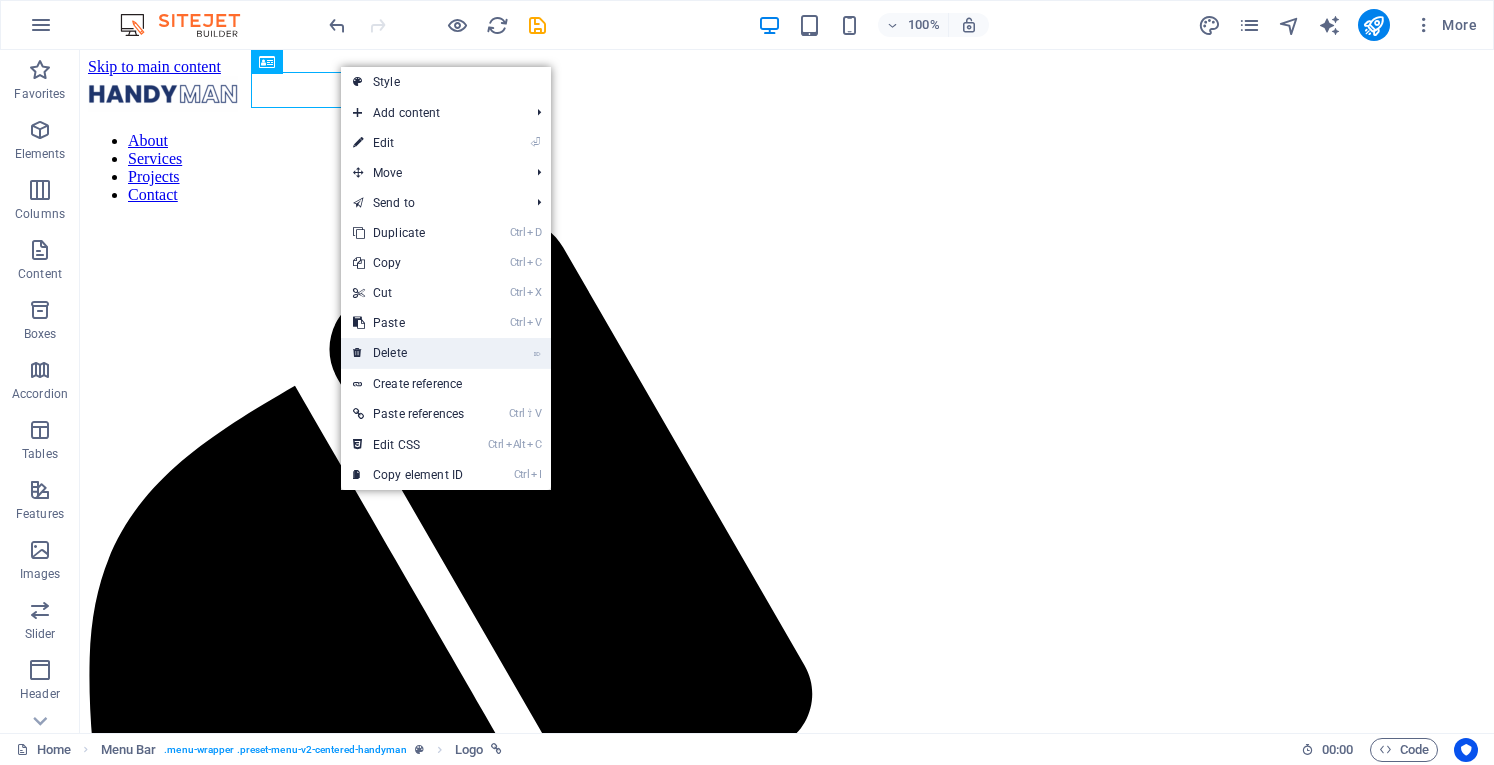 click on "⌦  Delete" at bounding box center [408, 353] 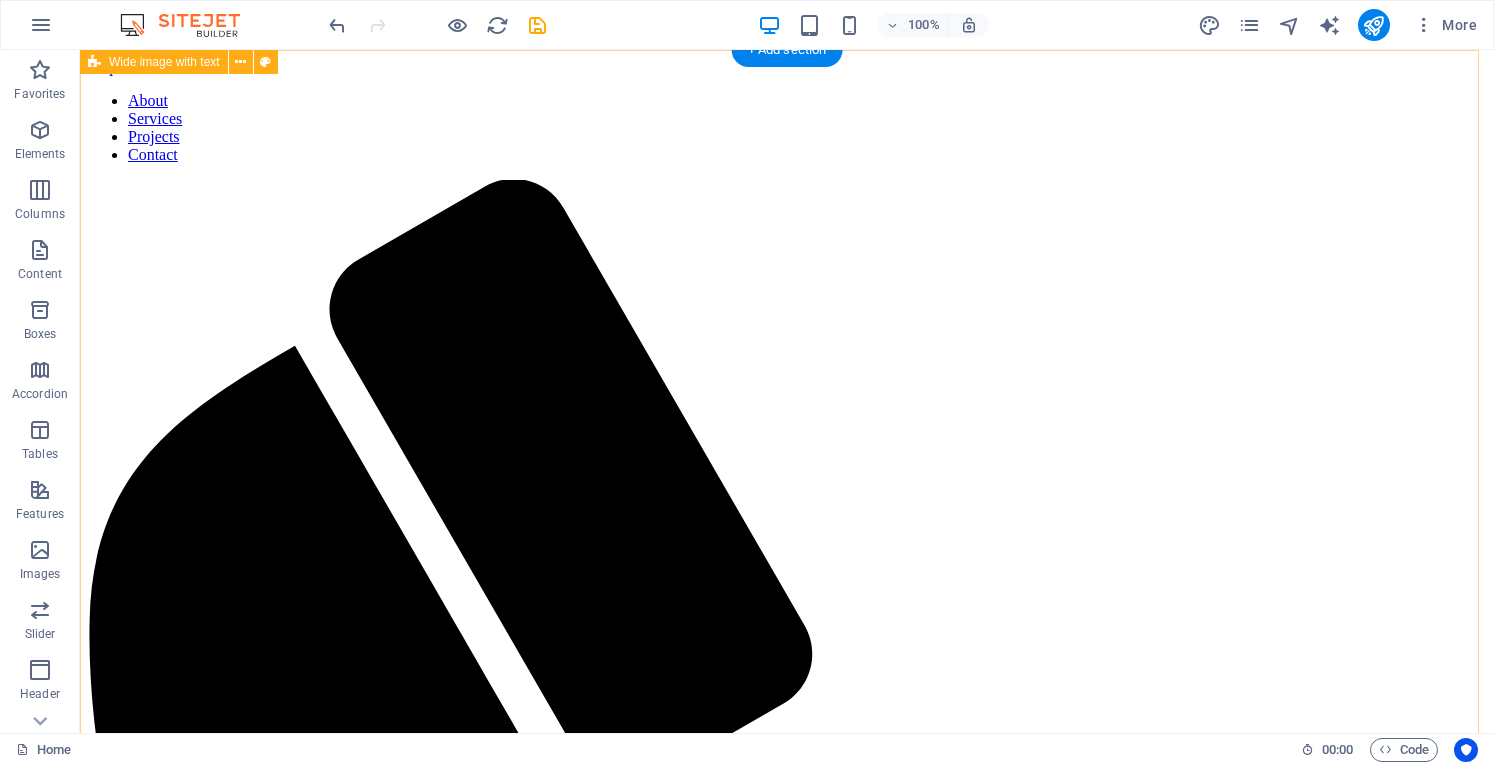 click on "The Best Service It is a long established fact that a reader will be distracted by the readable content of a page when looking at its layout. Contact us Drop content here or  Add elements  Paste clipboard Drop content here or  Add elements  Paste clipboard" at bounding box center (787, 2889) 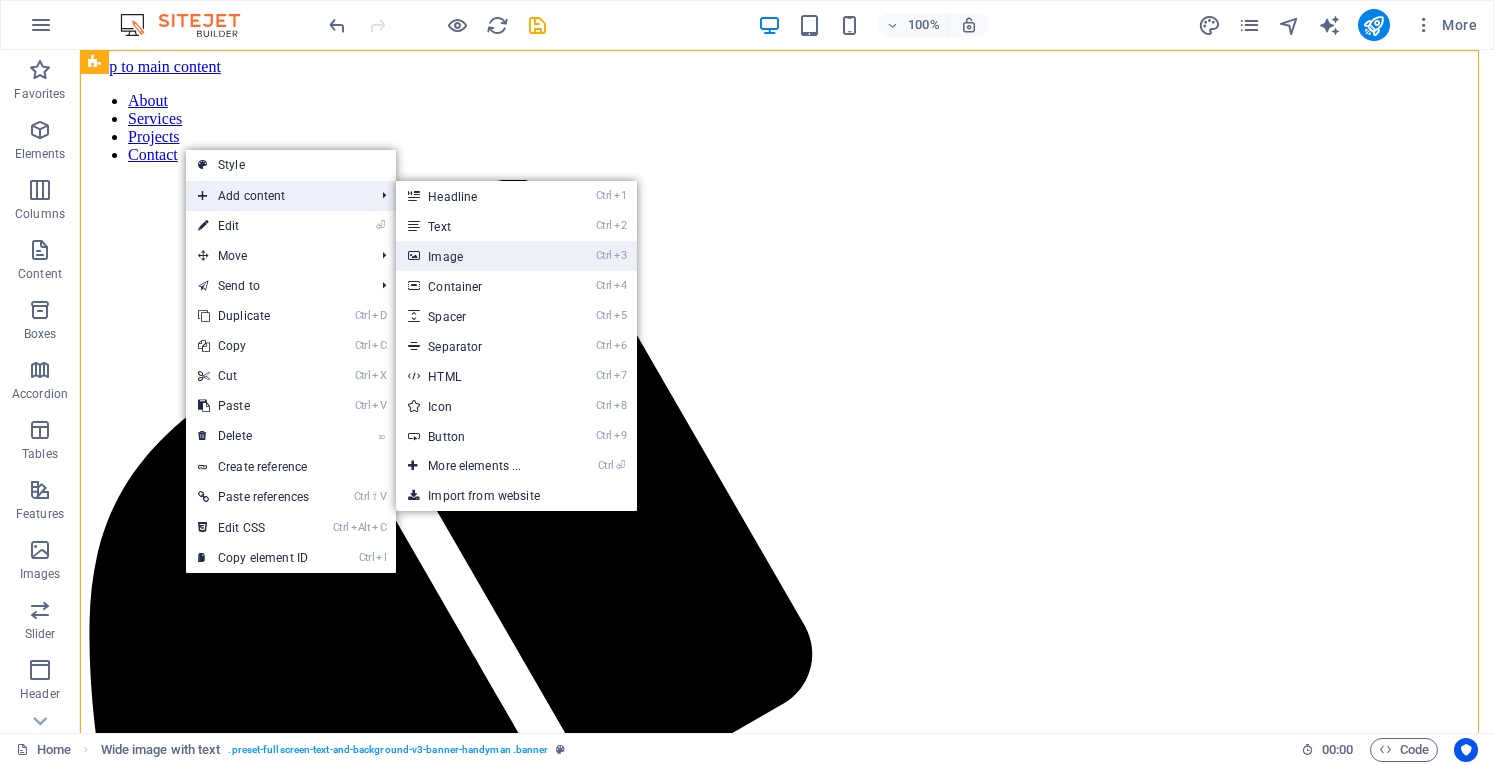 click on "Ctrl 3  Image" at bounding box center (478, 256) 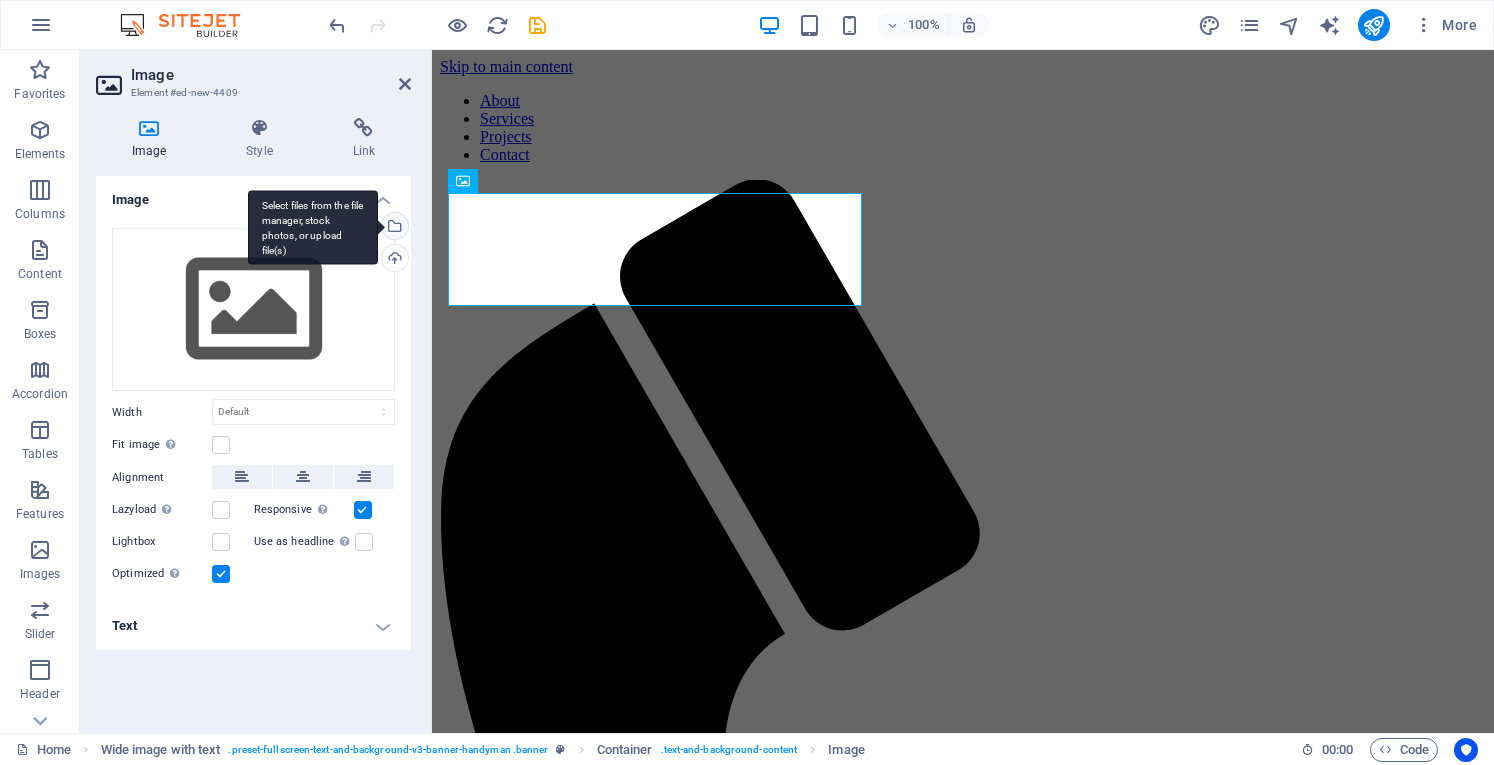 click on "Select files from the file manager, stock photos, or upload file(s)" at bounding box center (393, 228) 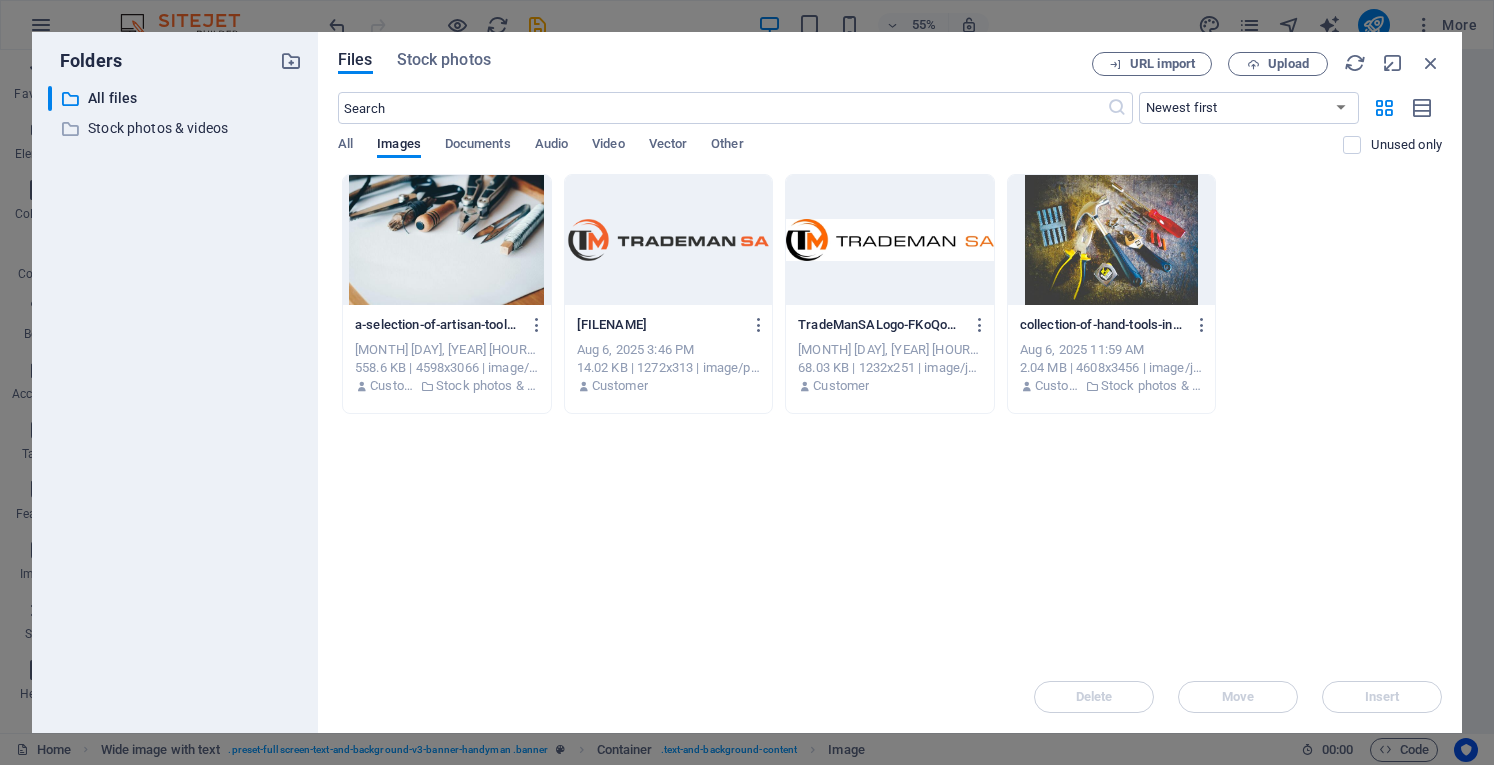 click at bounding box center [669, 240] 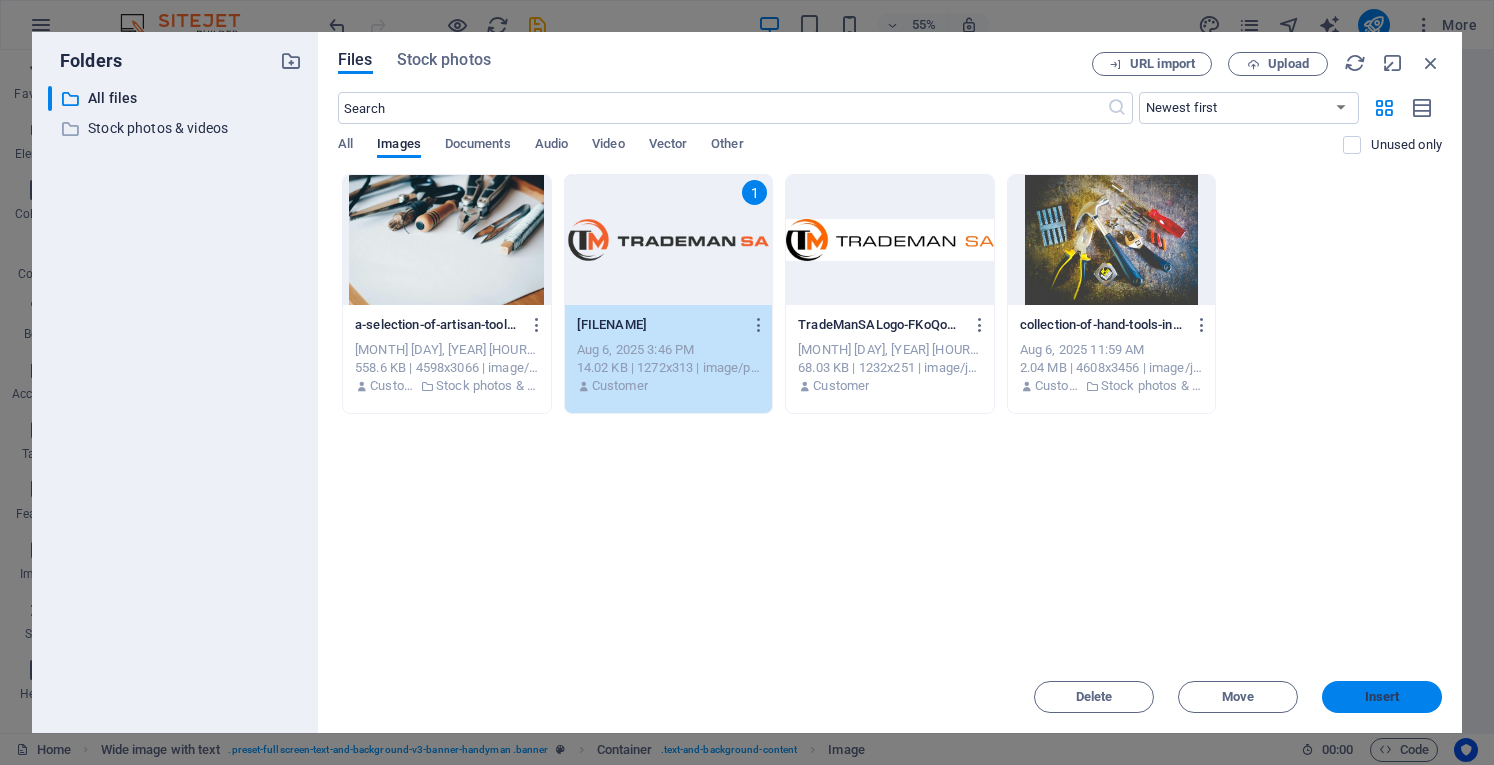 click on "Insert" at bounding box center (1382, 697) 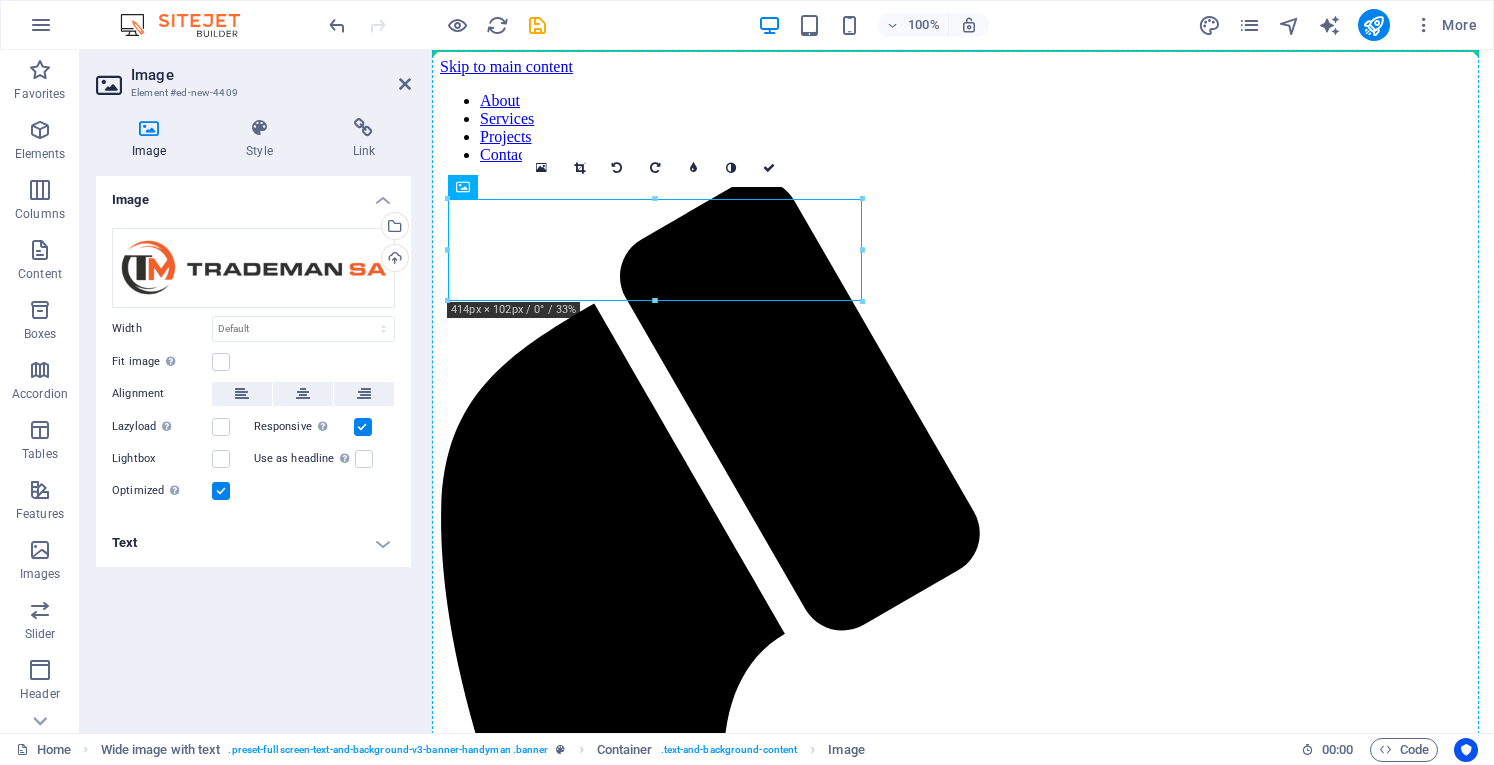 drag, startPoint x: 894, startPoint y: 235, endPoint x: 476, endPoint y: 149, distance: 426.7552 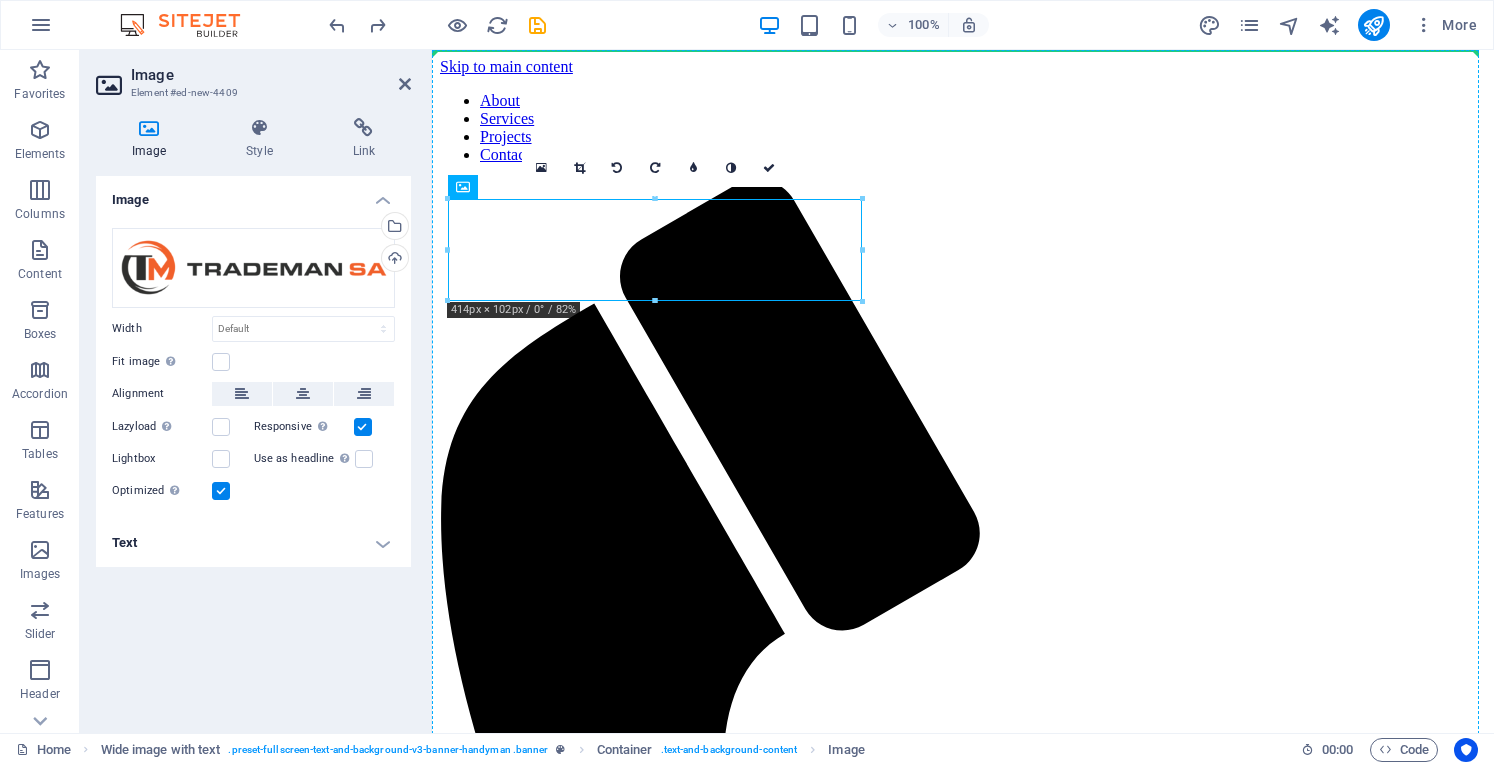 drag, startPoint x: 912, startPoint y: 235, endPoint x: 480, endPoint y: 156, distance: 439.16397 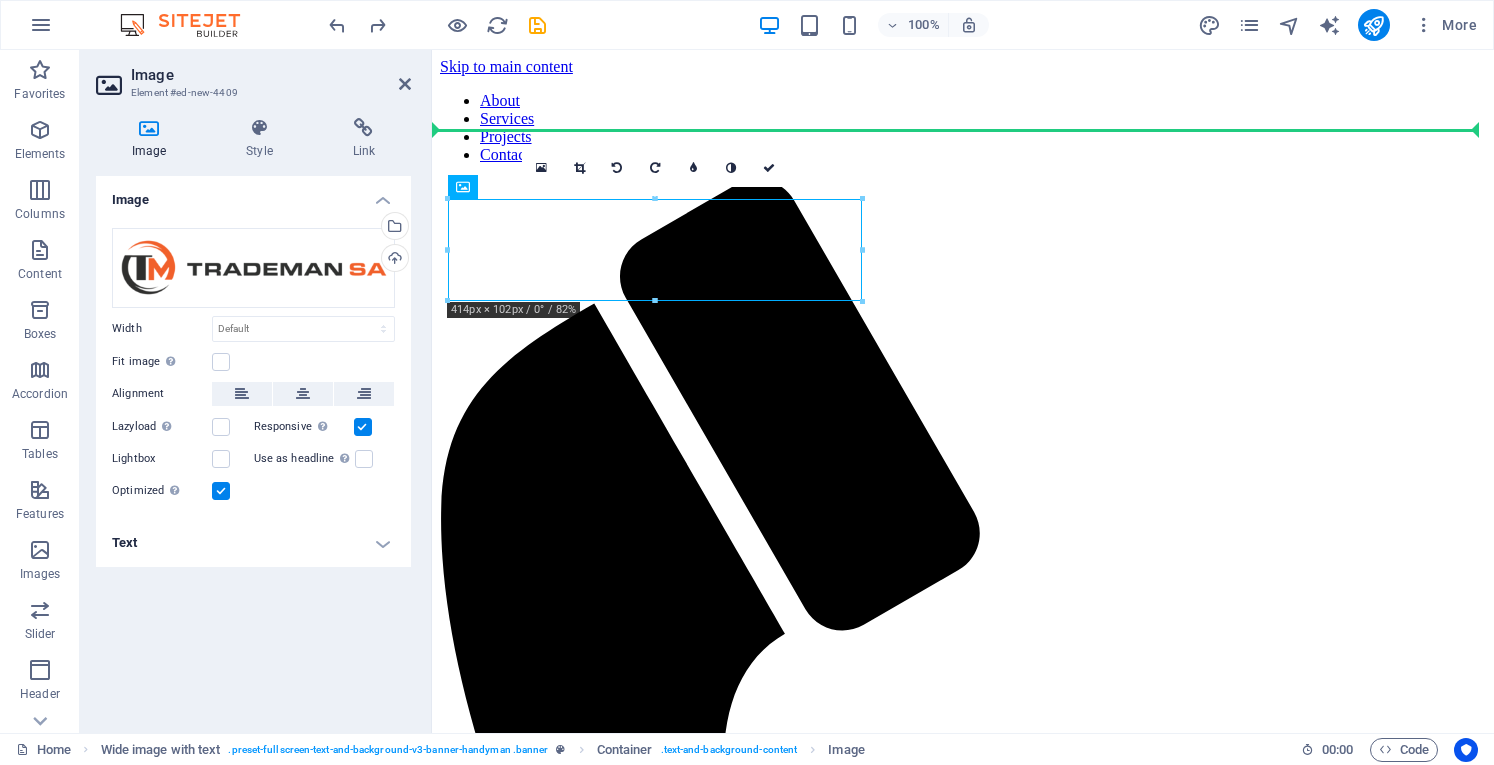 drag, startPoint x: 894, startPoint y: 235, endPoint x: 438, endPoint y: 92, distance: 477.89642 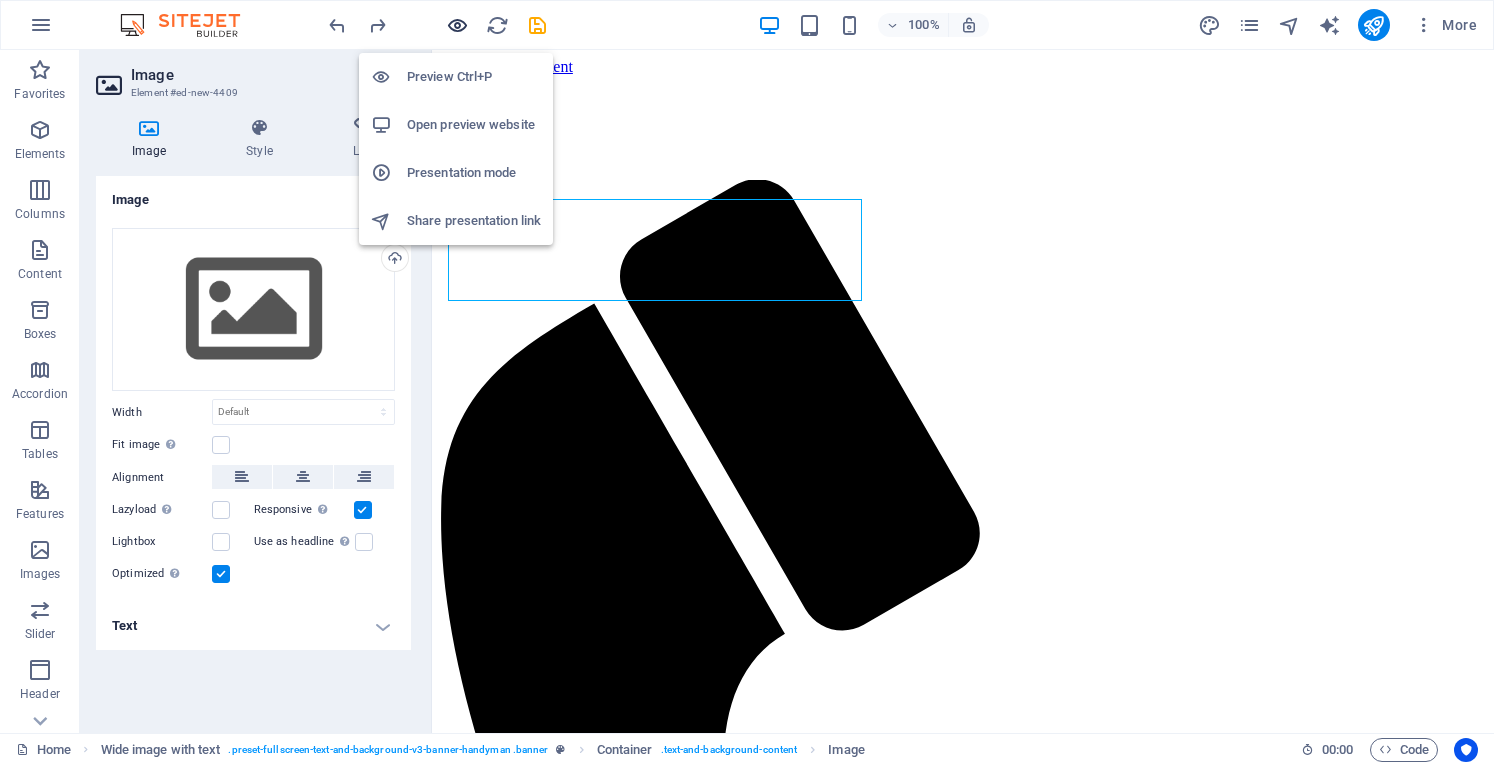 click at bounding box center [457, 25] 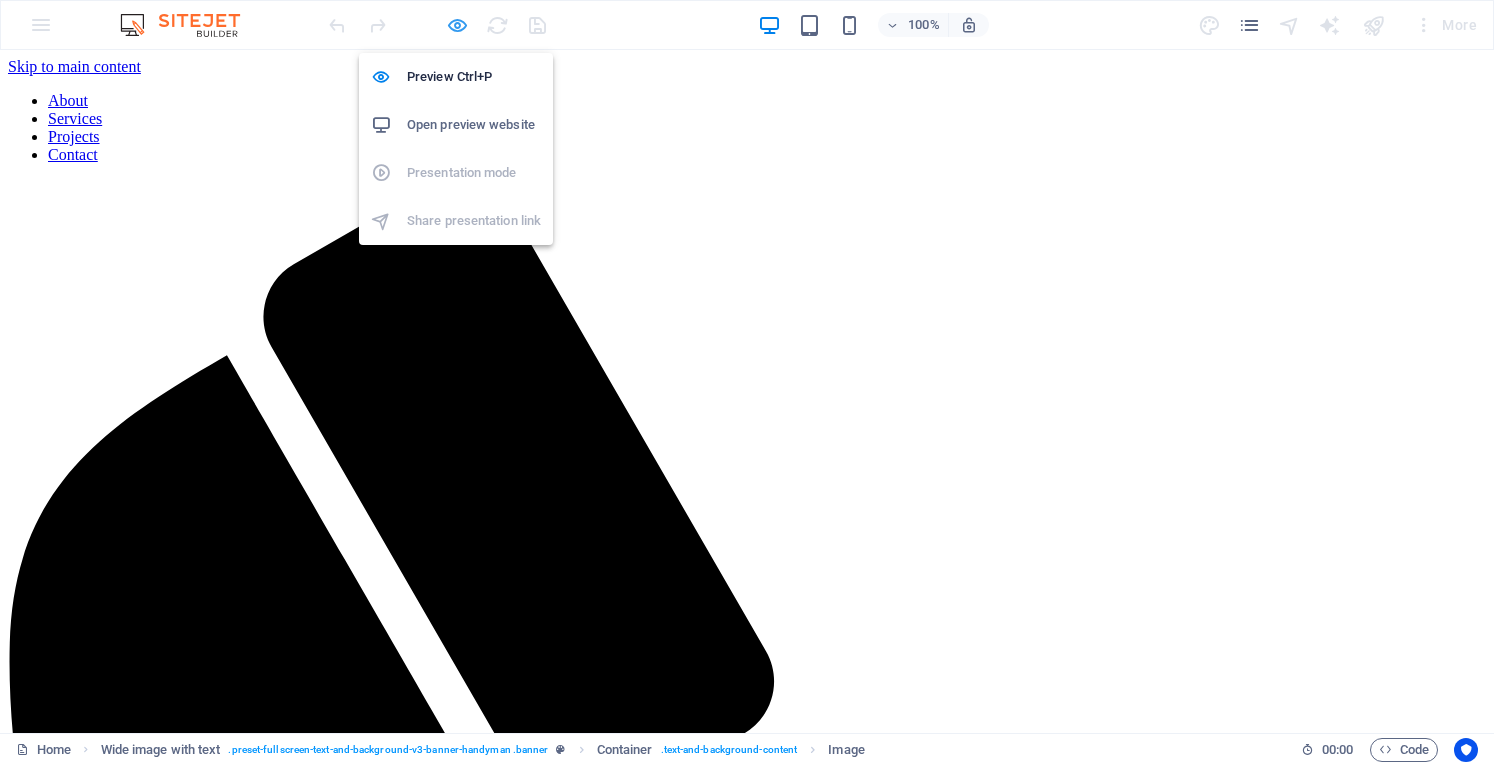 click at bounding box center [457, 25] 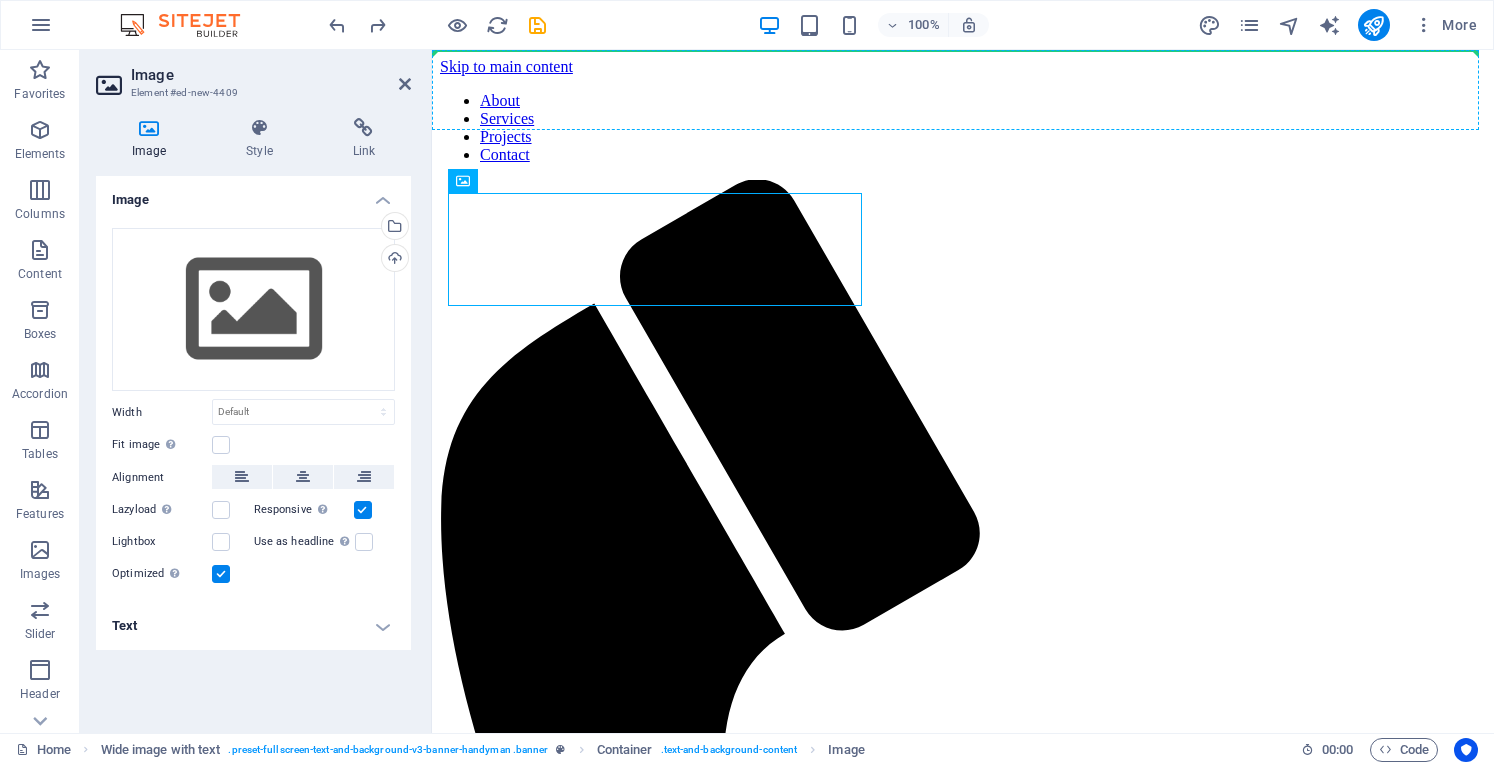 drag, startPoint x: 933, startPoint y: 227, endPoint x: 600, endPoint y: 86, distance: 361.62134 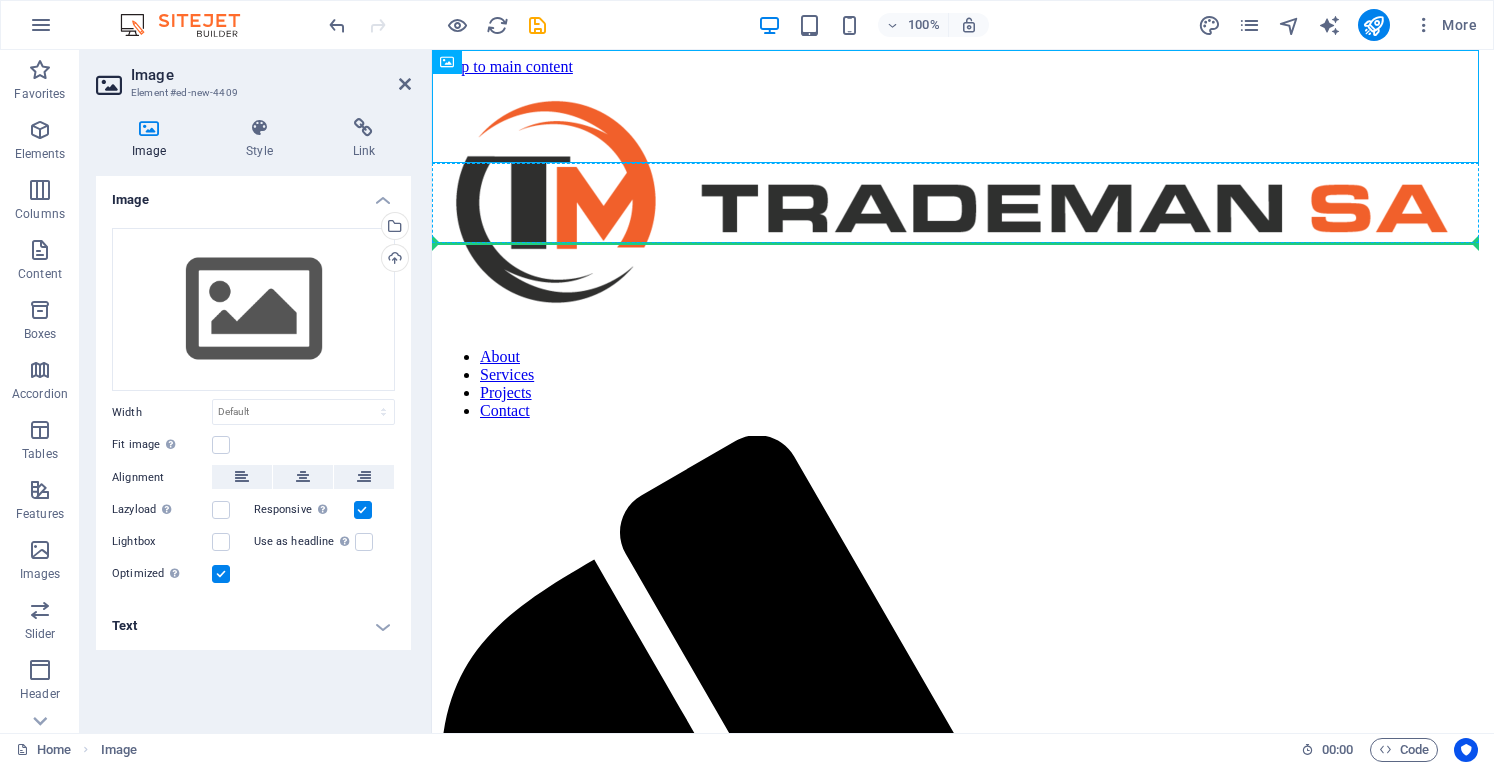 drag, startPoint x: 919, startPoint y: 116, endPoint x: 796, endPoint y: 211, distance: 155.41557 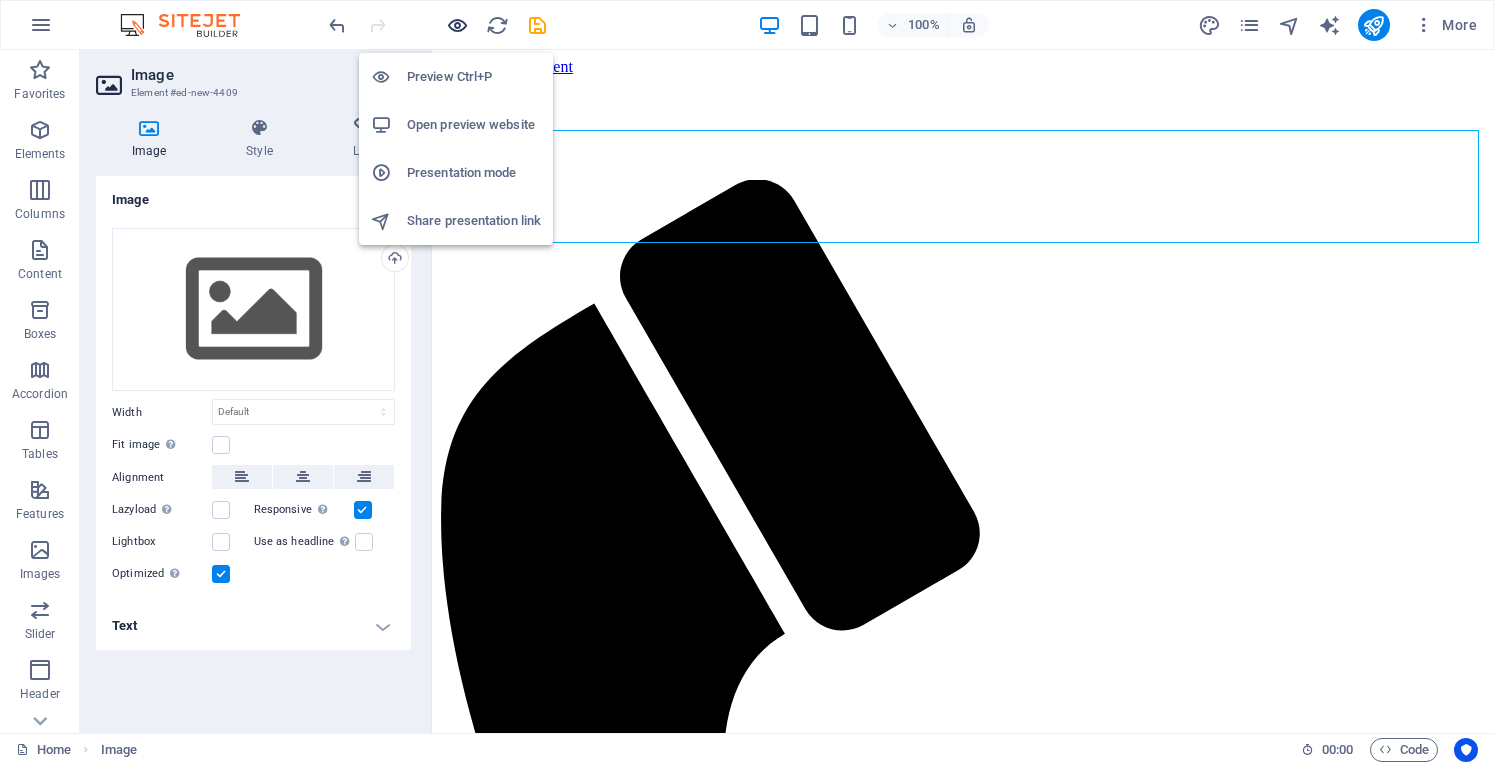 click at bounding box center [457, 25] 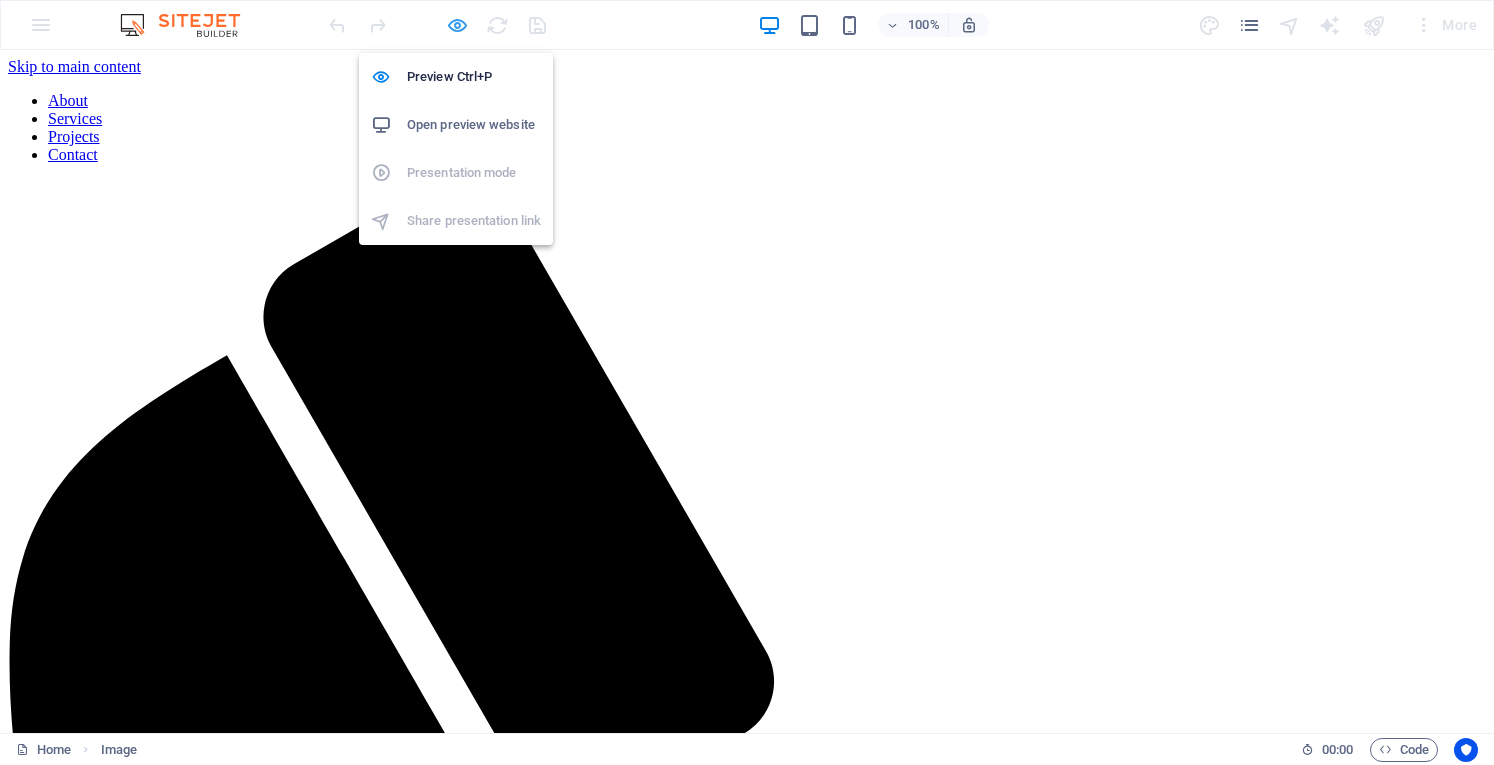 click at bounding box center [457, 25] 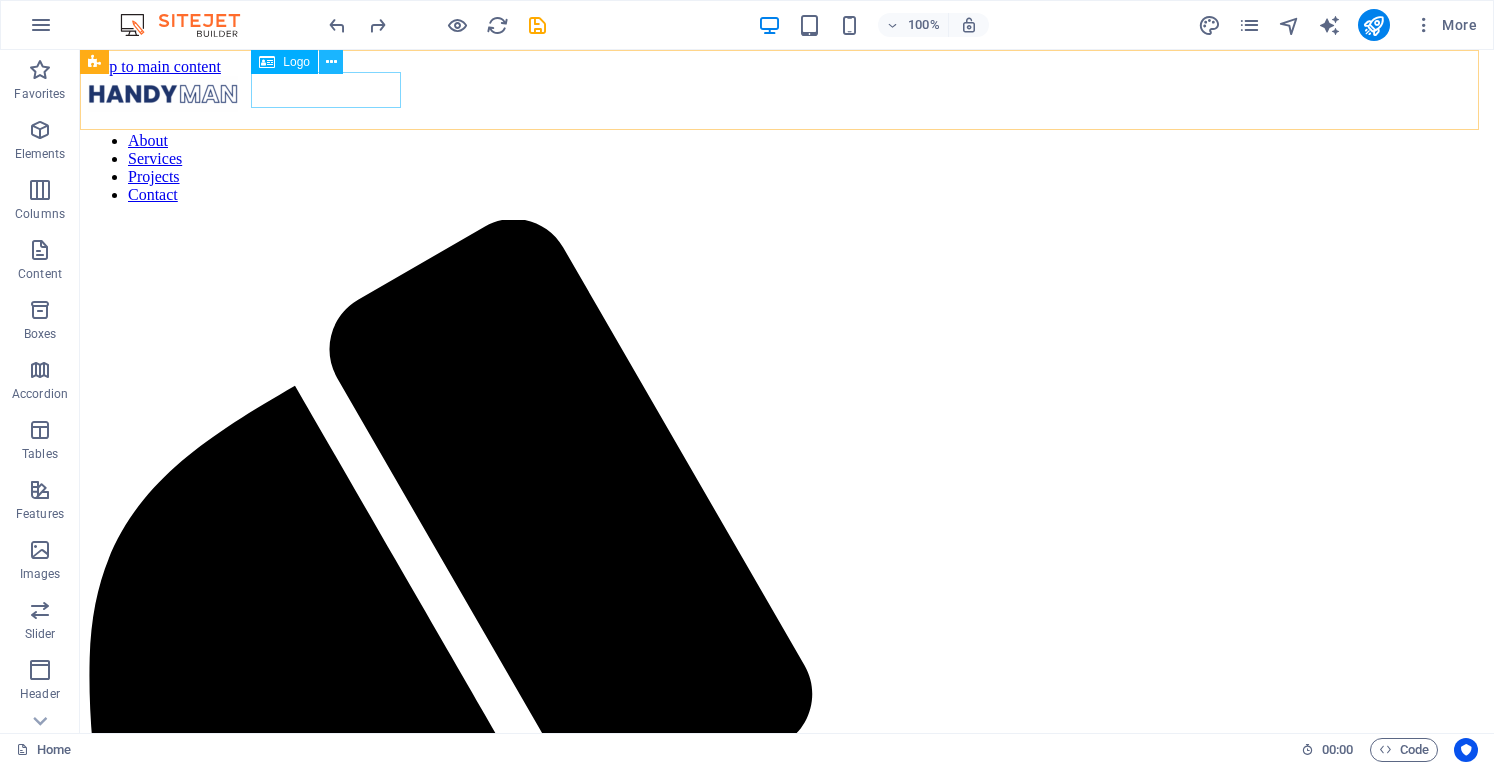click at bounding box center (331, 62) 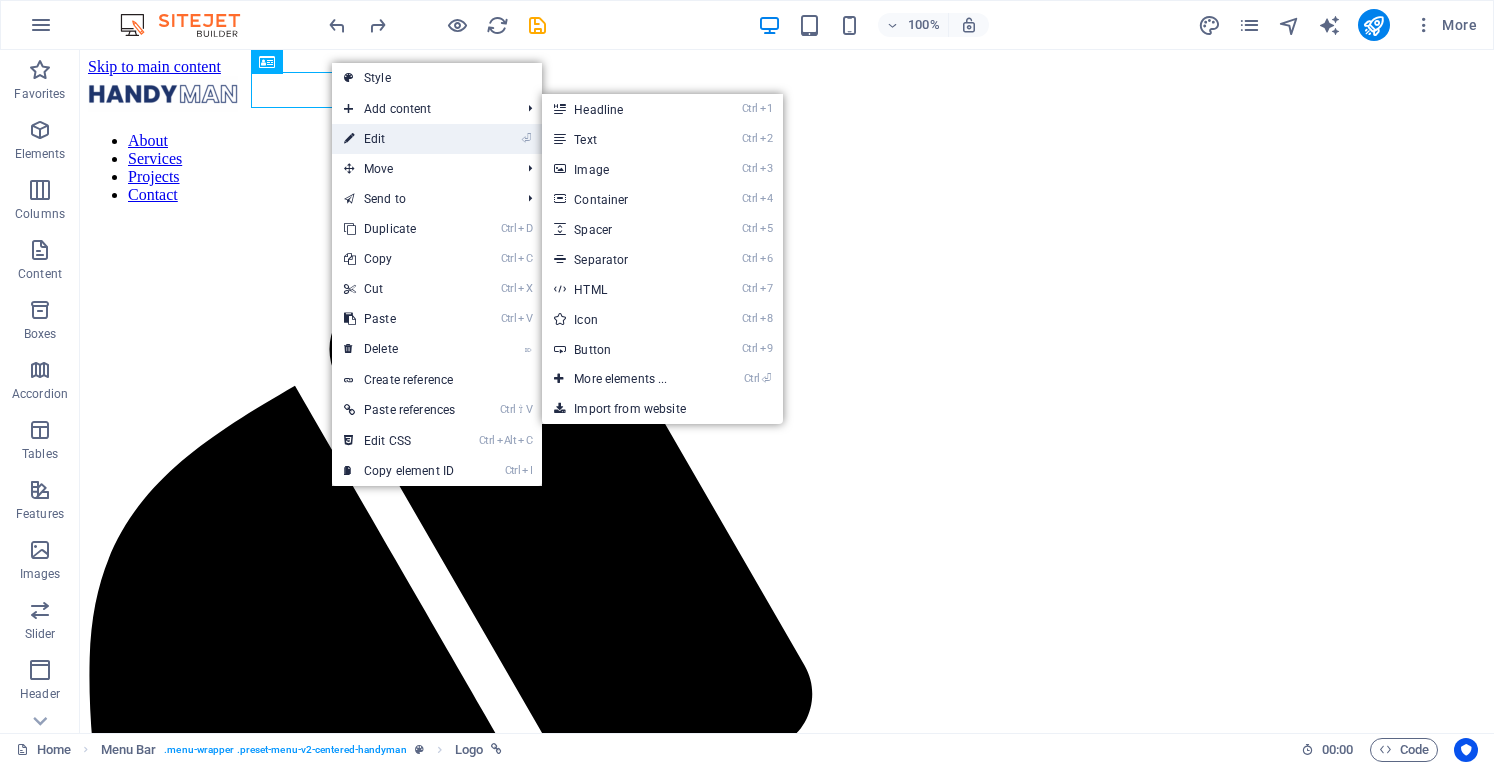 click on "⏎  Edit" at bounding box center (399, 139) 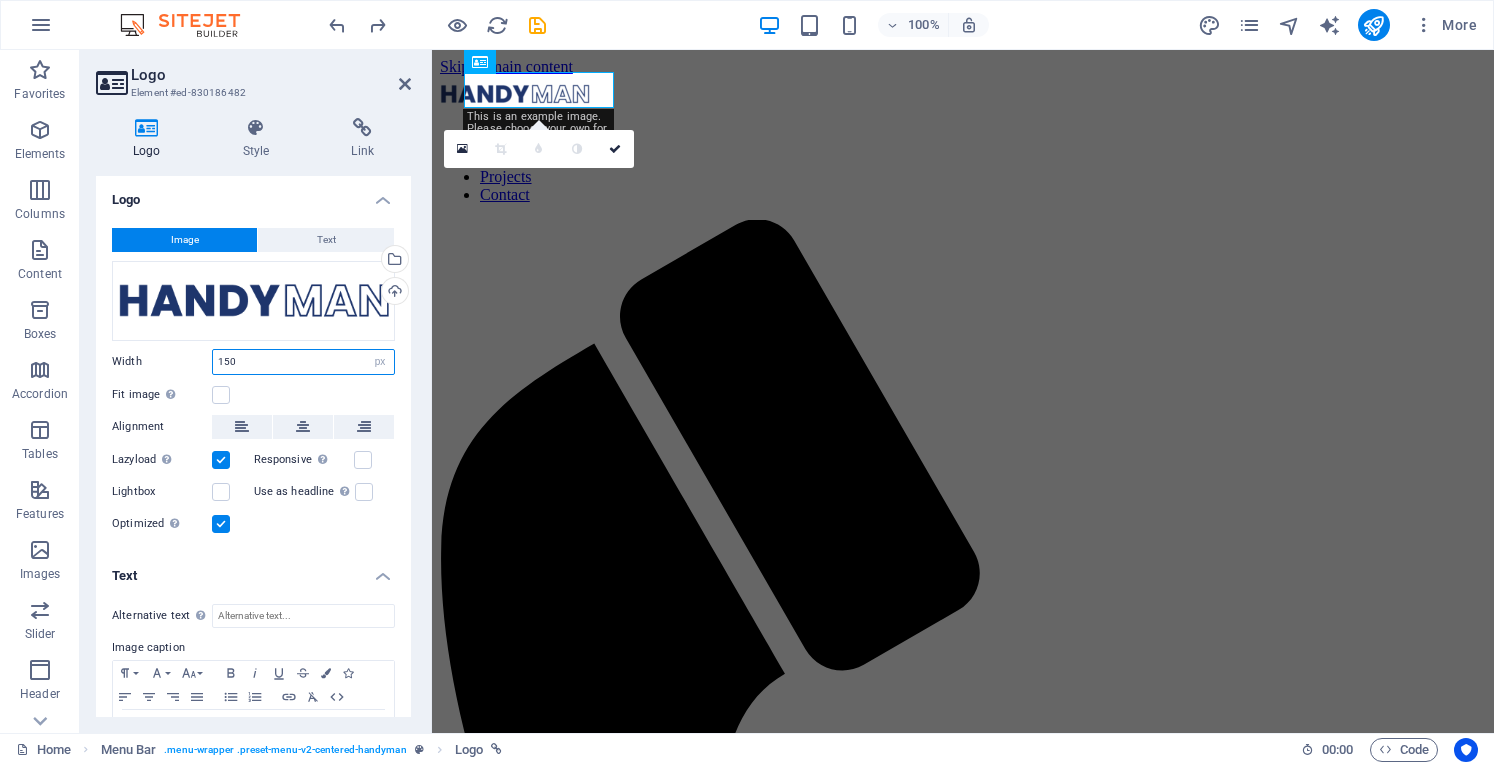 drag, startPoint x: 267, startPoint y: 358, endPoint x: 210, endPoint y: 356, distance: 57.035076 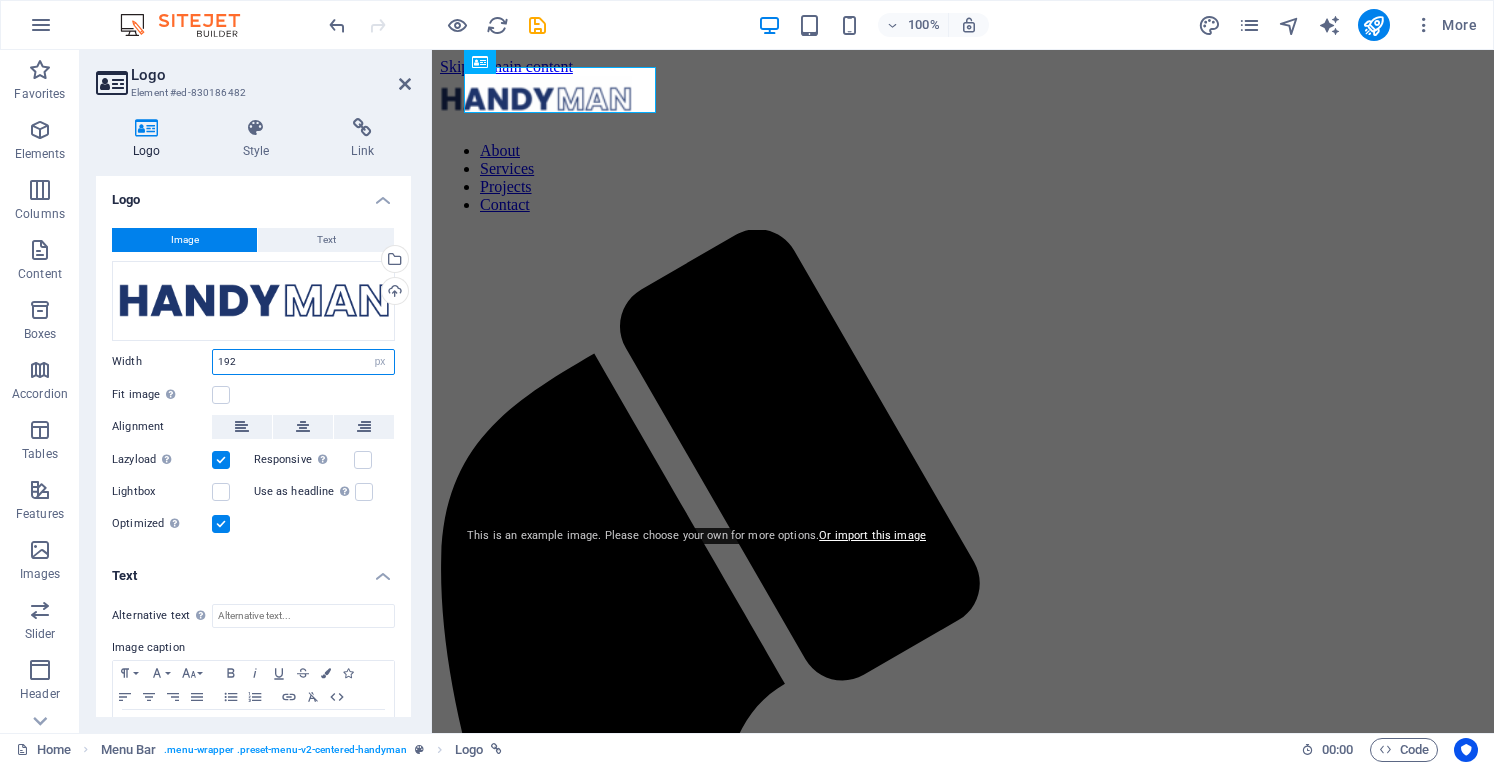 drag, startPoint x: 236, startPoint y: 360, endPoint x: 207, endPoint y: 360, distance: 29 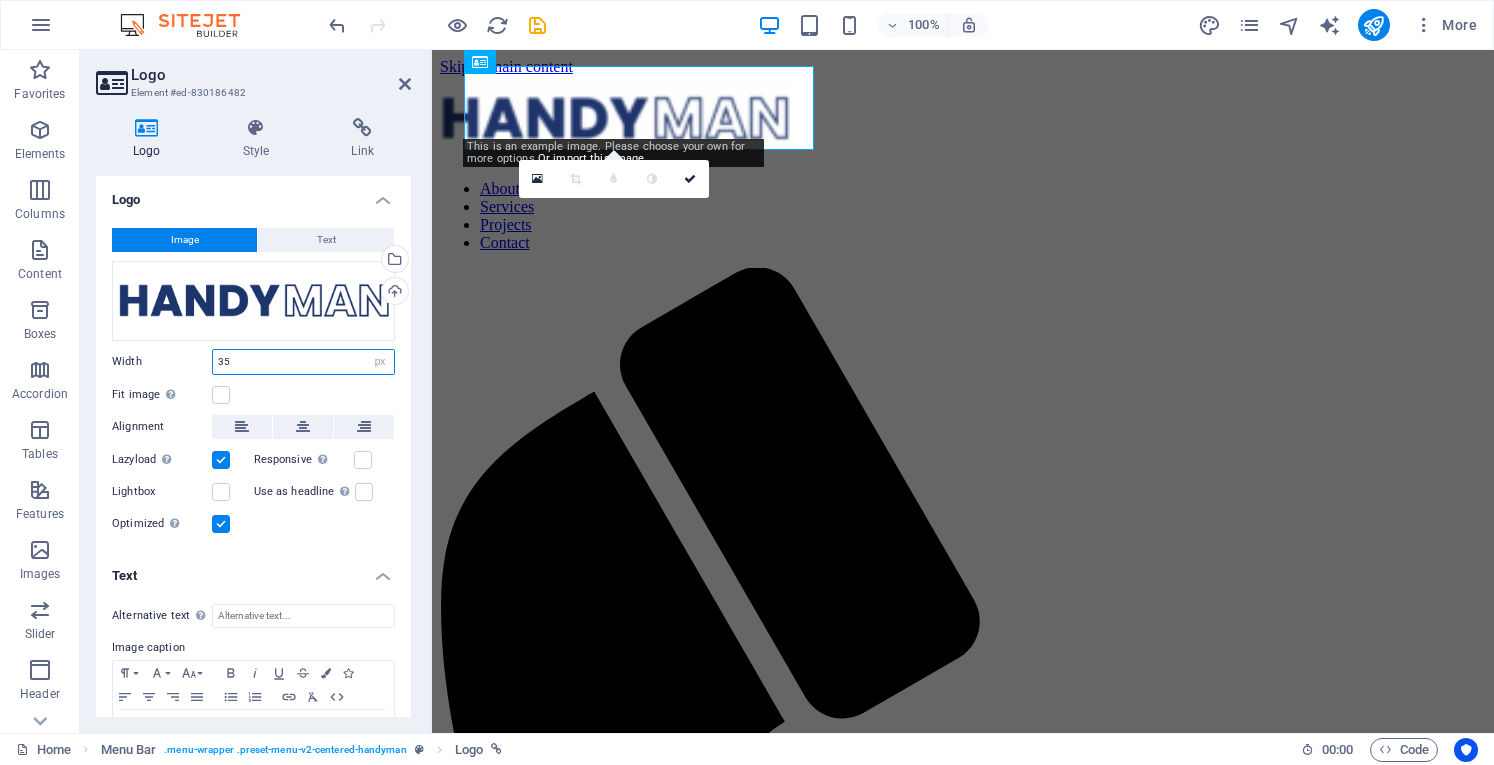 type on "3" 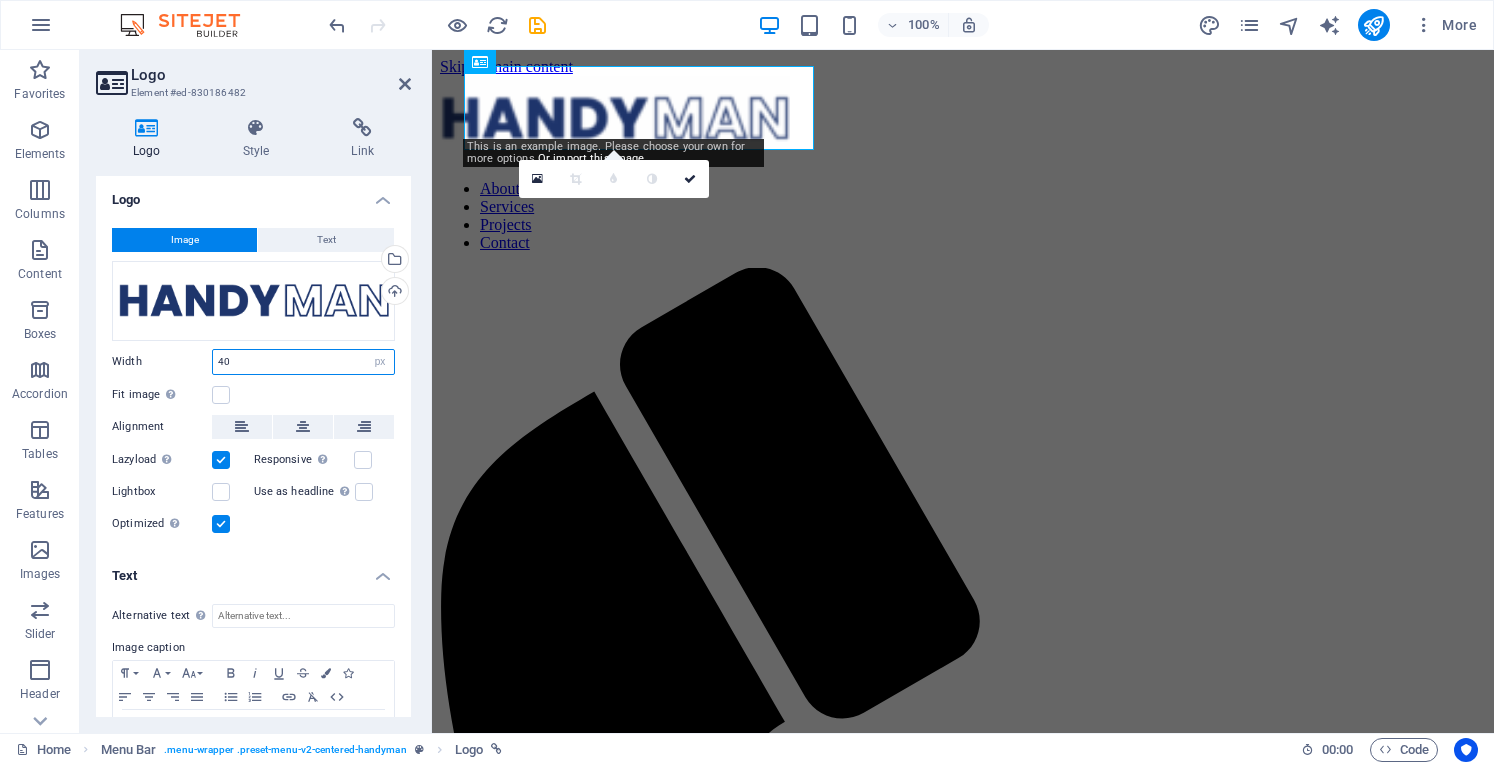 type on "400" 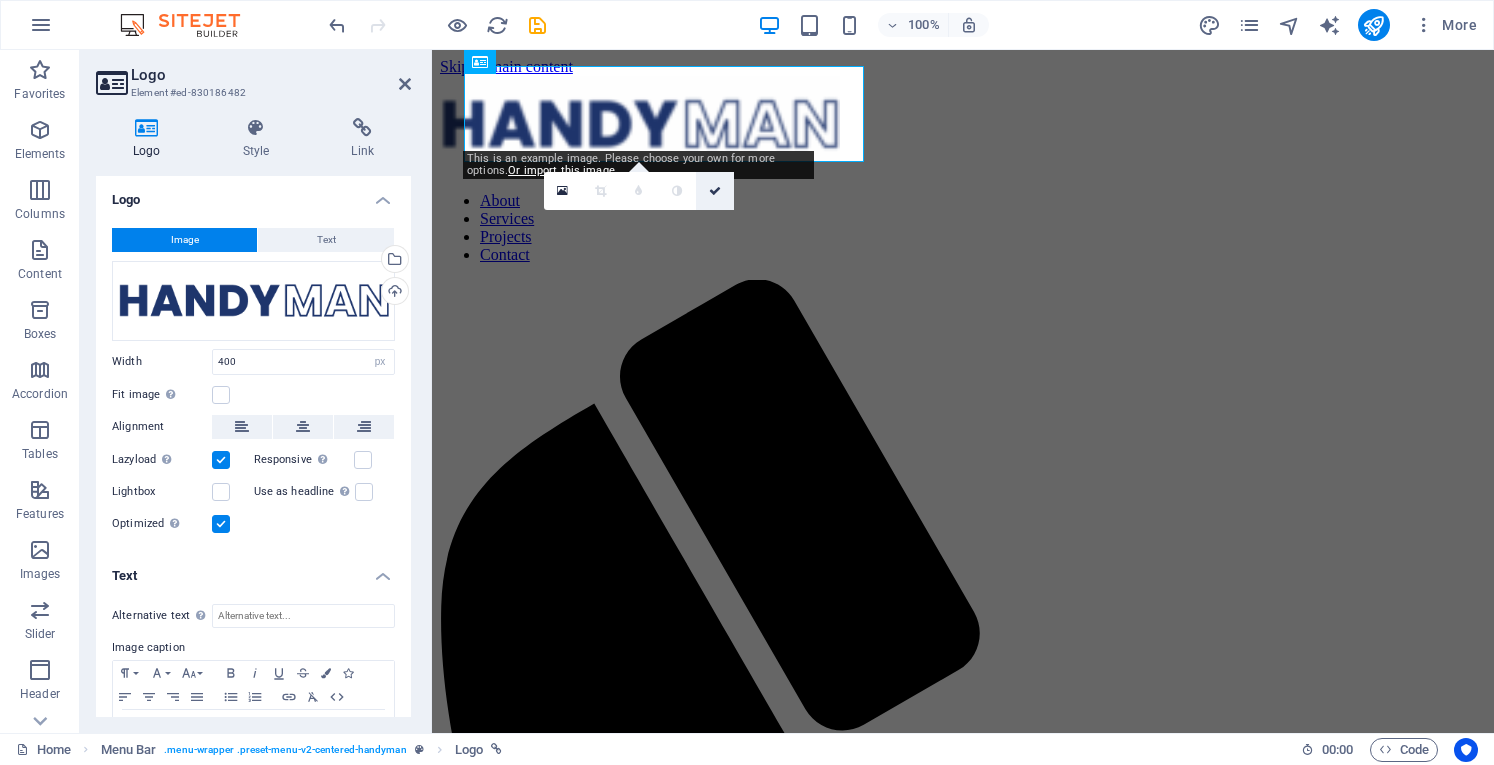 click at bounding box center (715, 191) 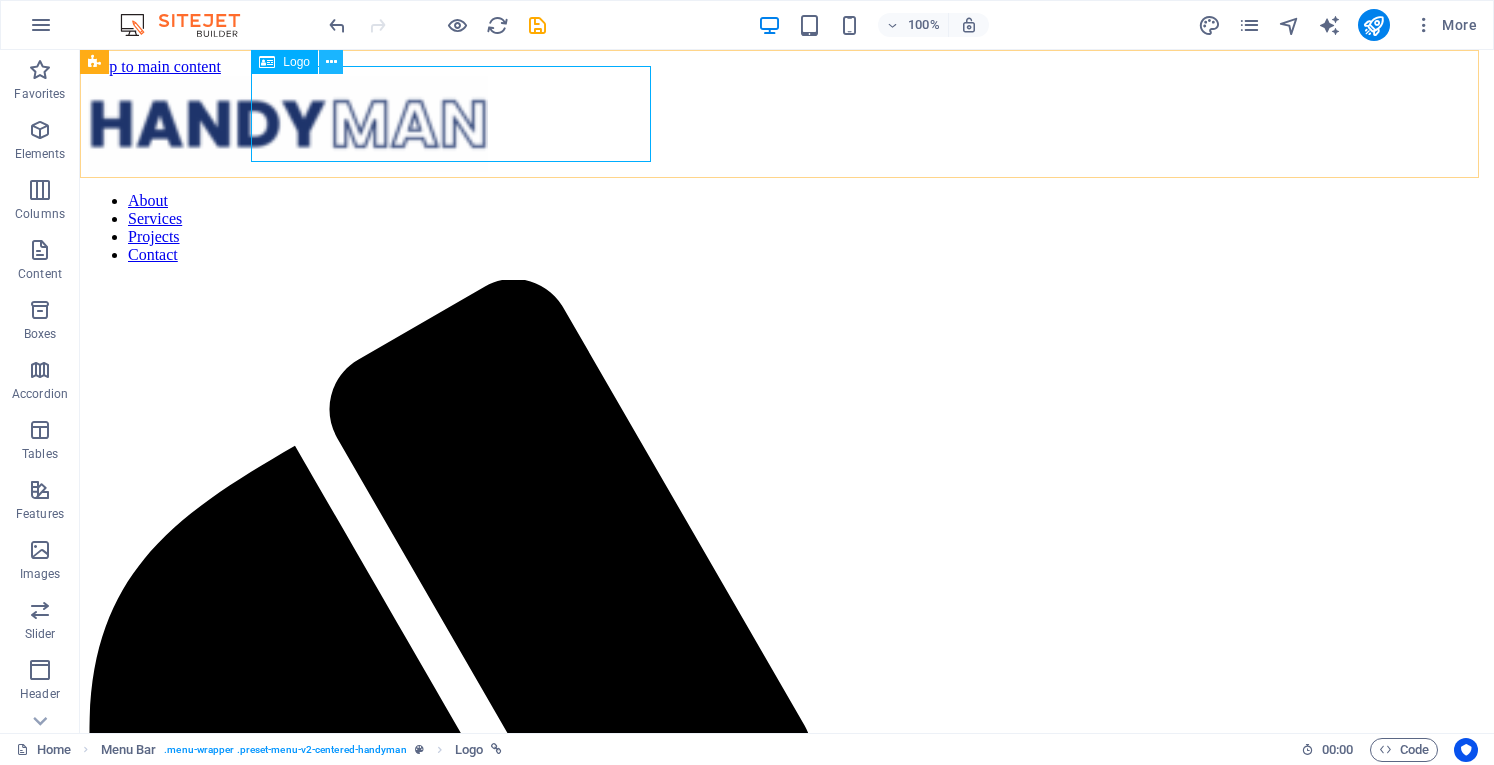 click at bounding box center (331, 62) 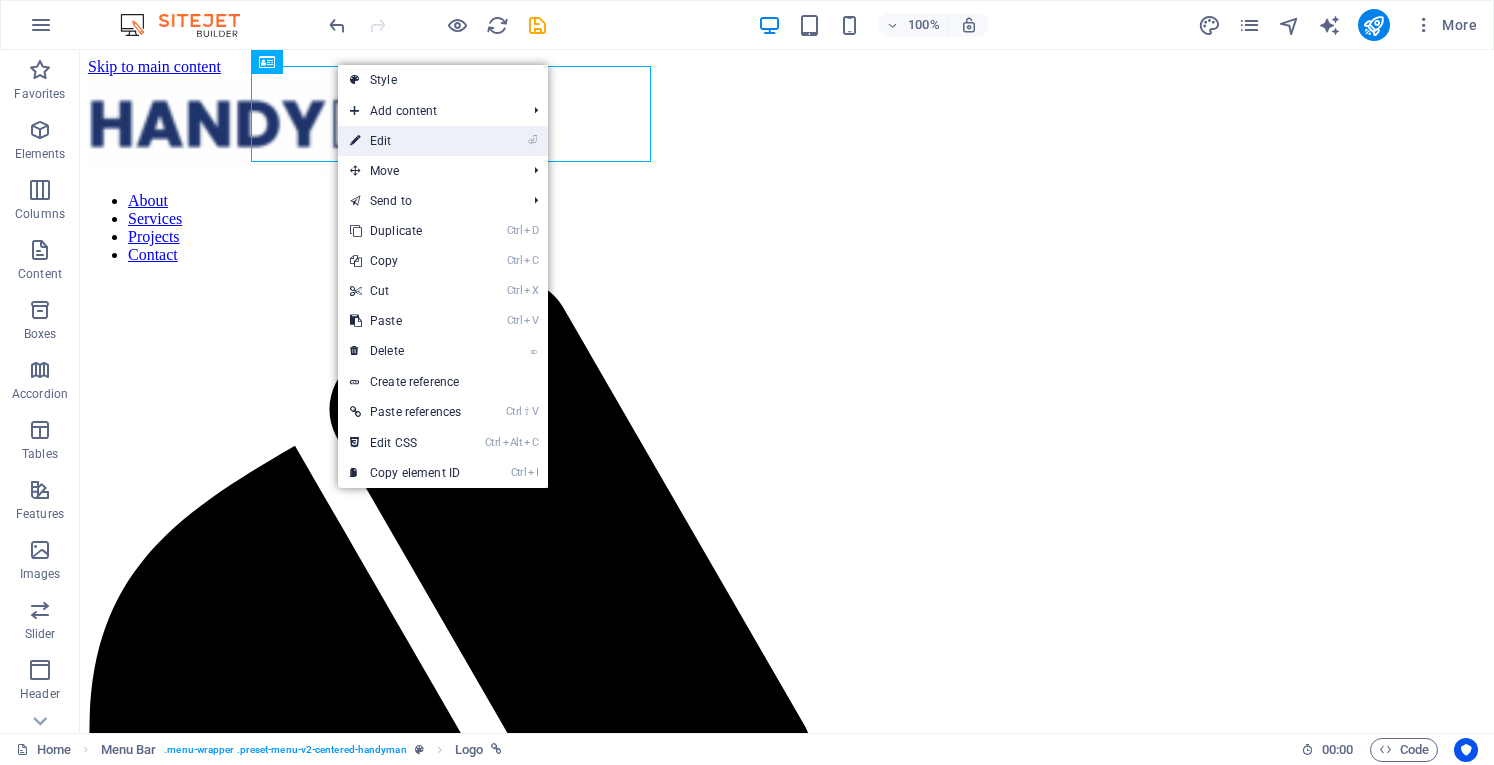 click on "⏎  Edit" at bounding box center (405, 141) 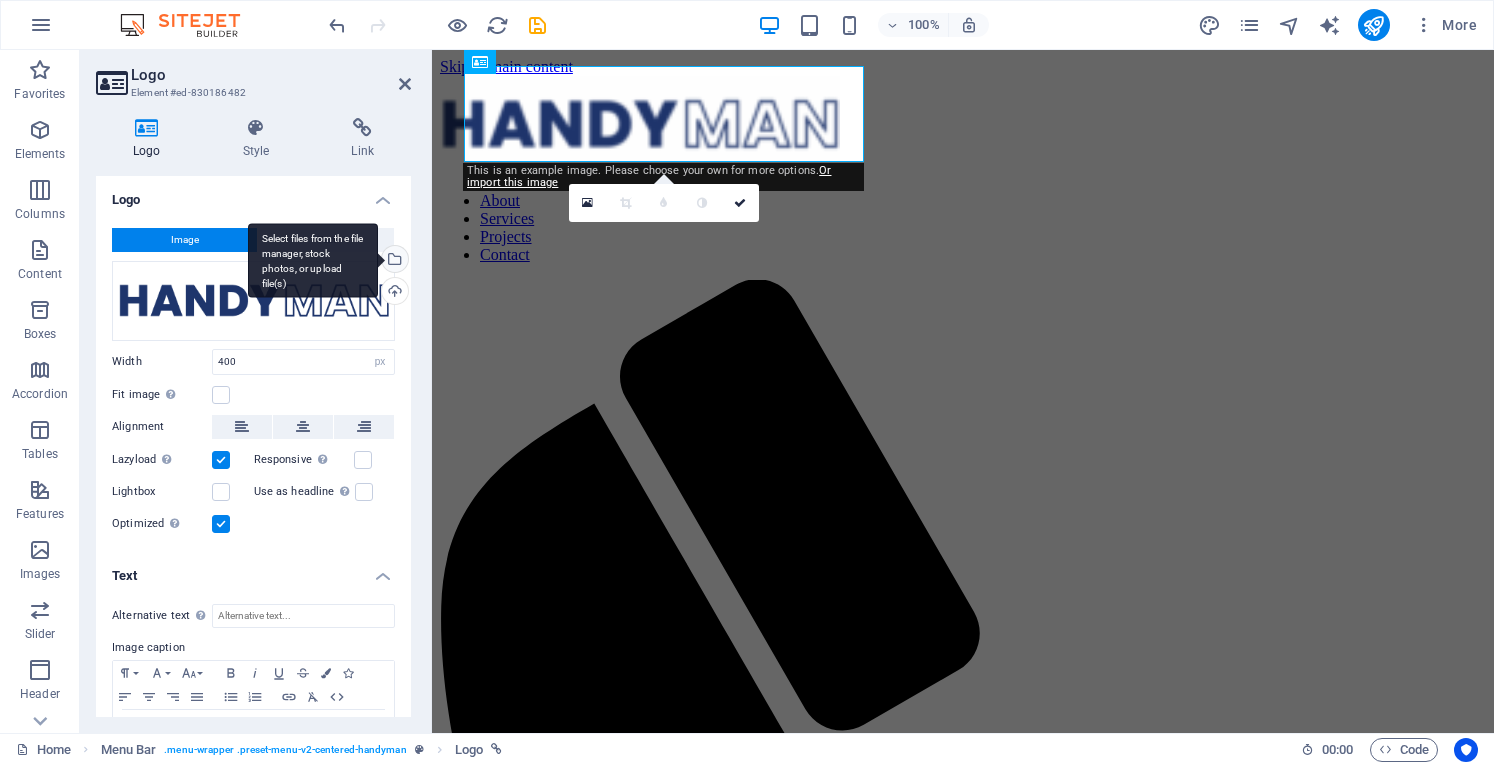 click on "Select files from the file manager, stock photos, or upload file(s)" at bounding box center [393, 261] 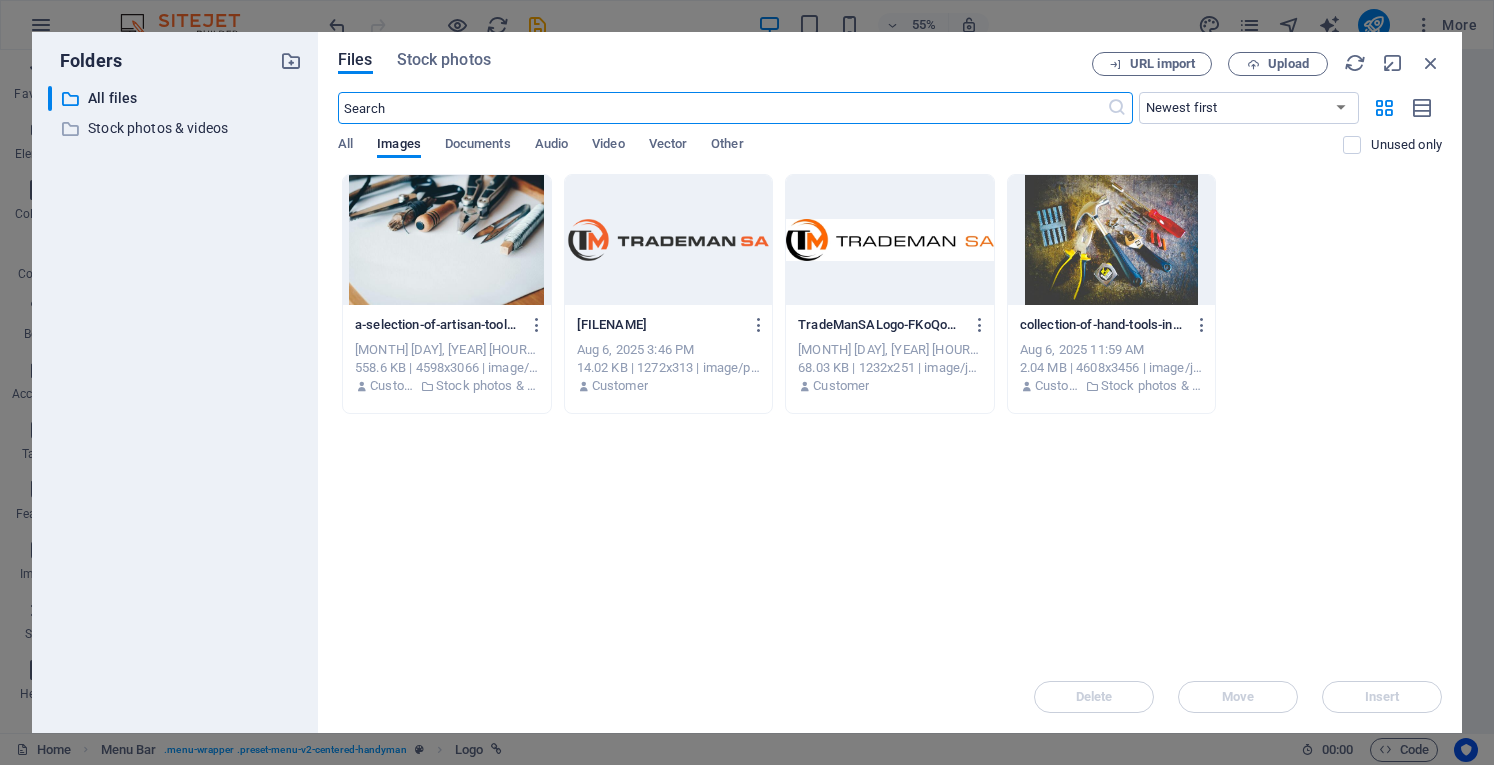click at bounding box center (669, 240) 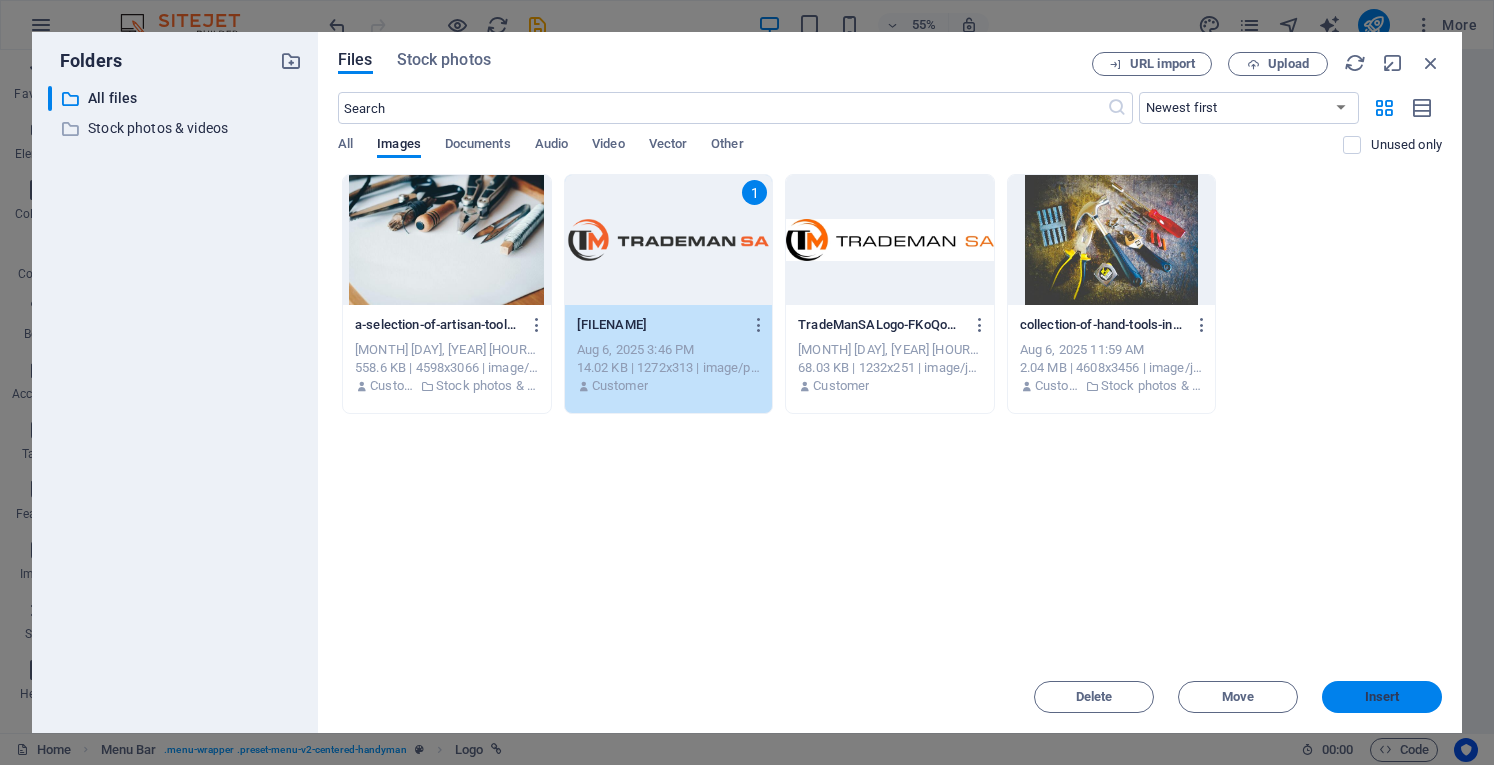 click on "Insert" at bounding box center (1382, 697) 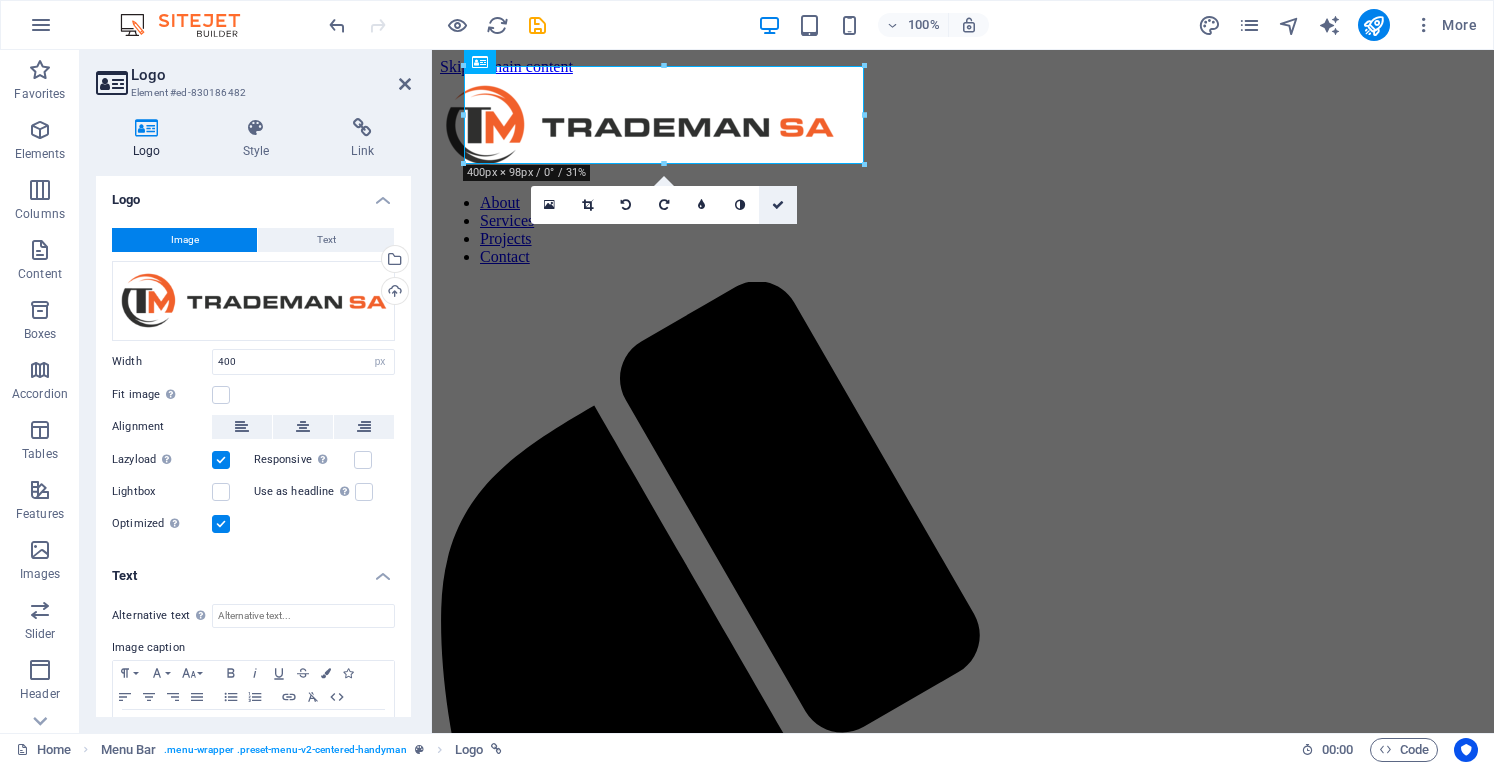 click at bounding box center [778, 205] 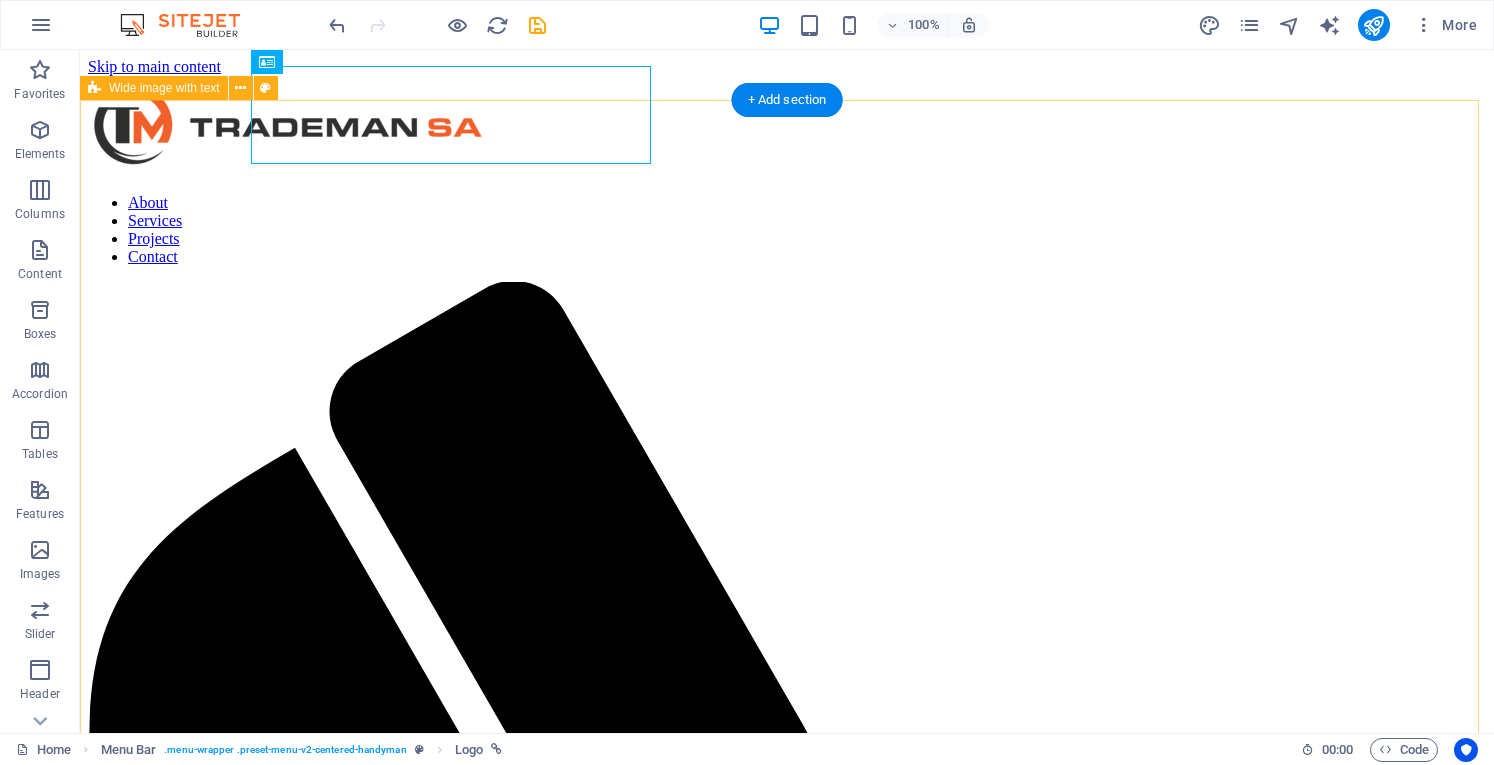 click on "The Best Service It is a long established fact that a reader will be distracted by the readable content of a page when looking at its layout. Contact us Drop content here or  Add elements  Paste clipboard Drop content here or  Add elements  Paste clipboard" at bounding box center [787, 2991] 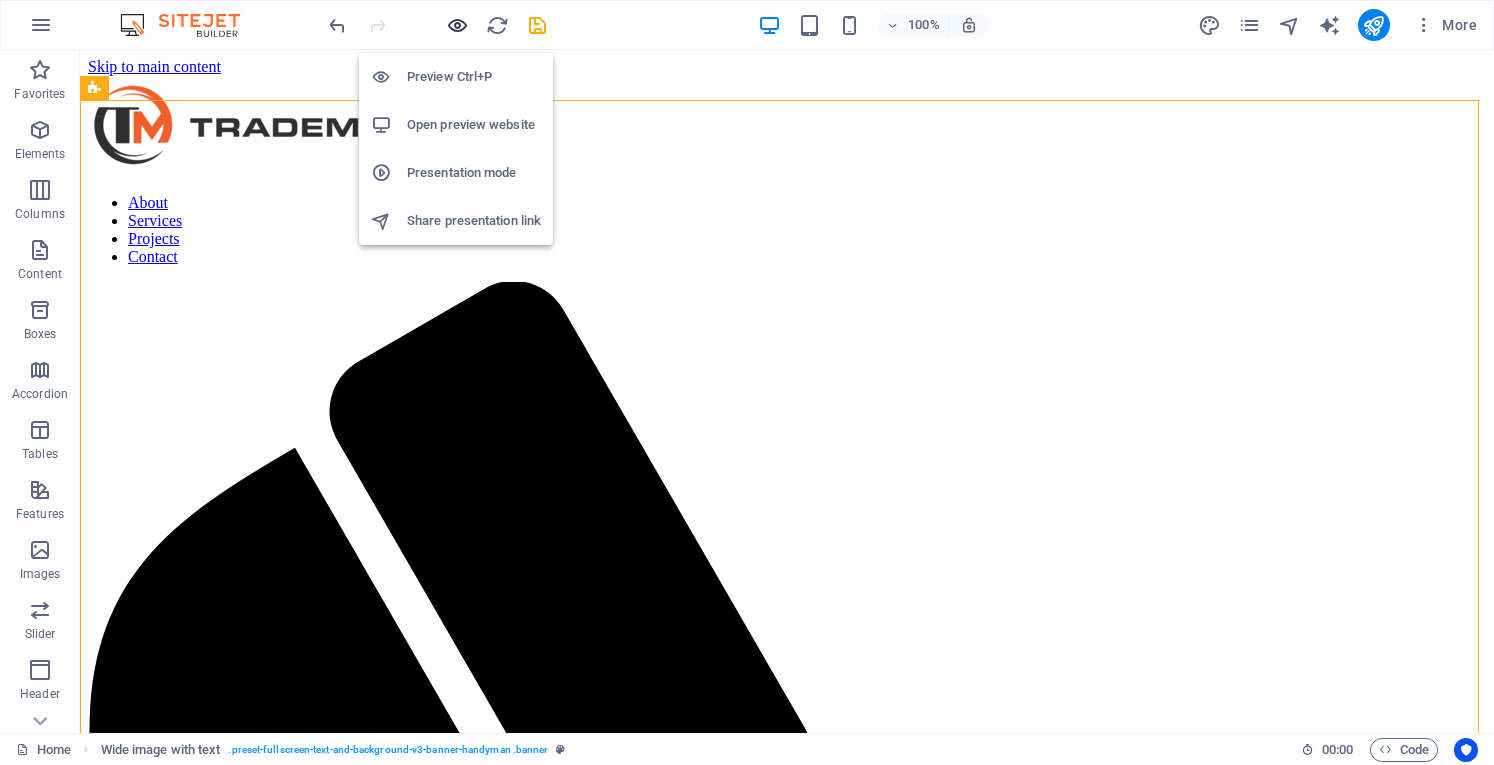 click at bounding box center (457, 25) 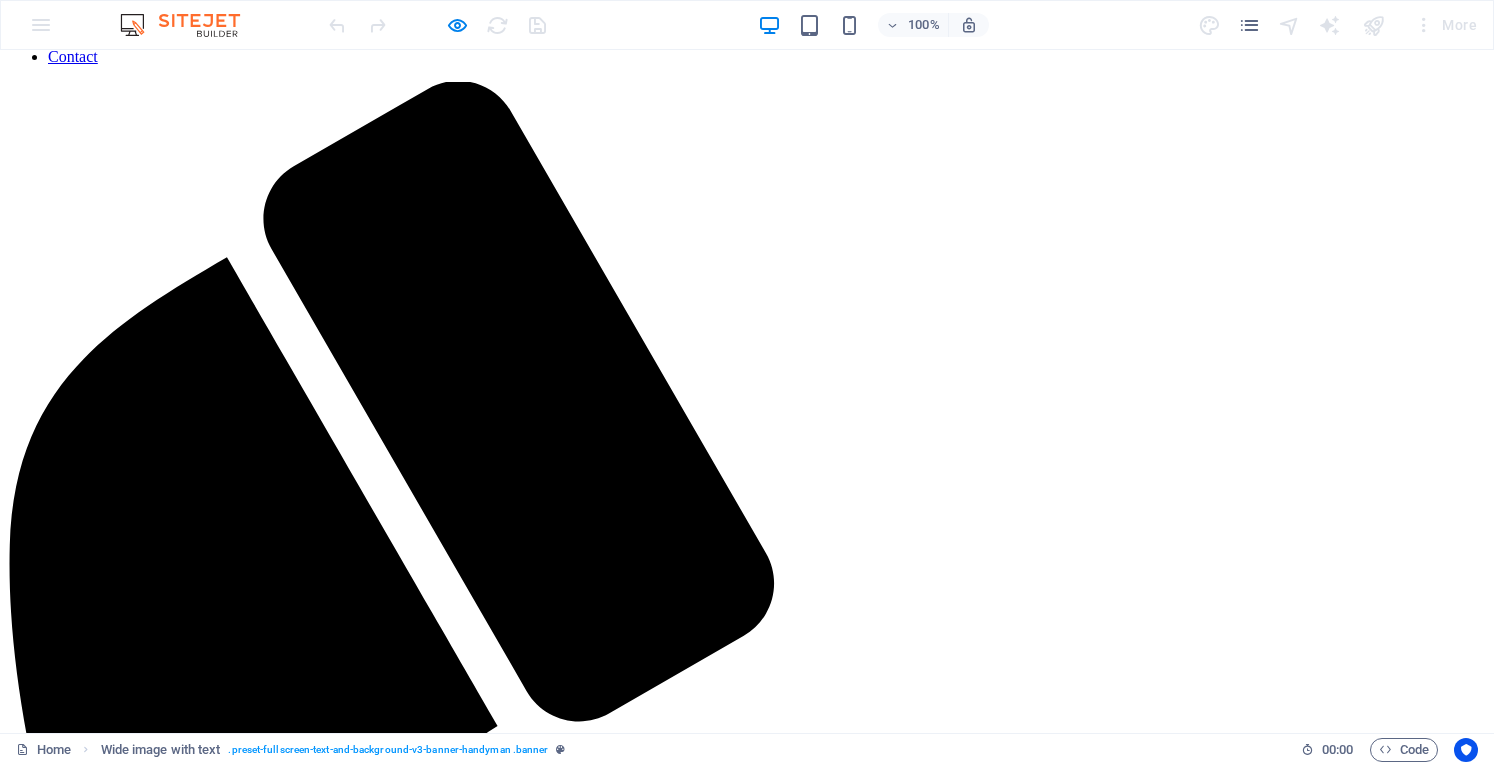 scroll, scrollTop: 0, scrollLeft: 0, axis: both 